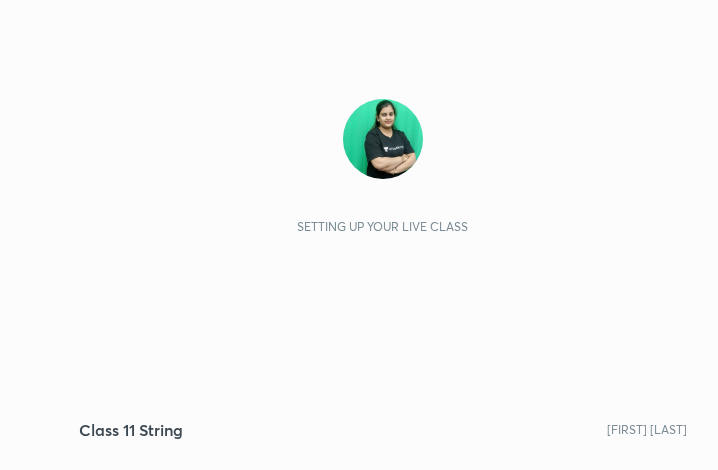 scroll, scrollTop: 0, scrollLeft: 0, axis: both 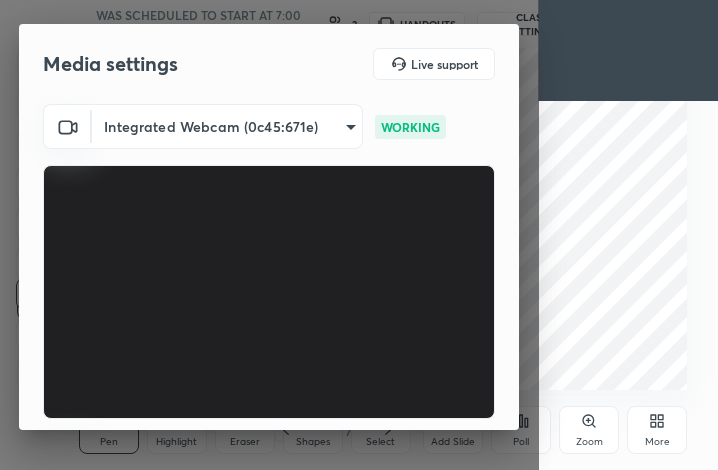 click on "More" at bounding box center (657, 430) 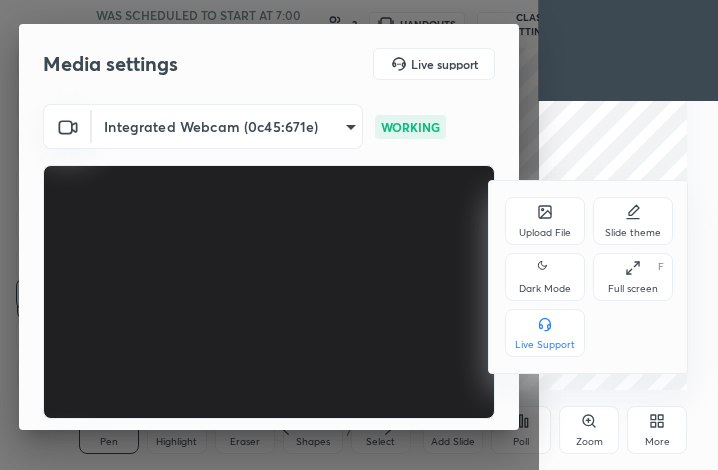 click on "Full screen F" at bounding box center [633, 277] 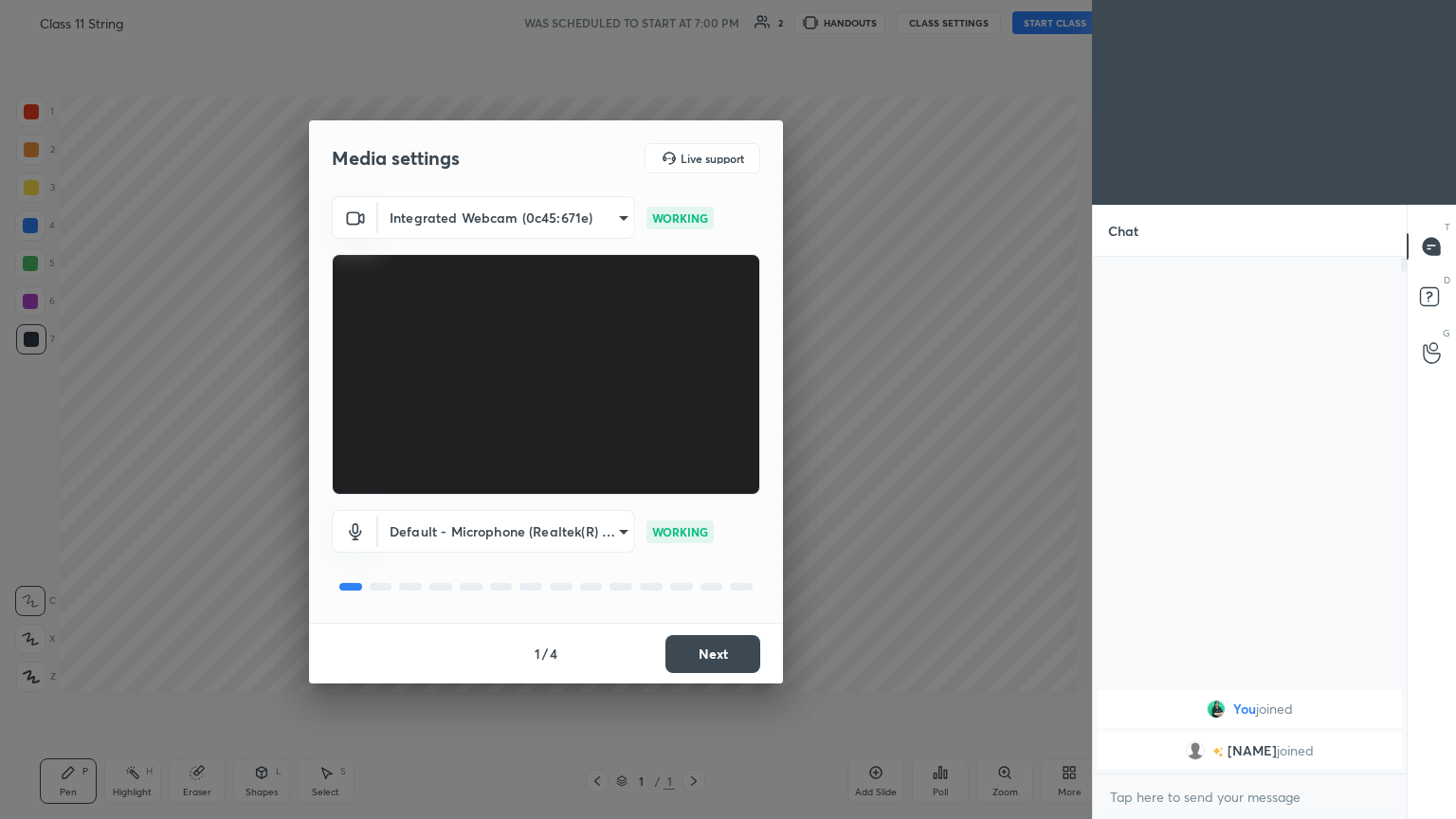 scroll, scrollTop: 94094, scrollLeft: 93776, axis: both 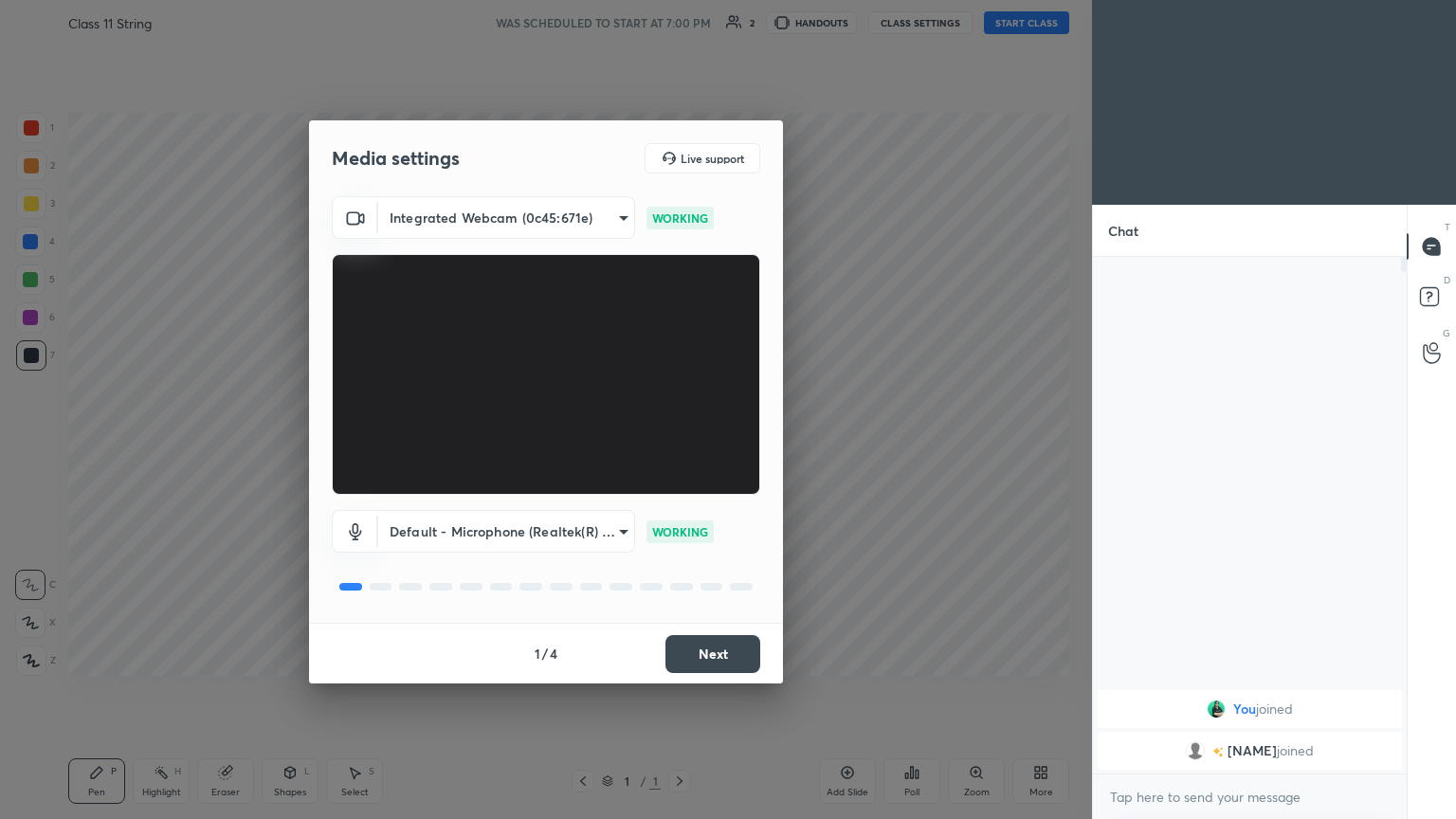 click on "Next" at bounding box center [713, 654] 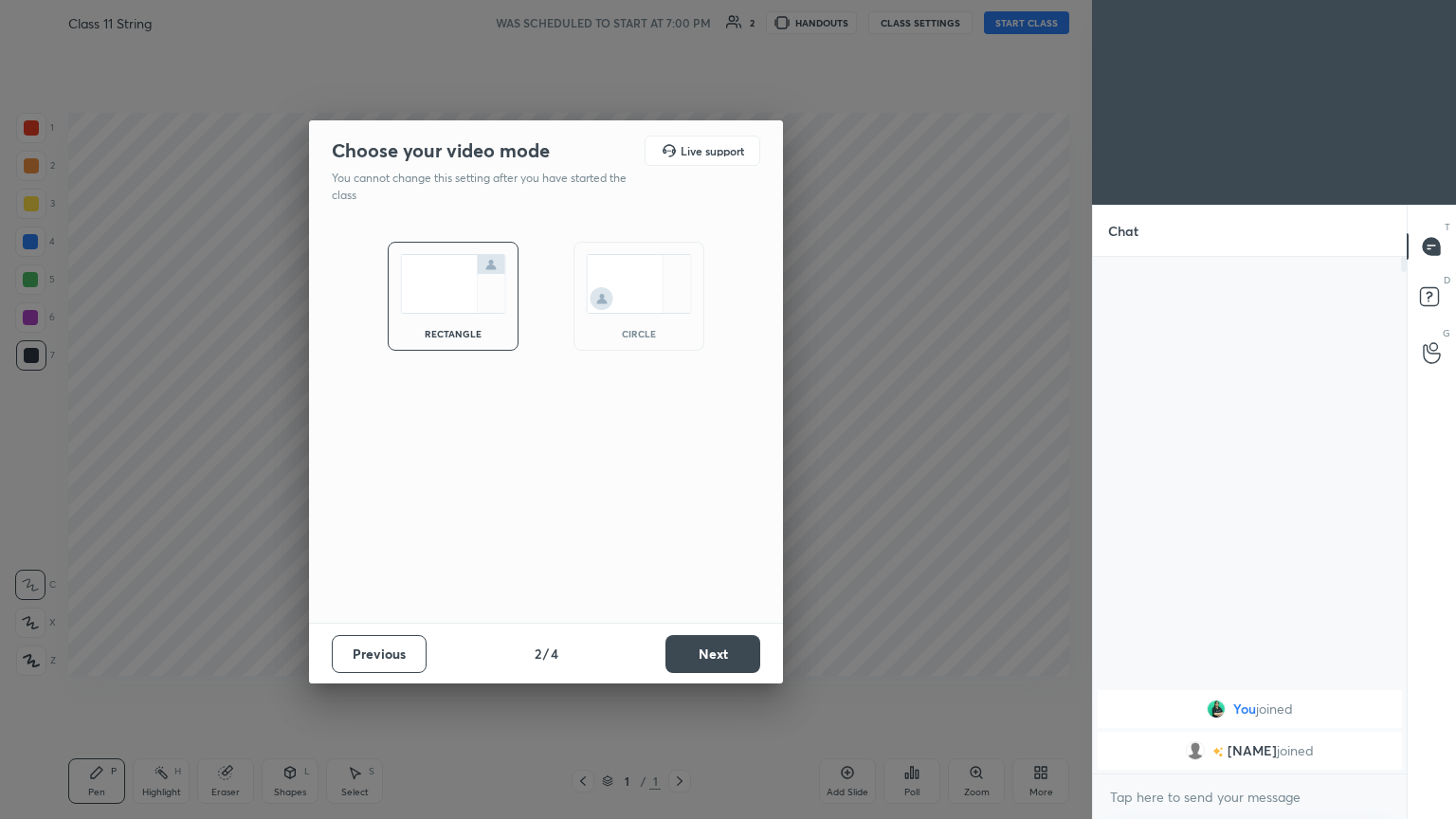 click on "Next" at bounding box center (713, 654) 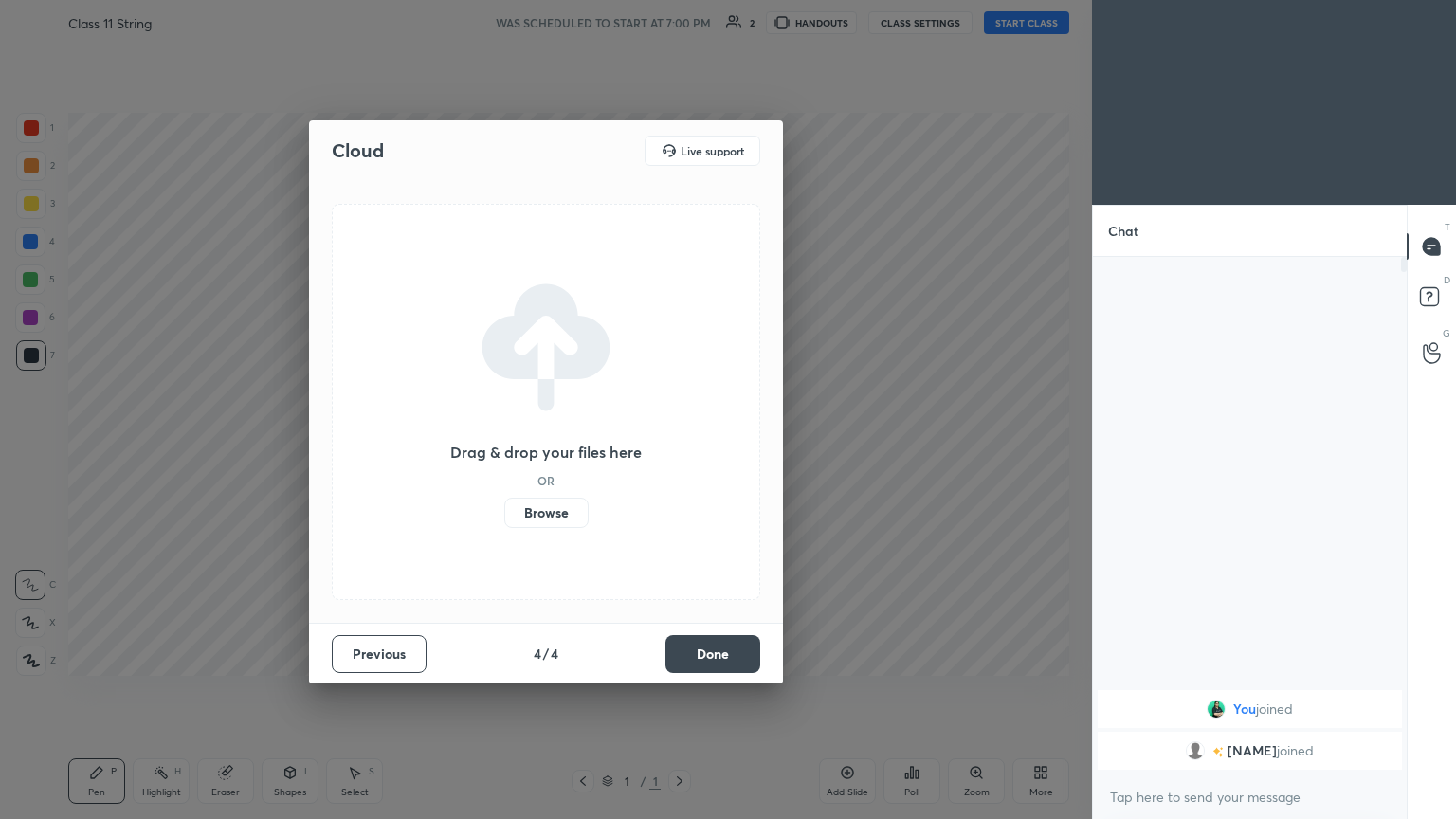 click on "Done" at bounding box center (713, 654) 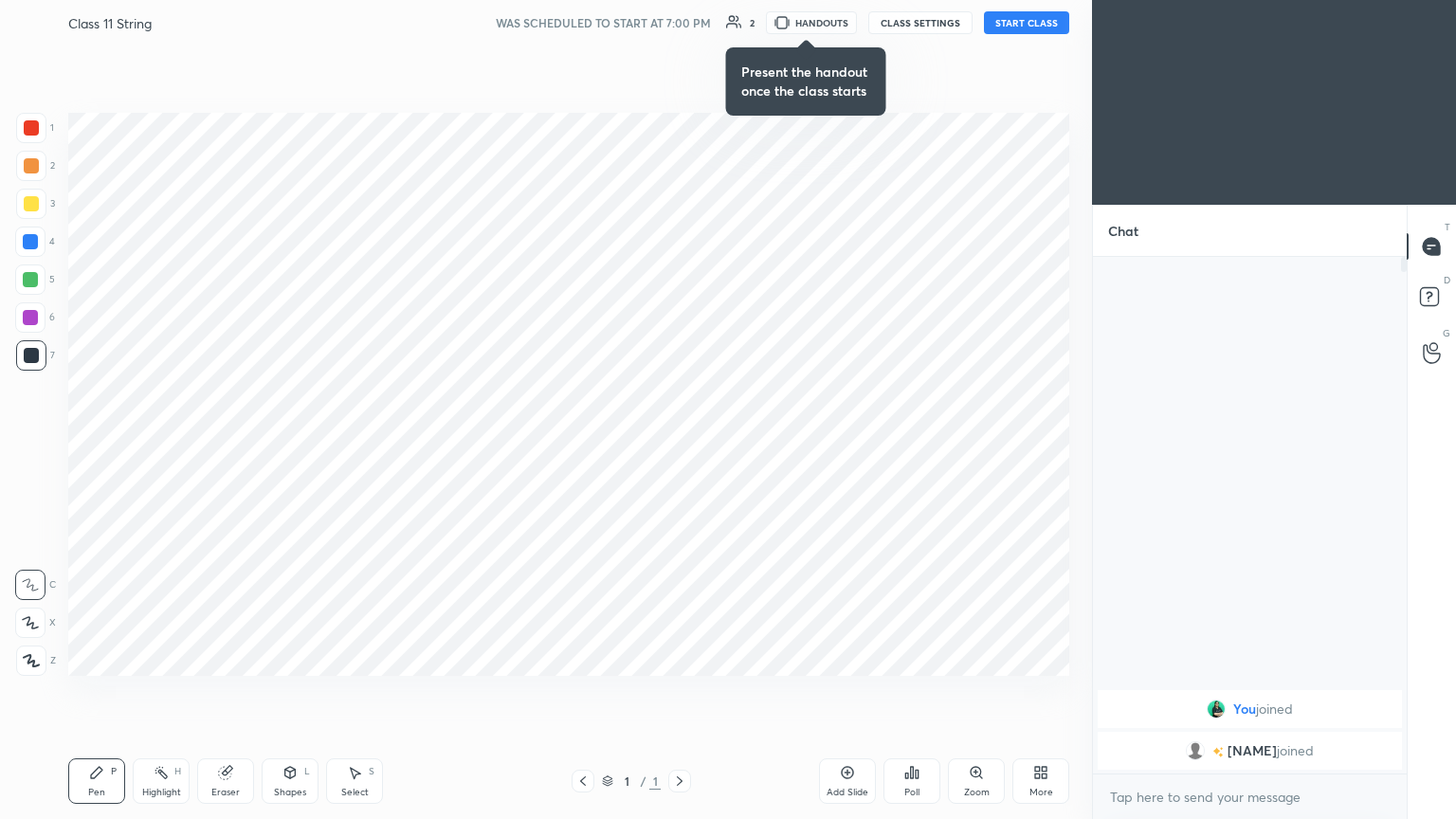 click on "Cloud Live support Drag & drop your files here OR Browse Previous 4 / 4 Done" at bounding box center (546, 410) 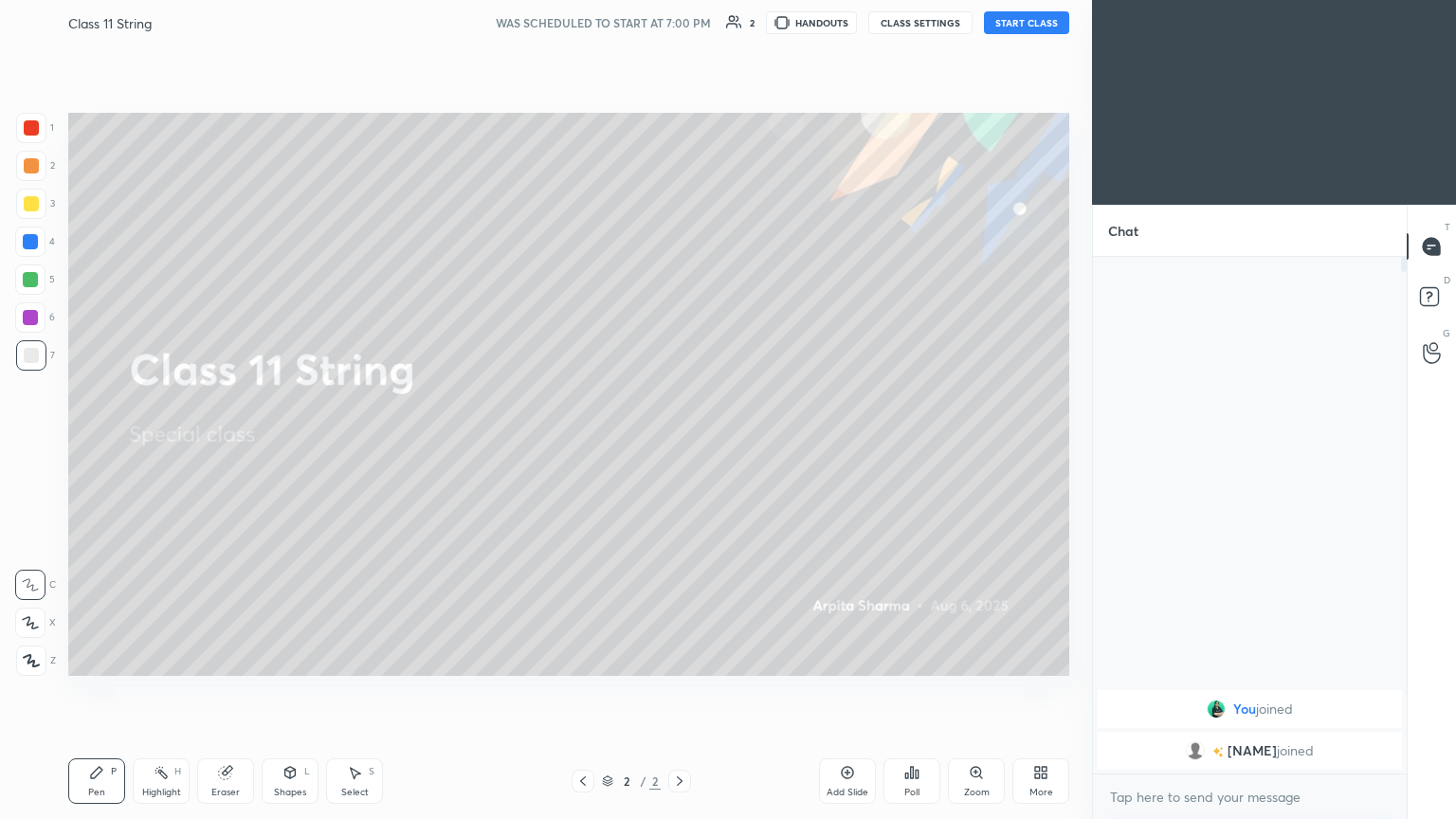 click on "START CLASS" at bounding box center (1027, 23) 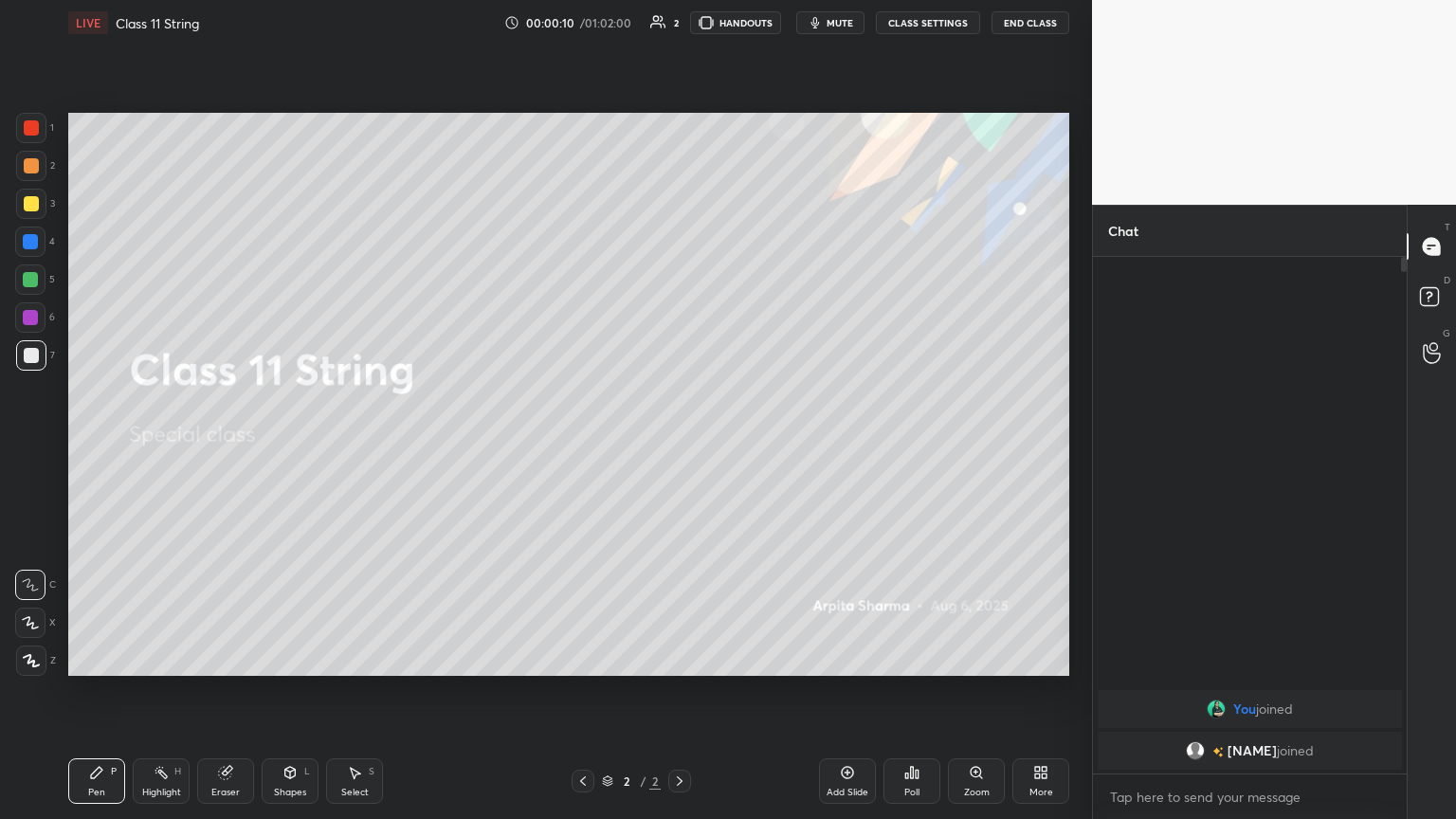 click on "mute" at bounding box center (840, 23) 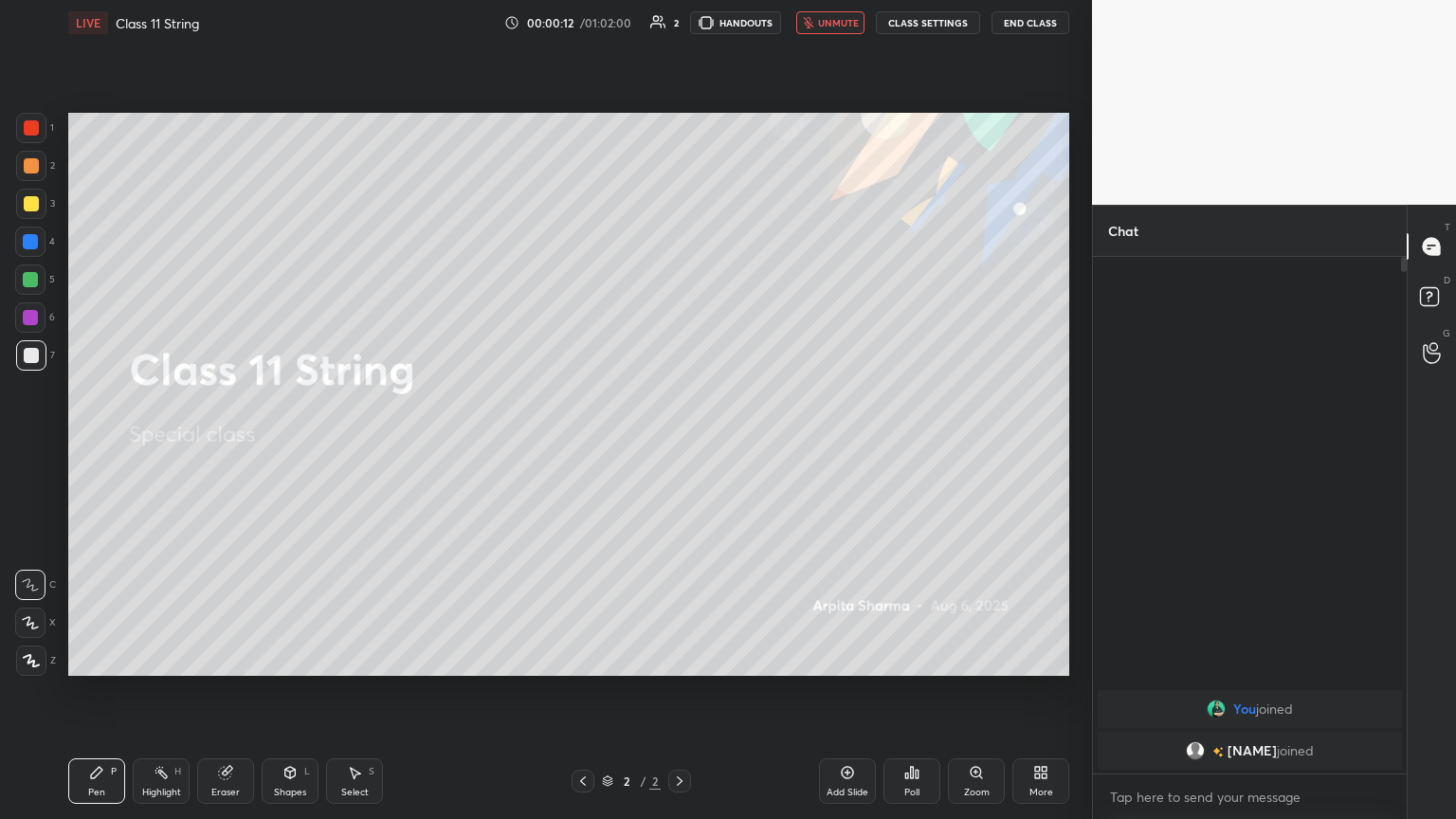 click 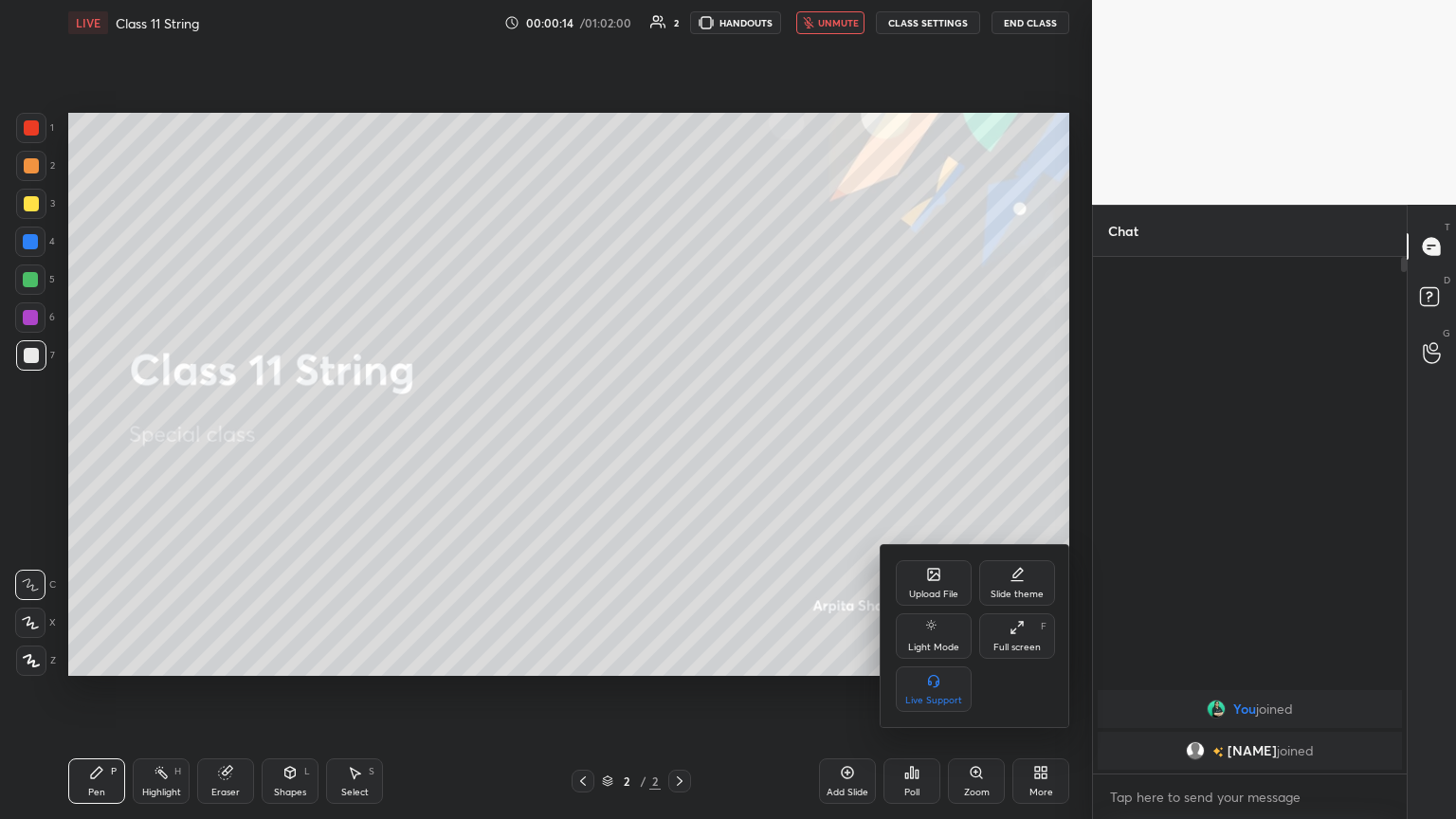 click on "Upload File" at bounding box center (934, 583) 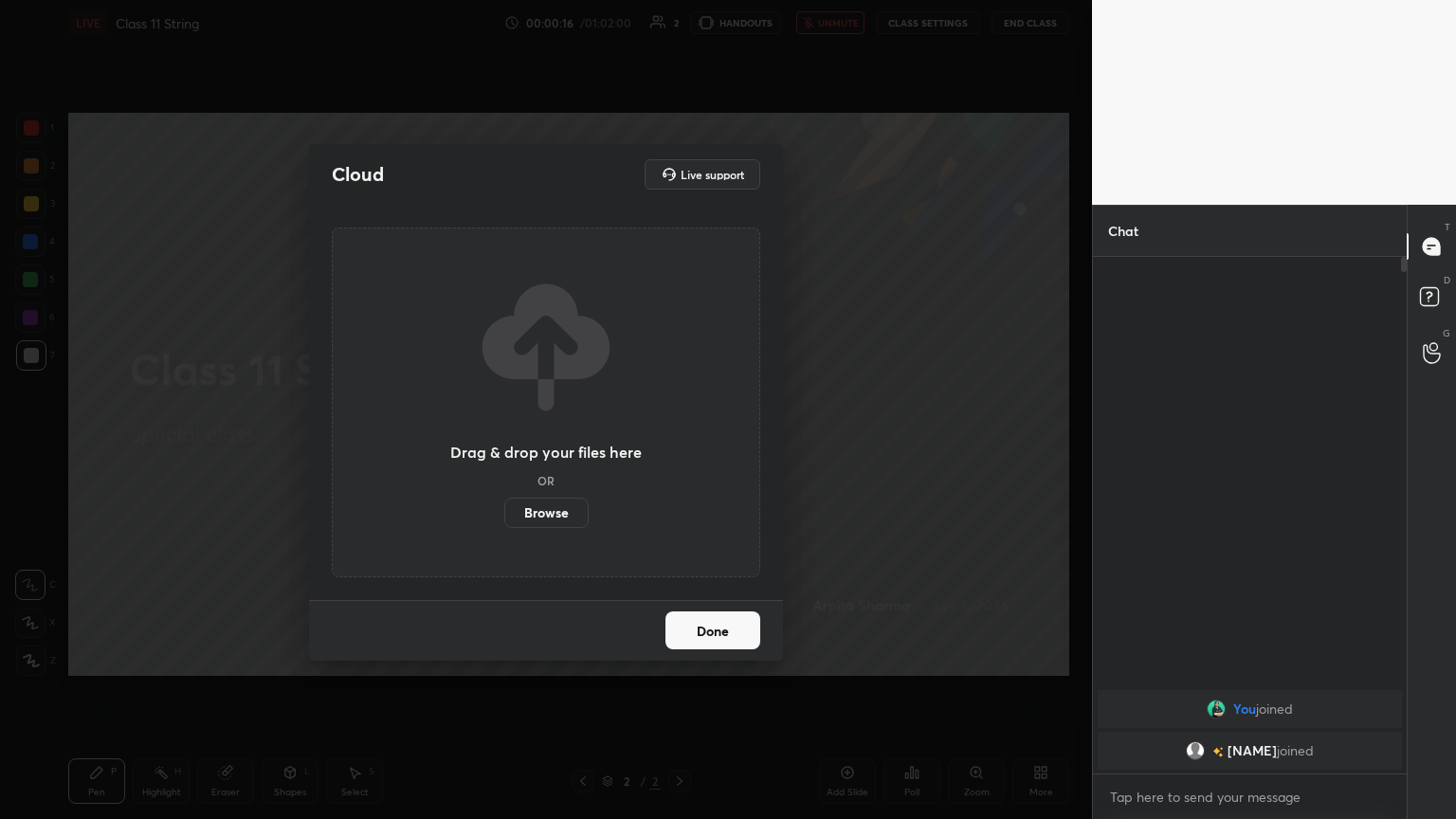 click on "Browse" at bounding box center (546, 513) 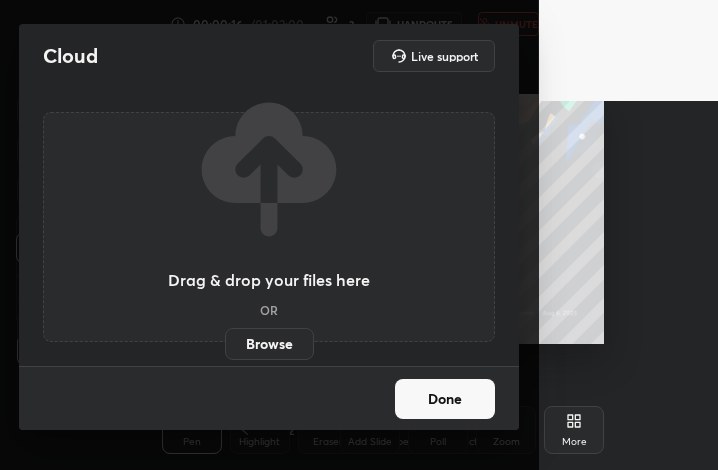 scroll, scrollTop: 342, scrollLeft: 458, axis: both 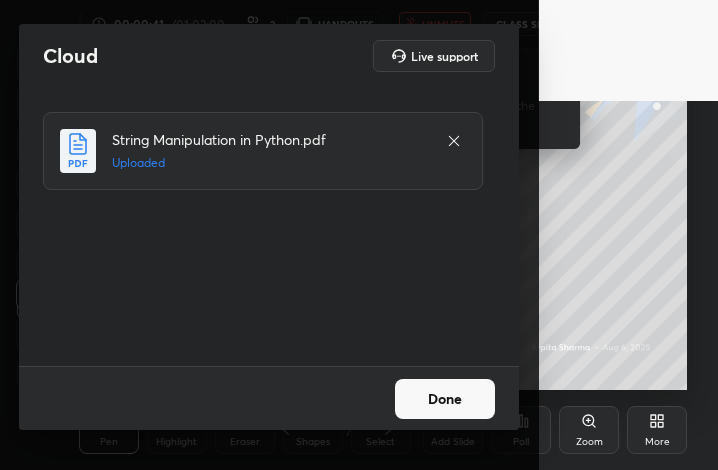 click on "Done" at bounding box center [445, 399] 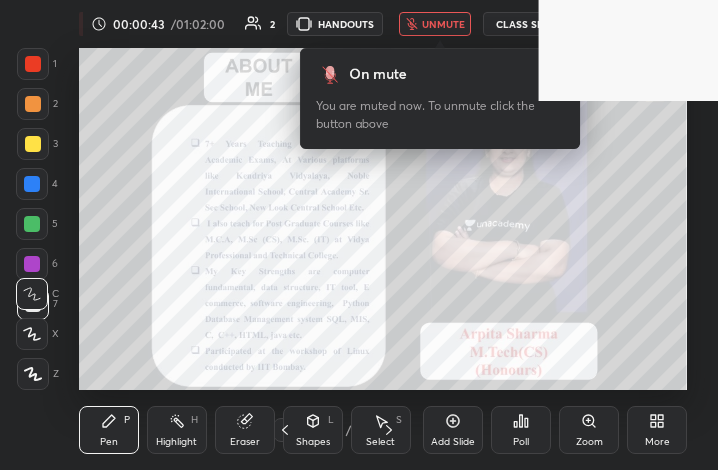 click 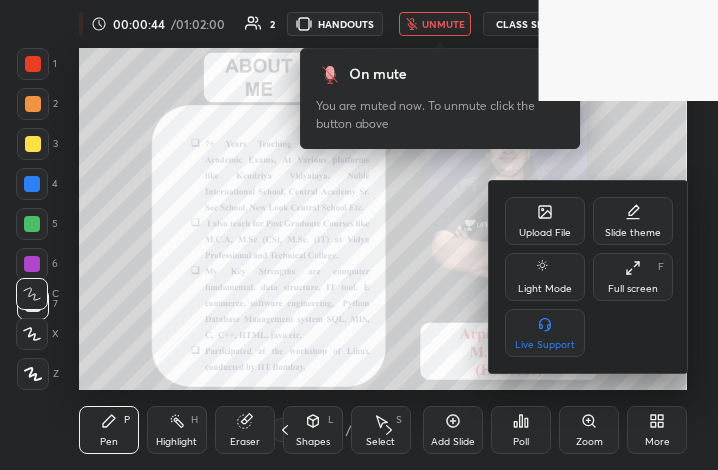 click on "Full screen F" at bounding box center (633, 277) 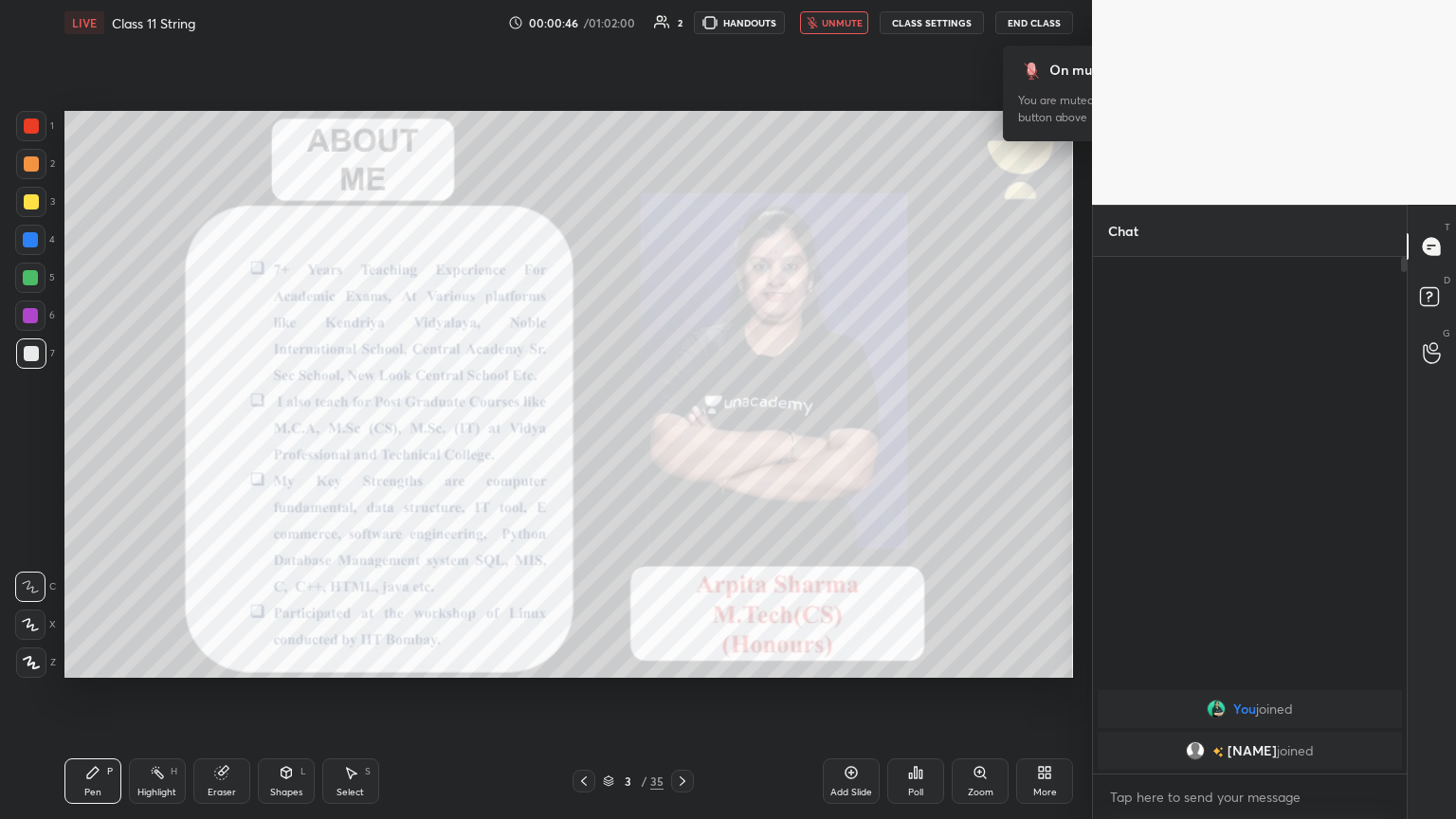scroll, scrollTop: 94094, scrollLeft: 93768, axis: both 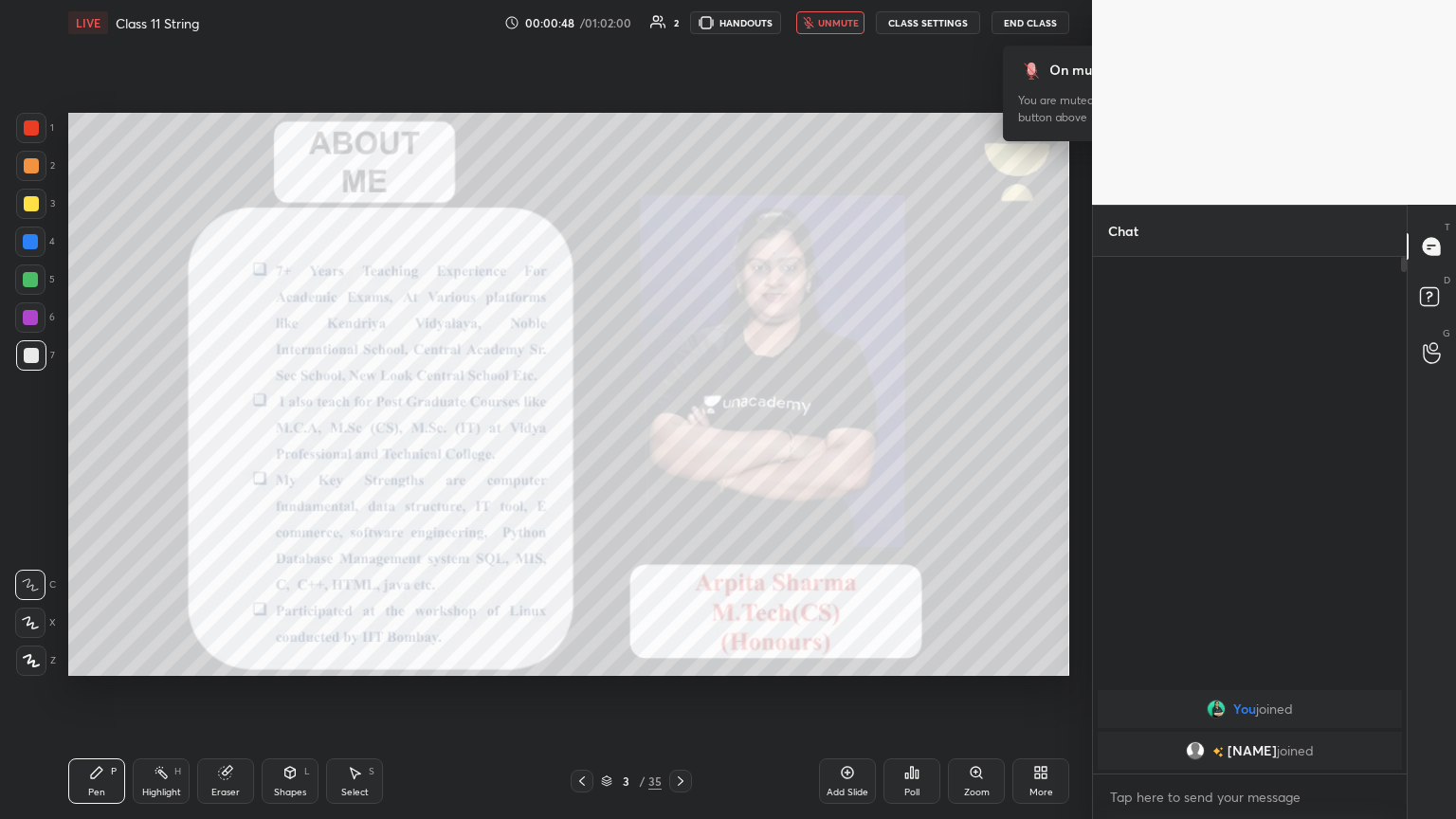 click on "unmute" at bounding box center [838, 23] 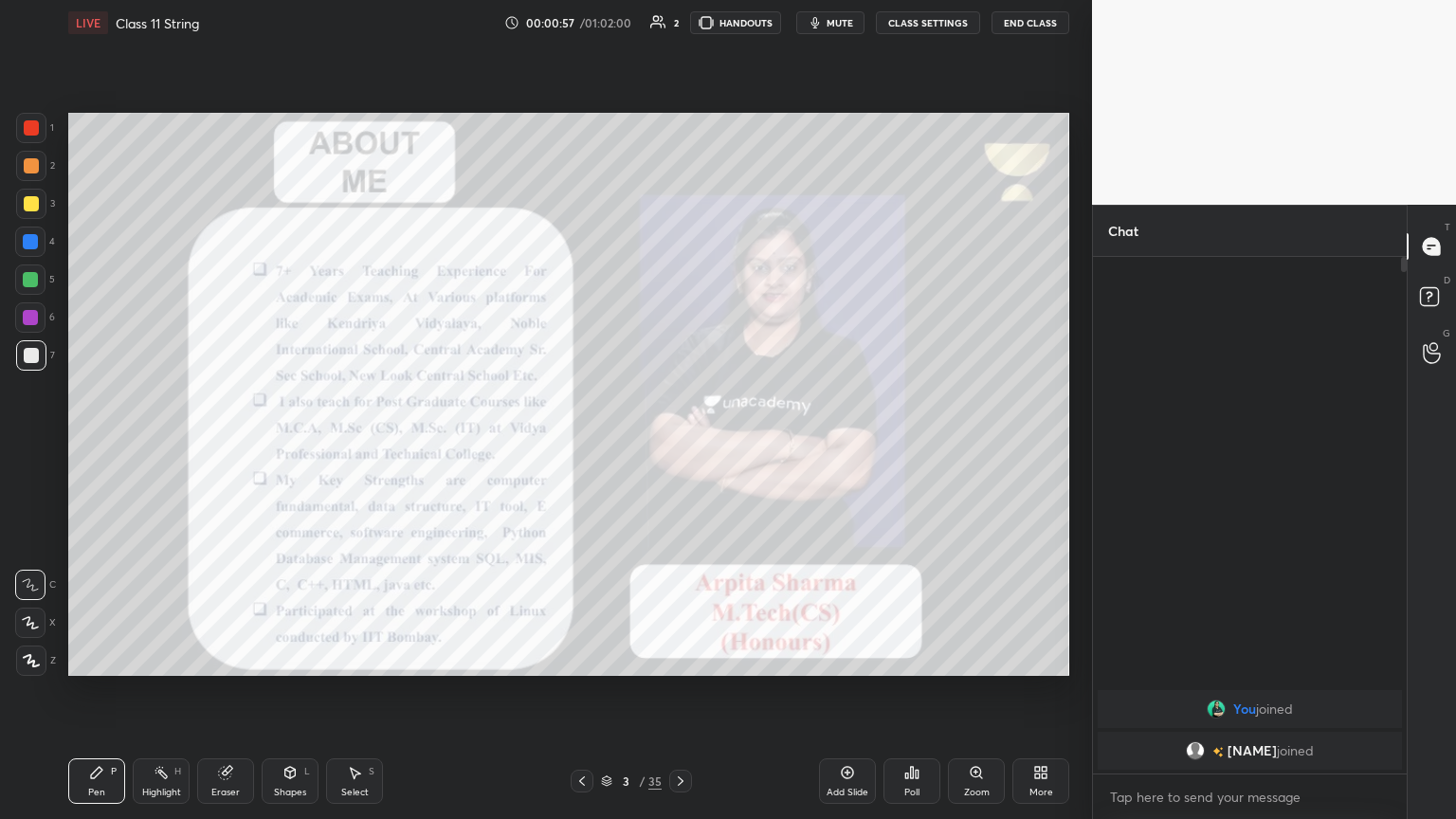 click at bounding box center (31, 128) 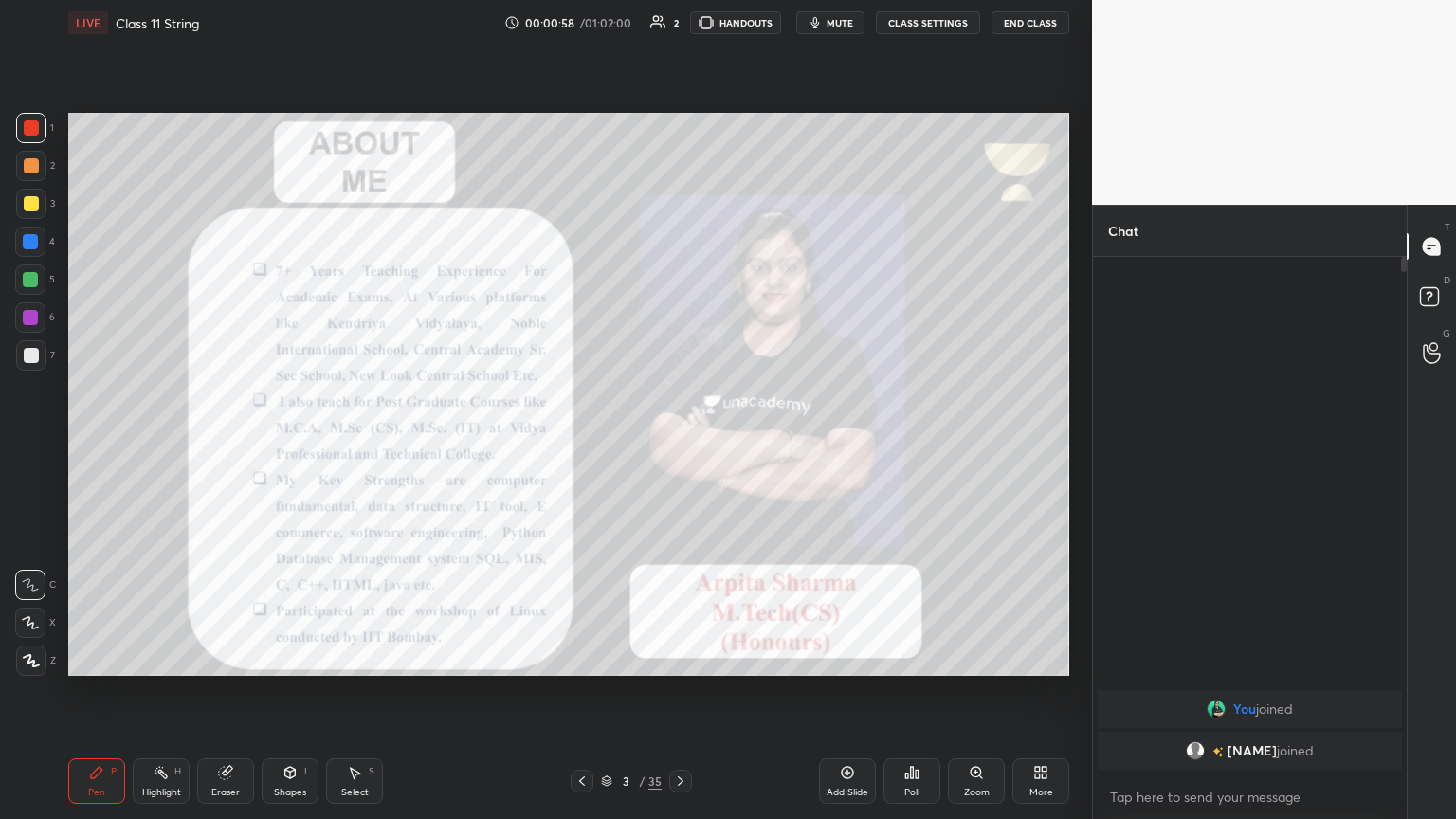 click 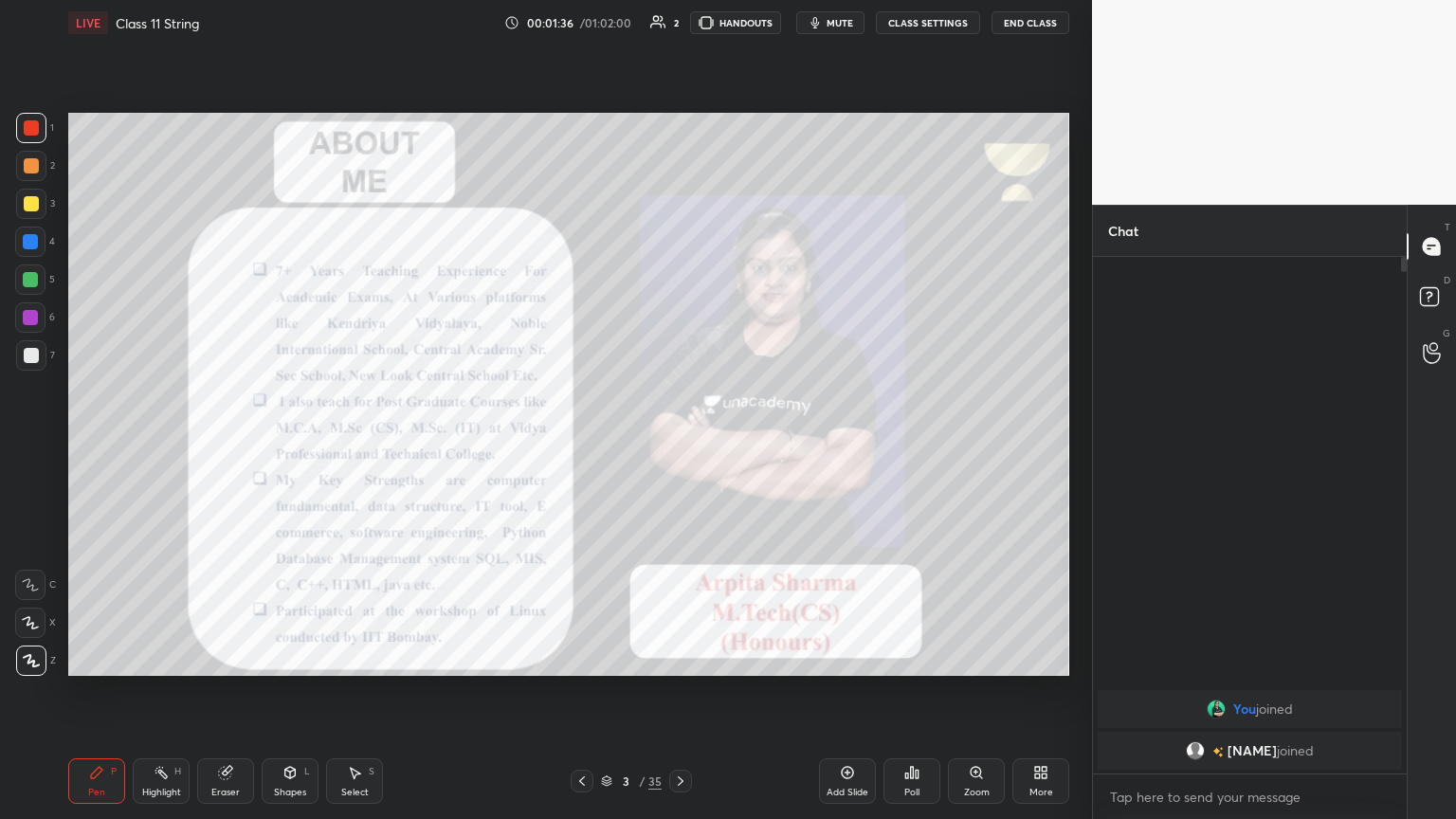 click 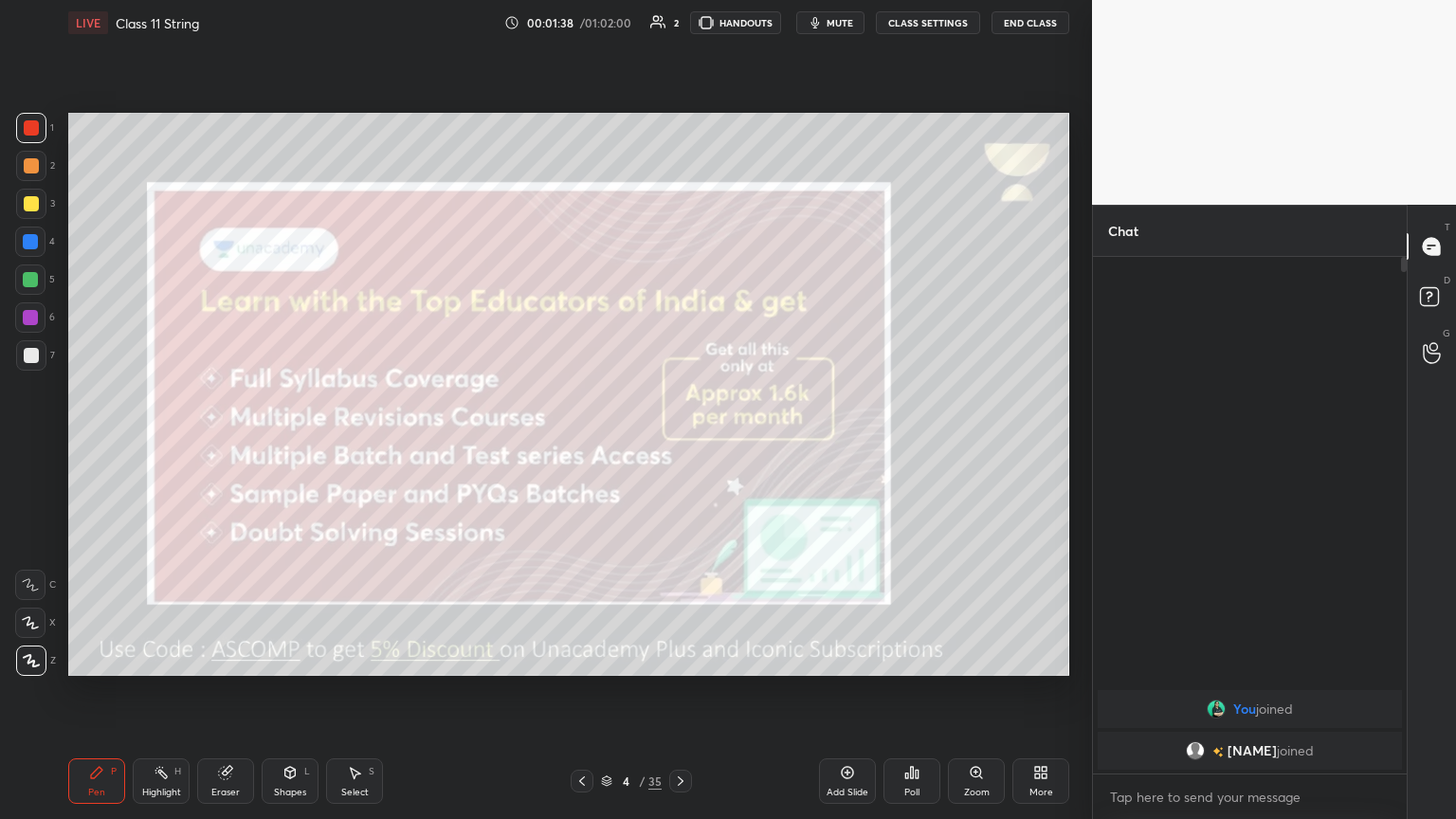 click 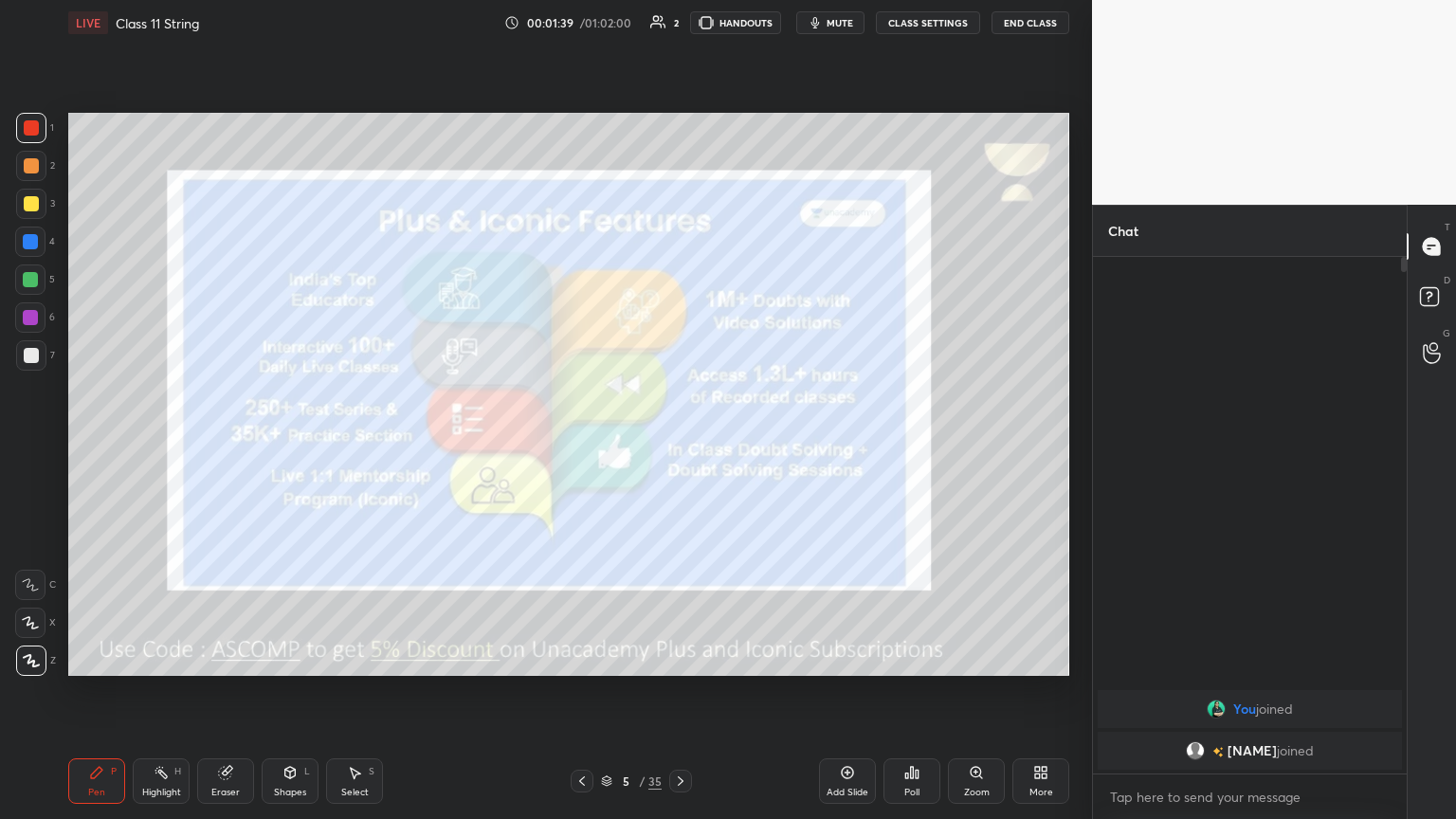 click 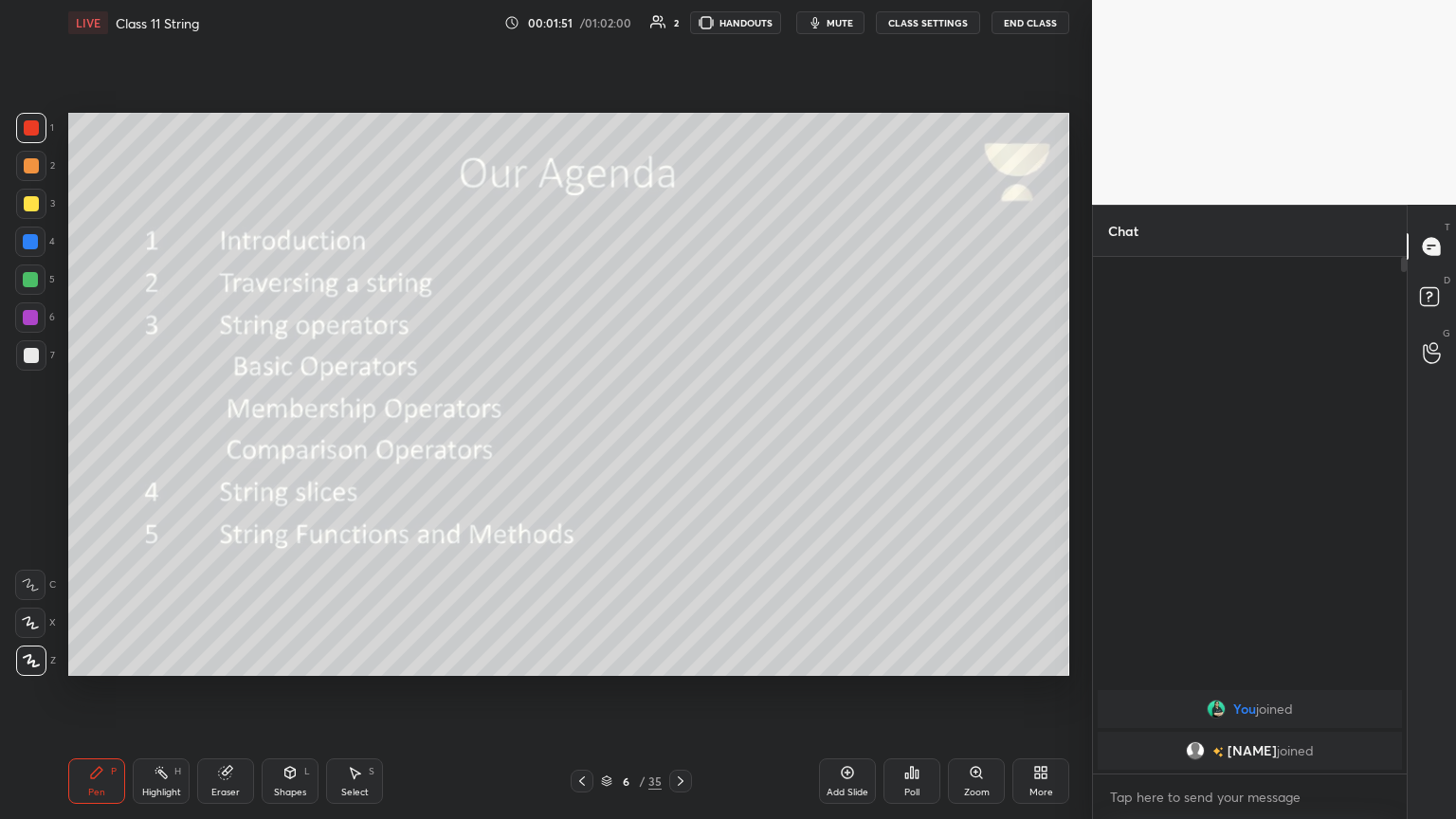 click at bounding box center [31, 204] 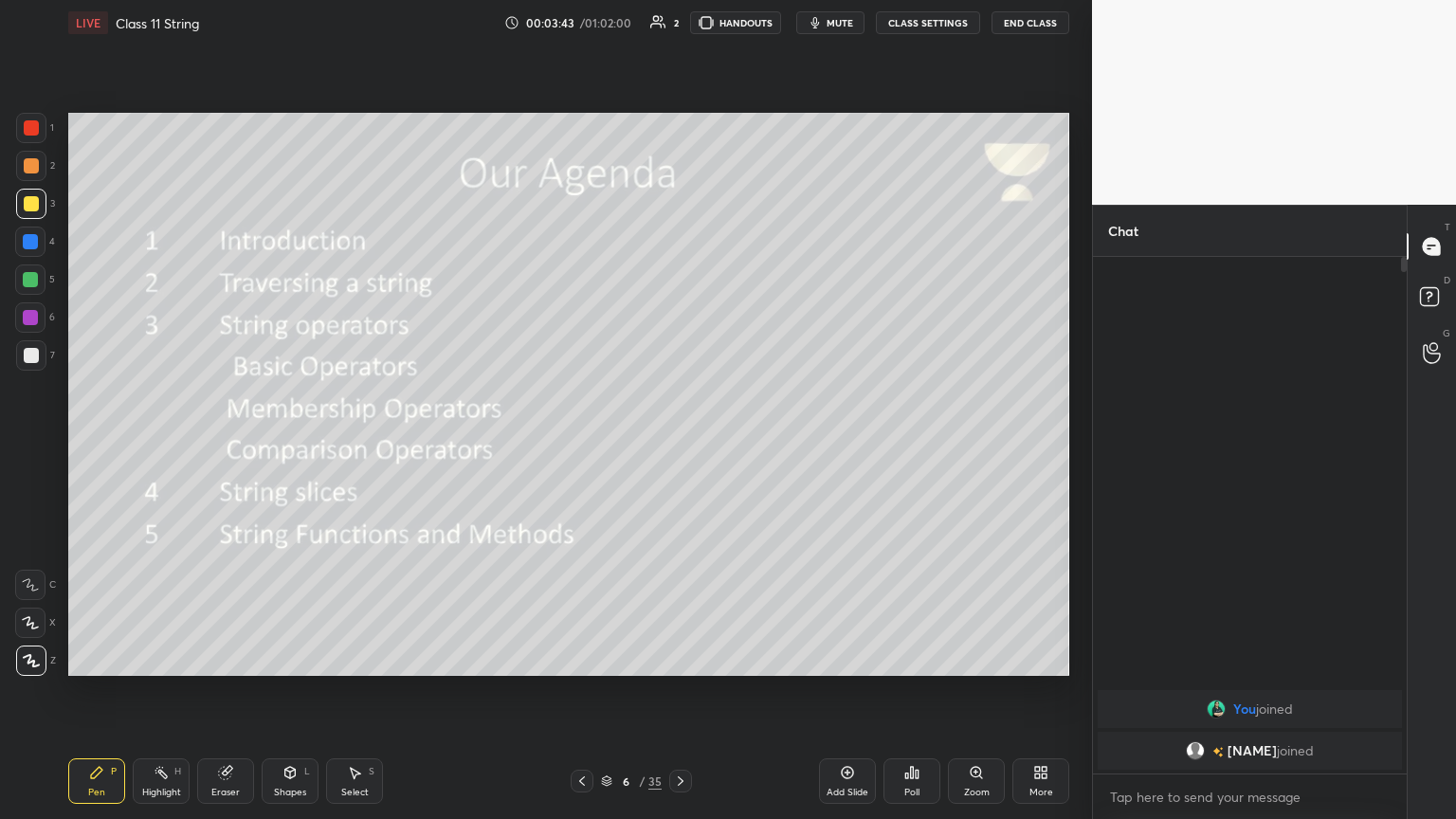 click at bounding box center (30, 585) 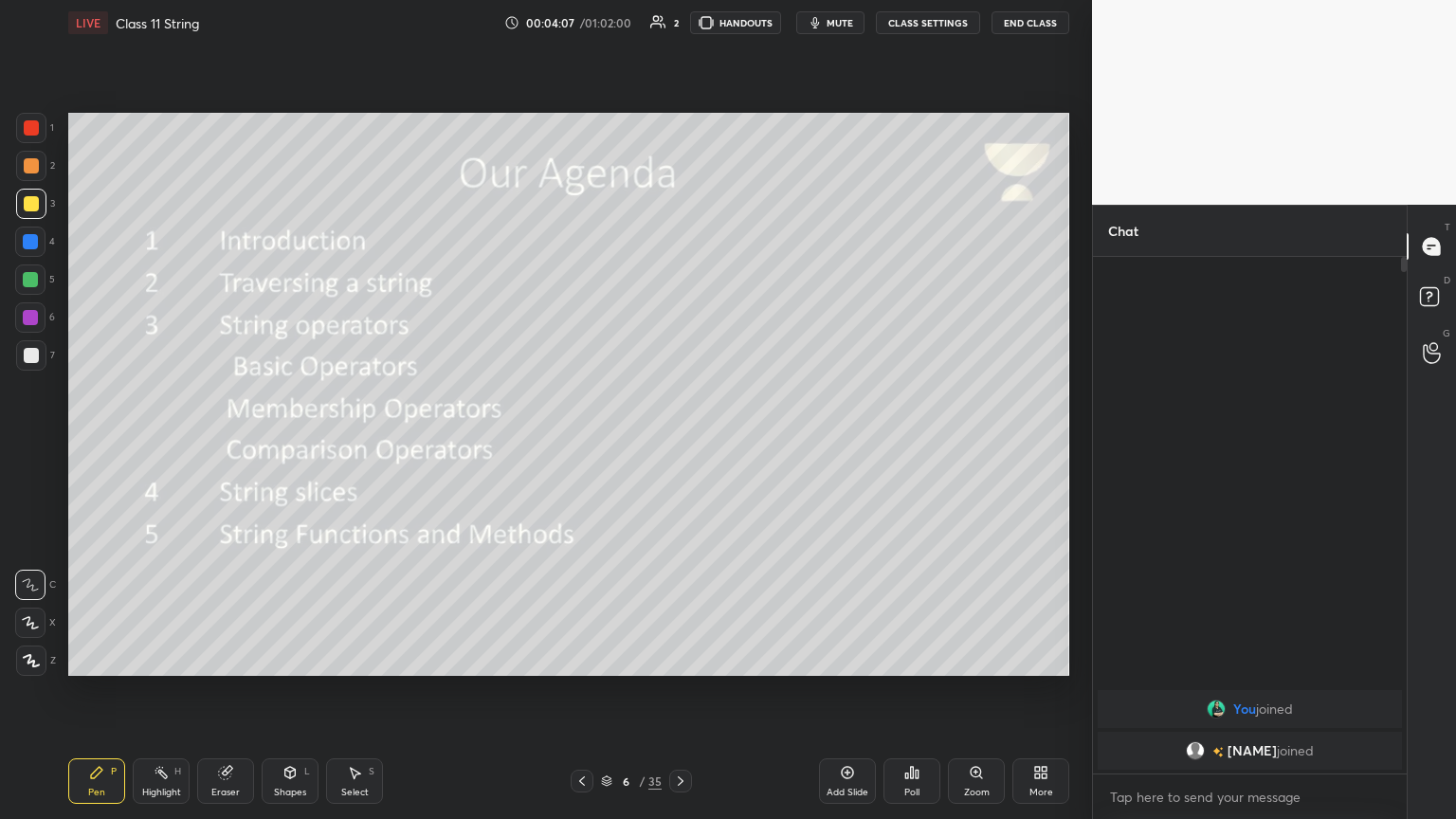 click 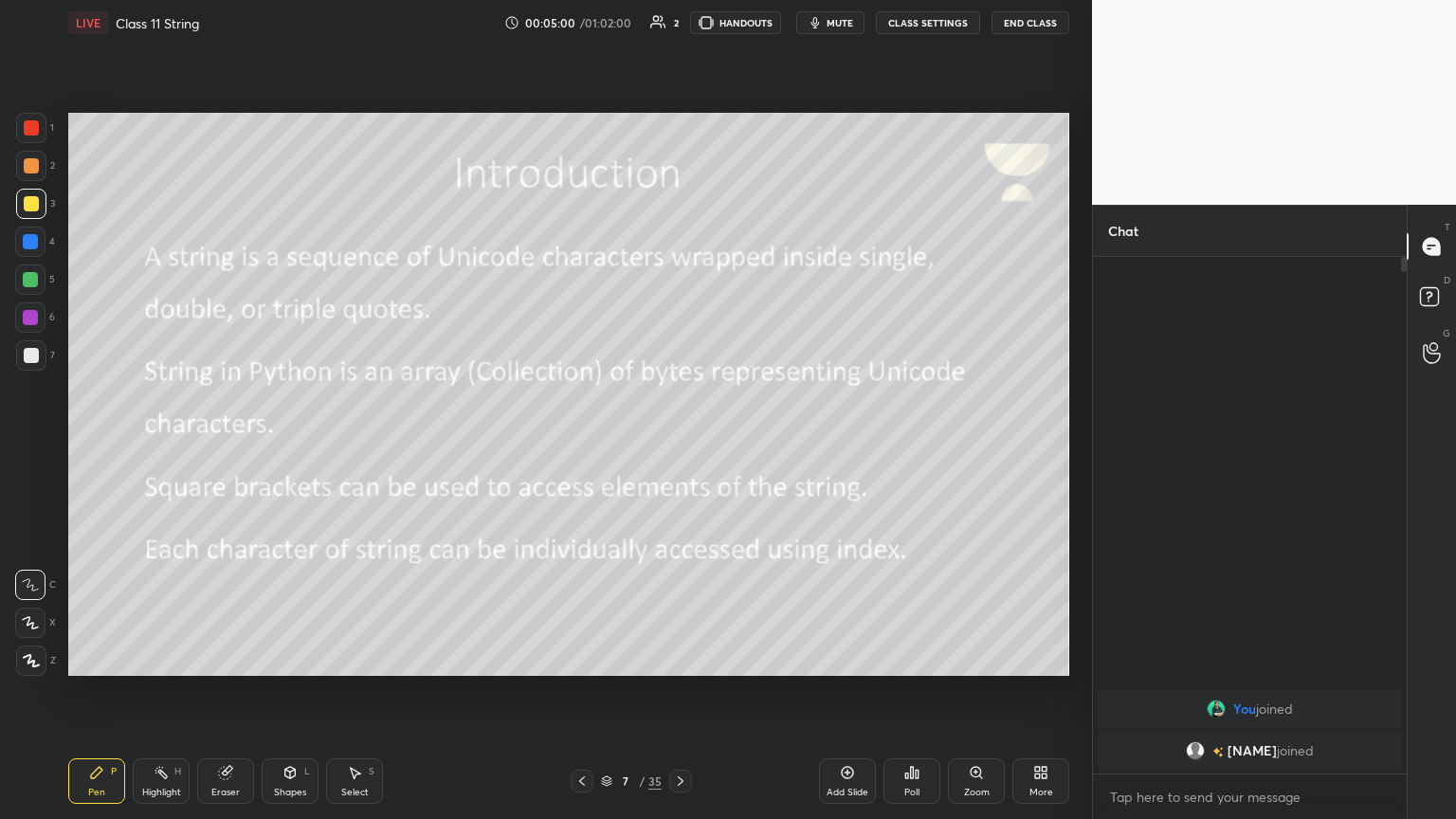 click 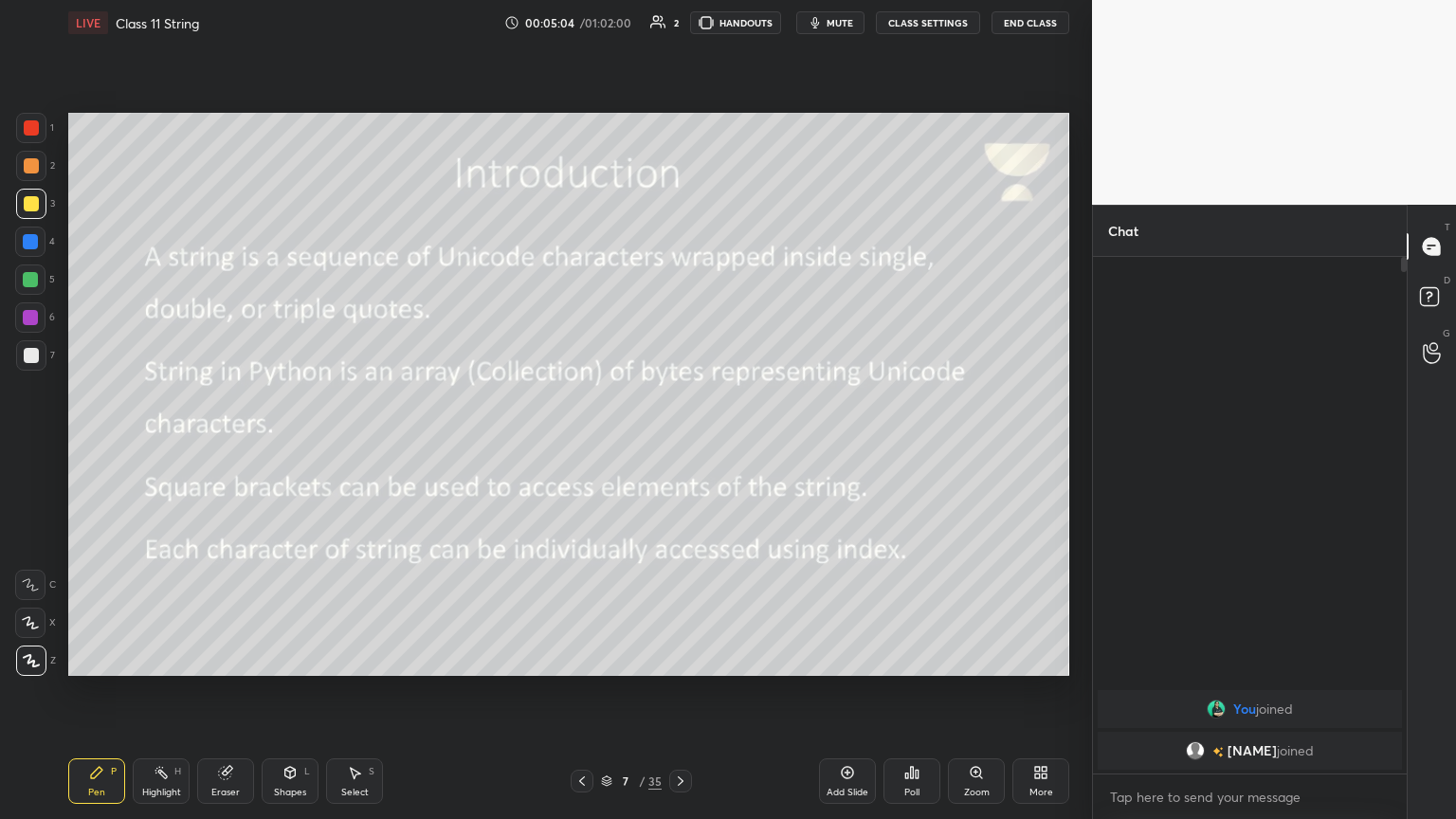 click on "Setting up your live class Poll for   secs No correct answer Start poll" at bounding box center (569, 394) 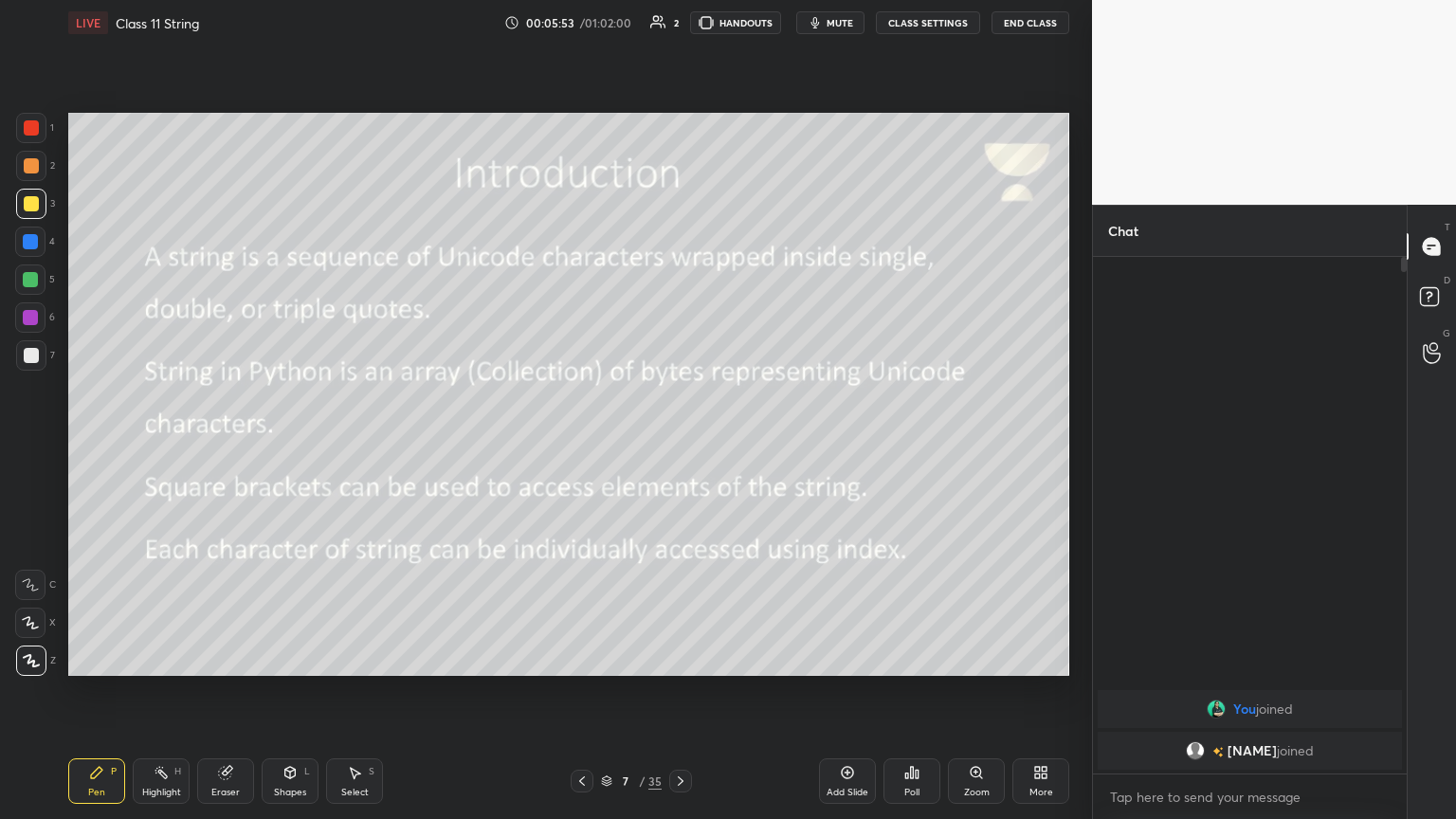 click on "Add Slide Poll Zoom More" at bounding box center [944, 781] 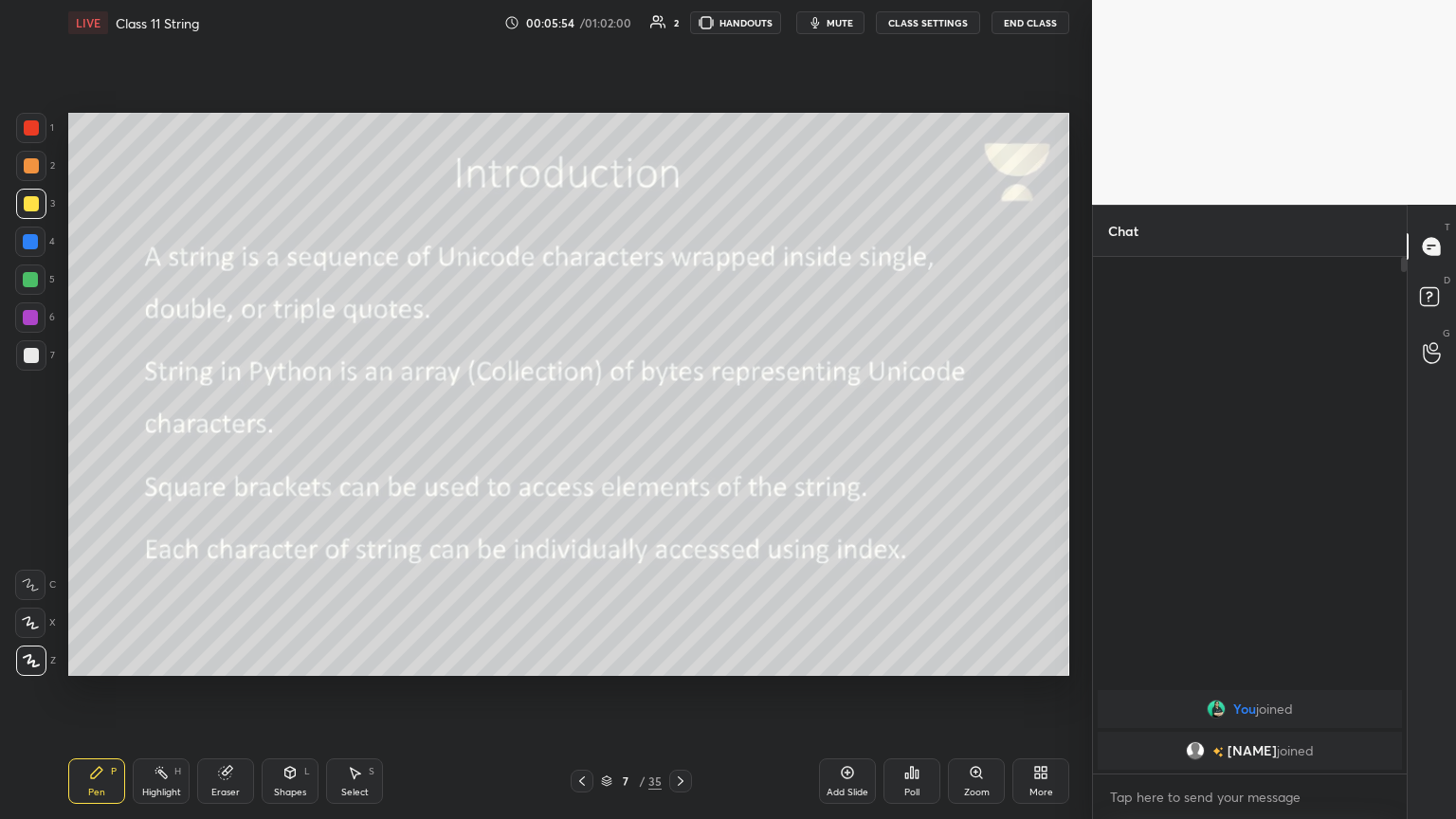 click 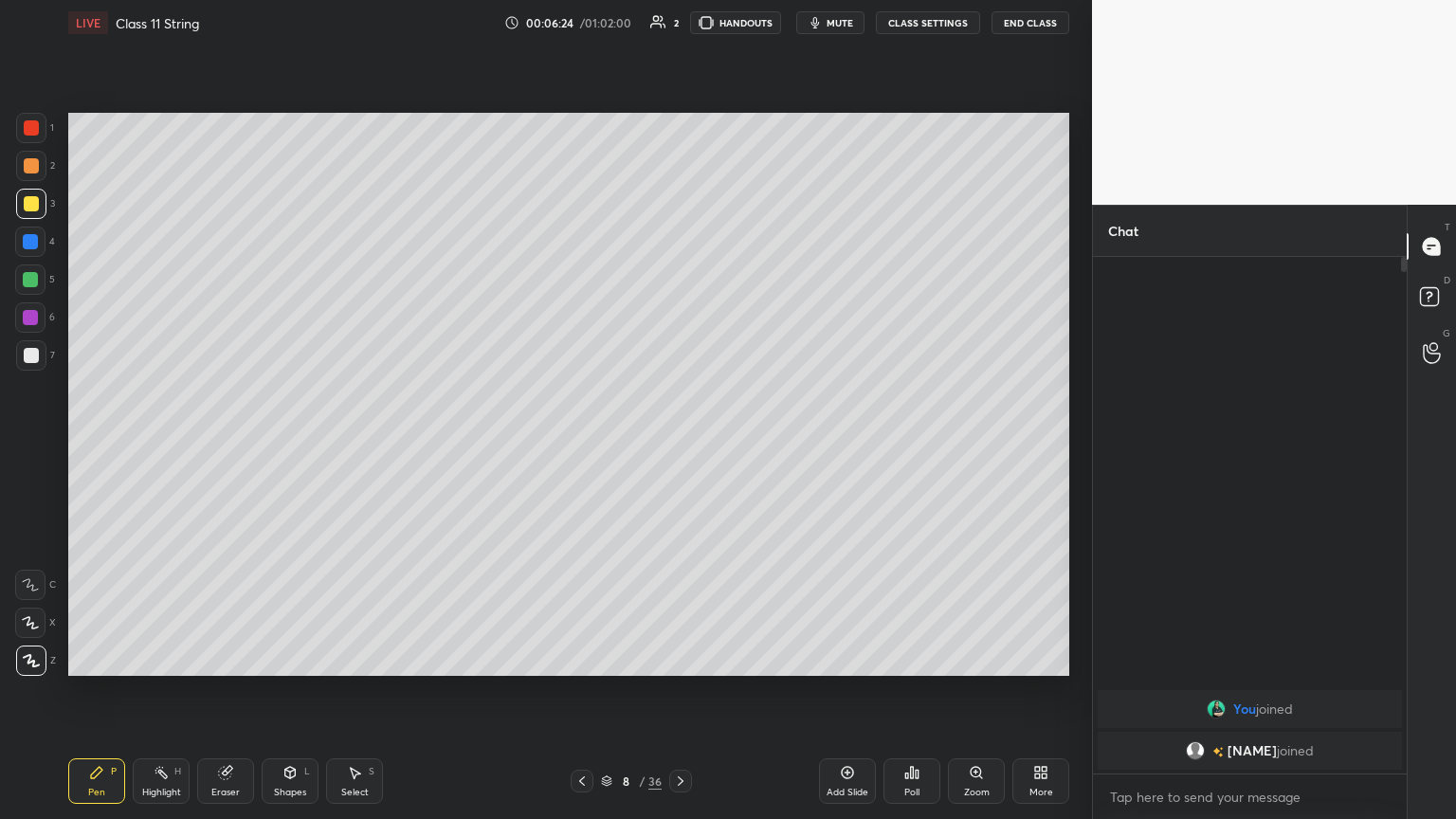 click at bounding box center [31, 128] 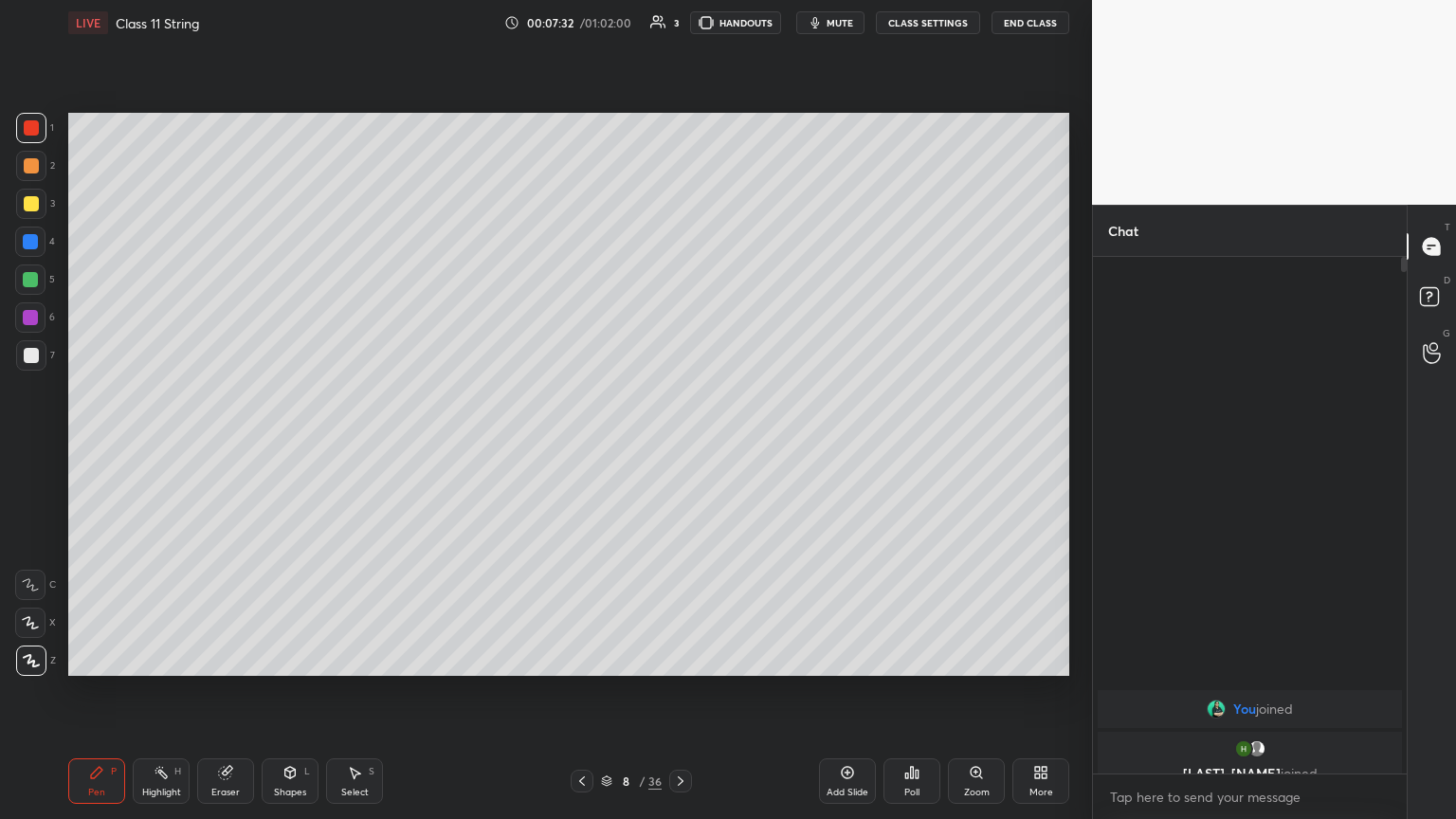 click on "Pen P Highlight H Eraser Shapes L Select S 8 / 36 Add Slide Poll Zoom More" at bounding box center [569, 781] 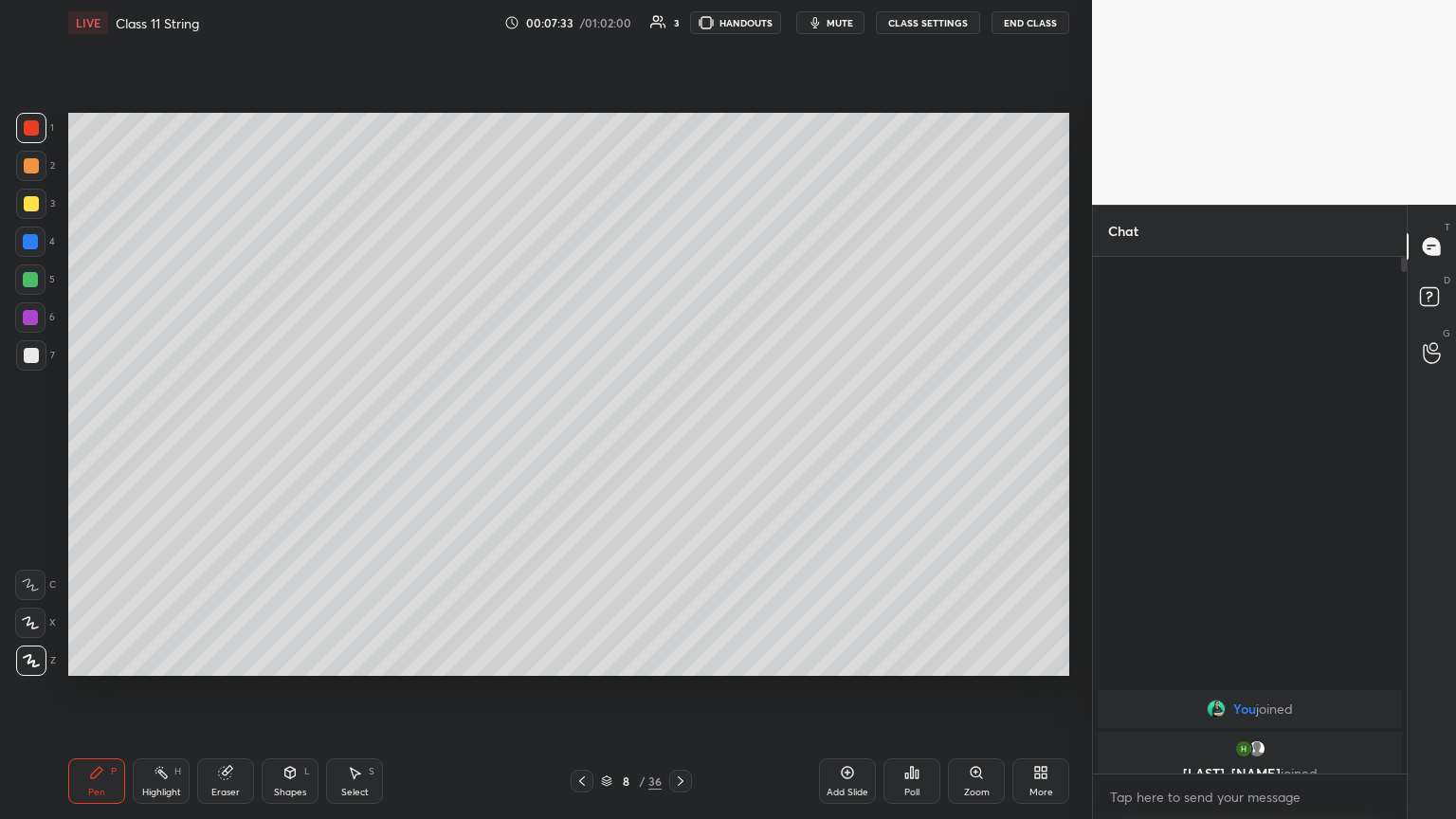click 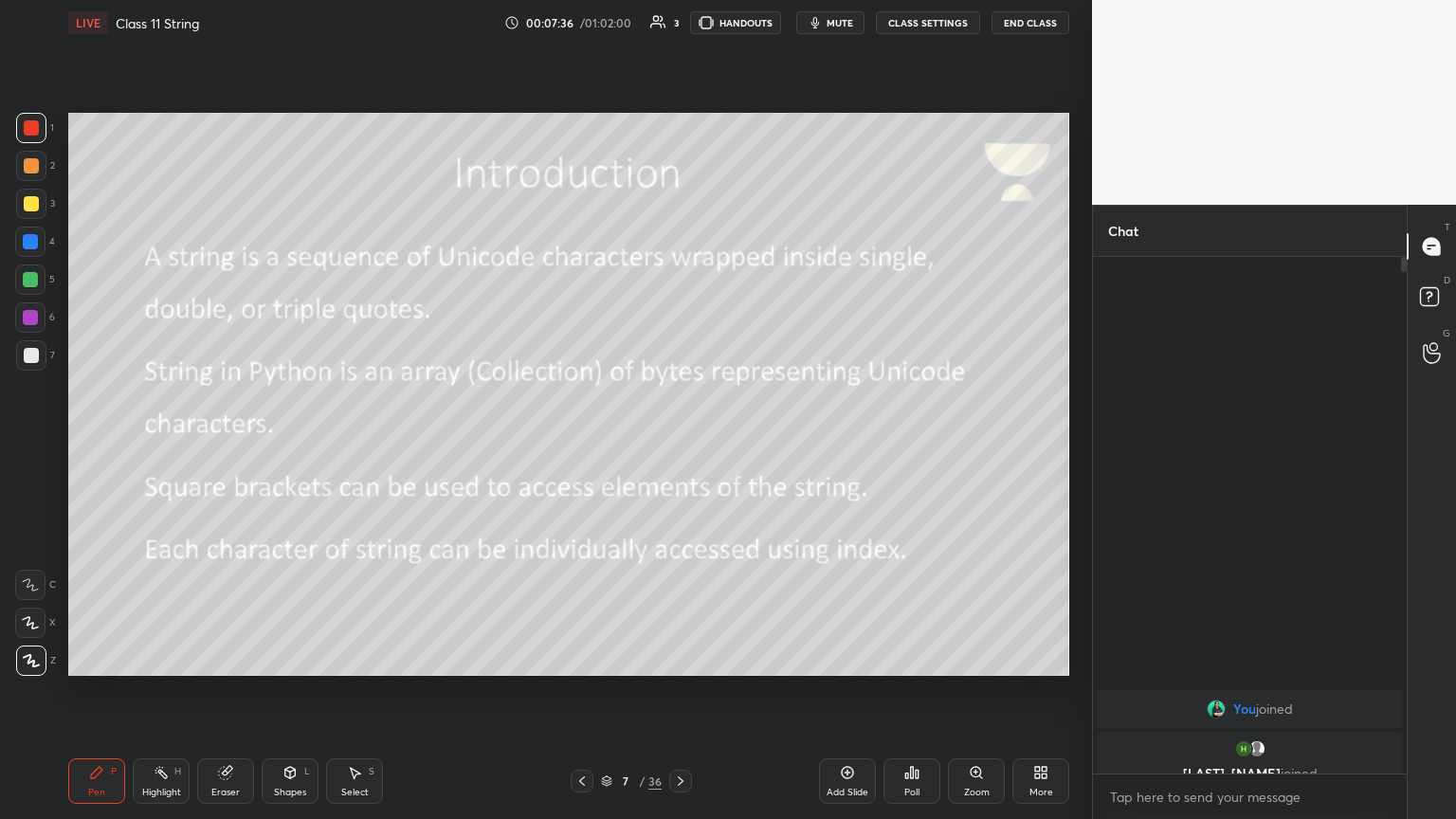 click at bounding box center [31, 204] 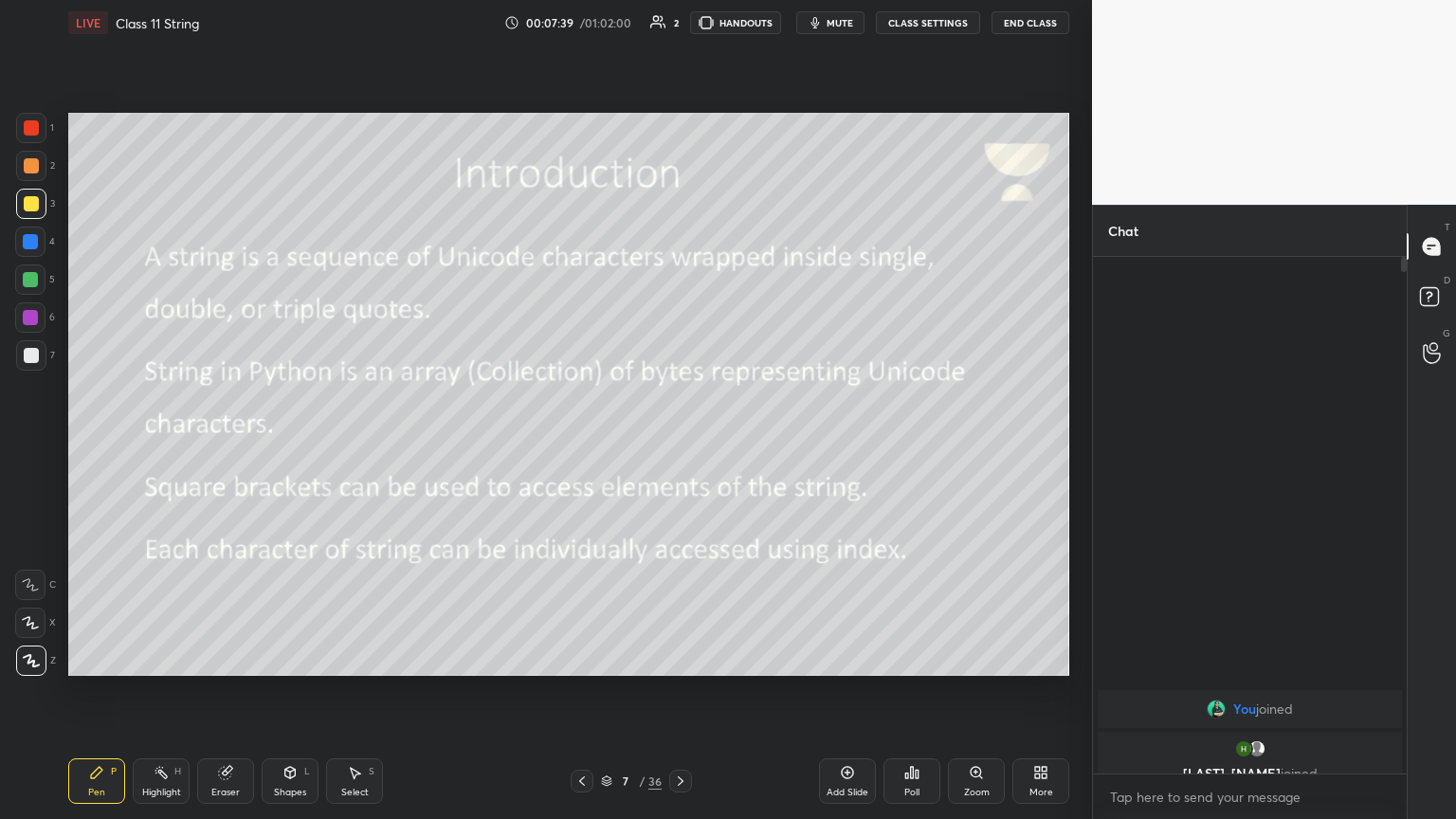 click 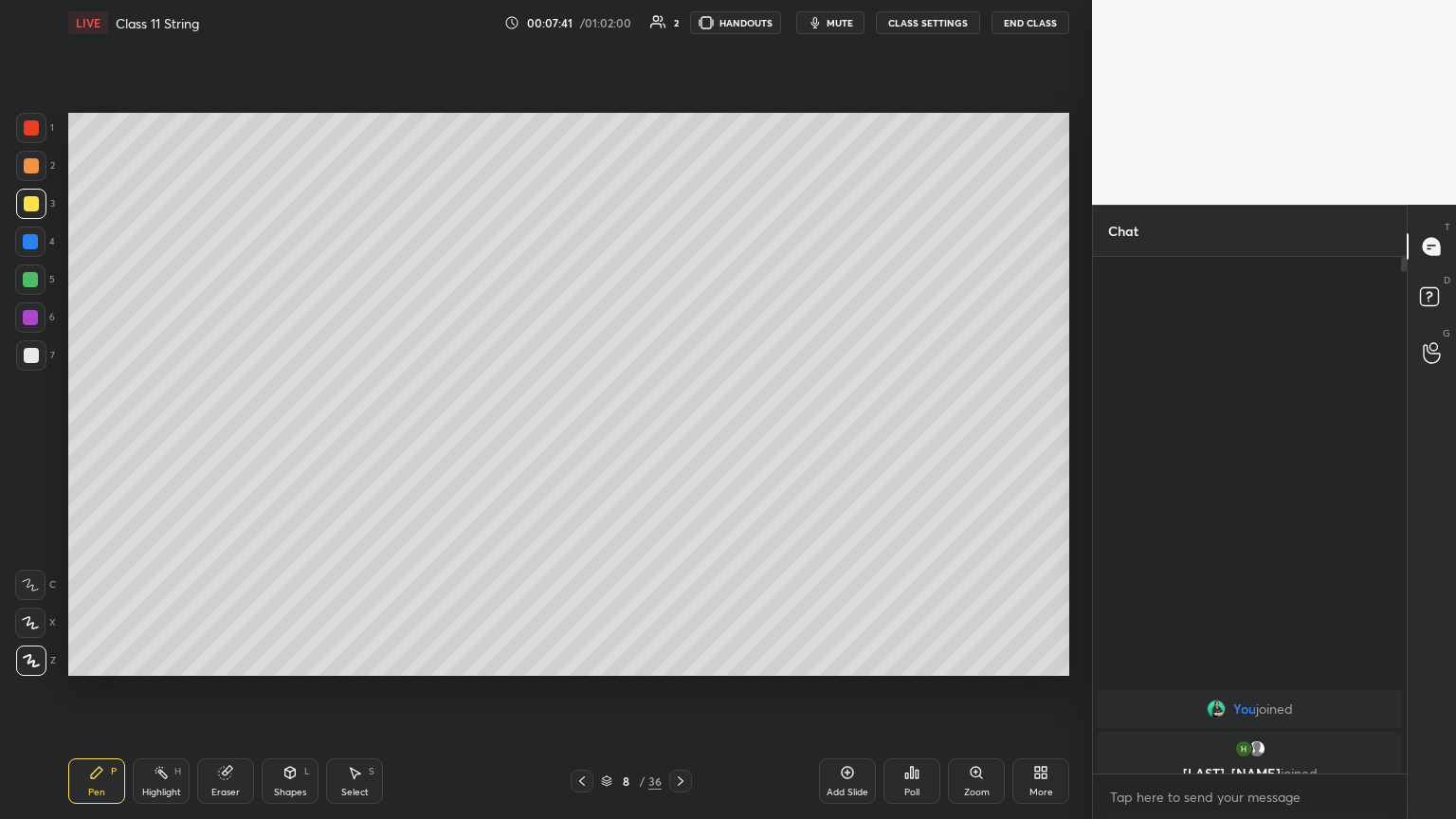 click 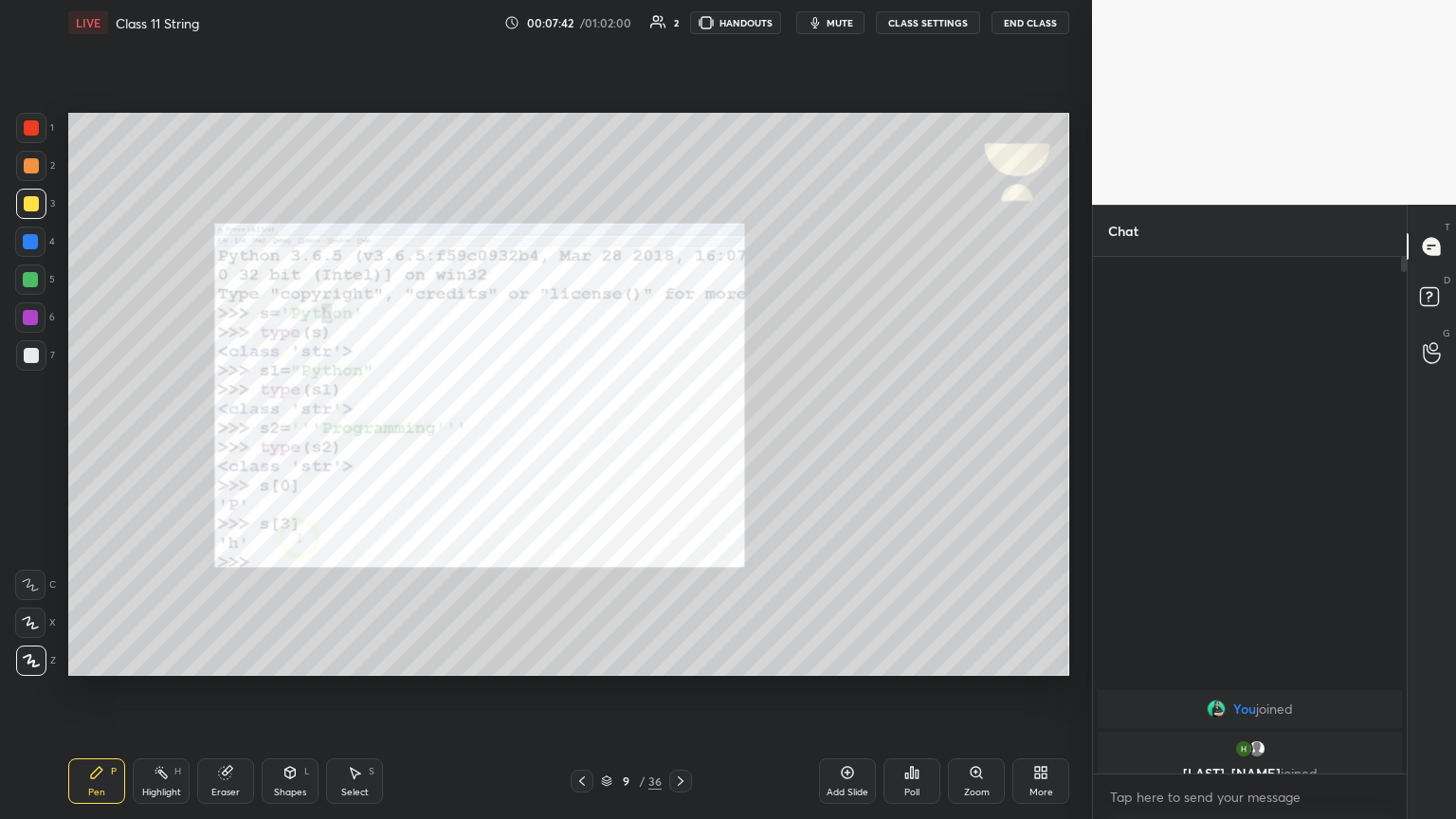 click on "36" at bounding box center (655, 781) 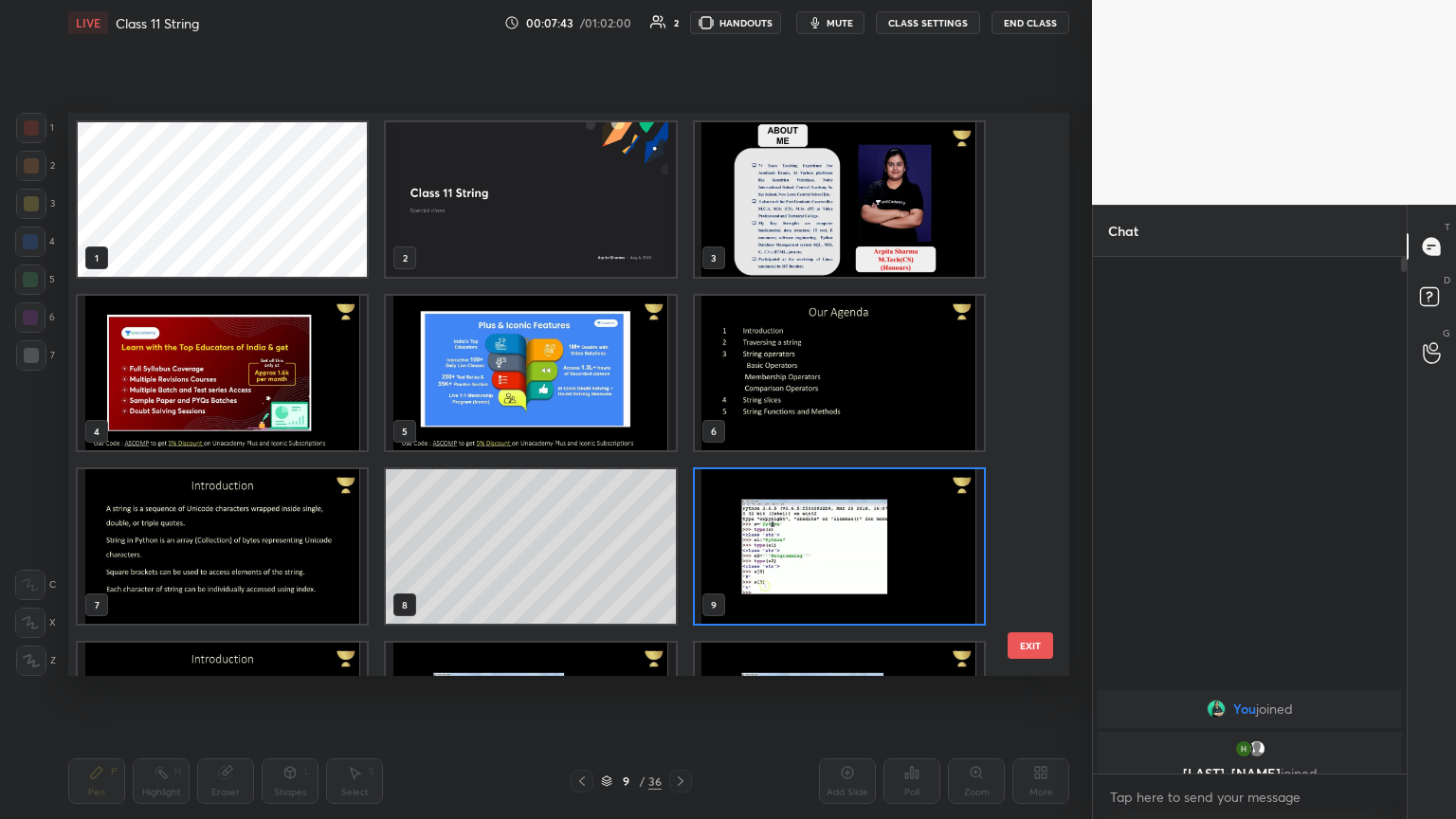 scroll, scrollTop: 6, scrollLeft: 9, axis: both 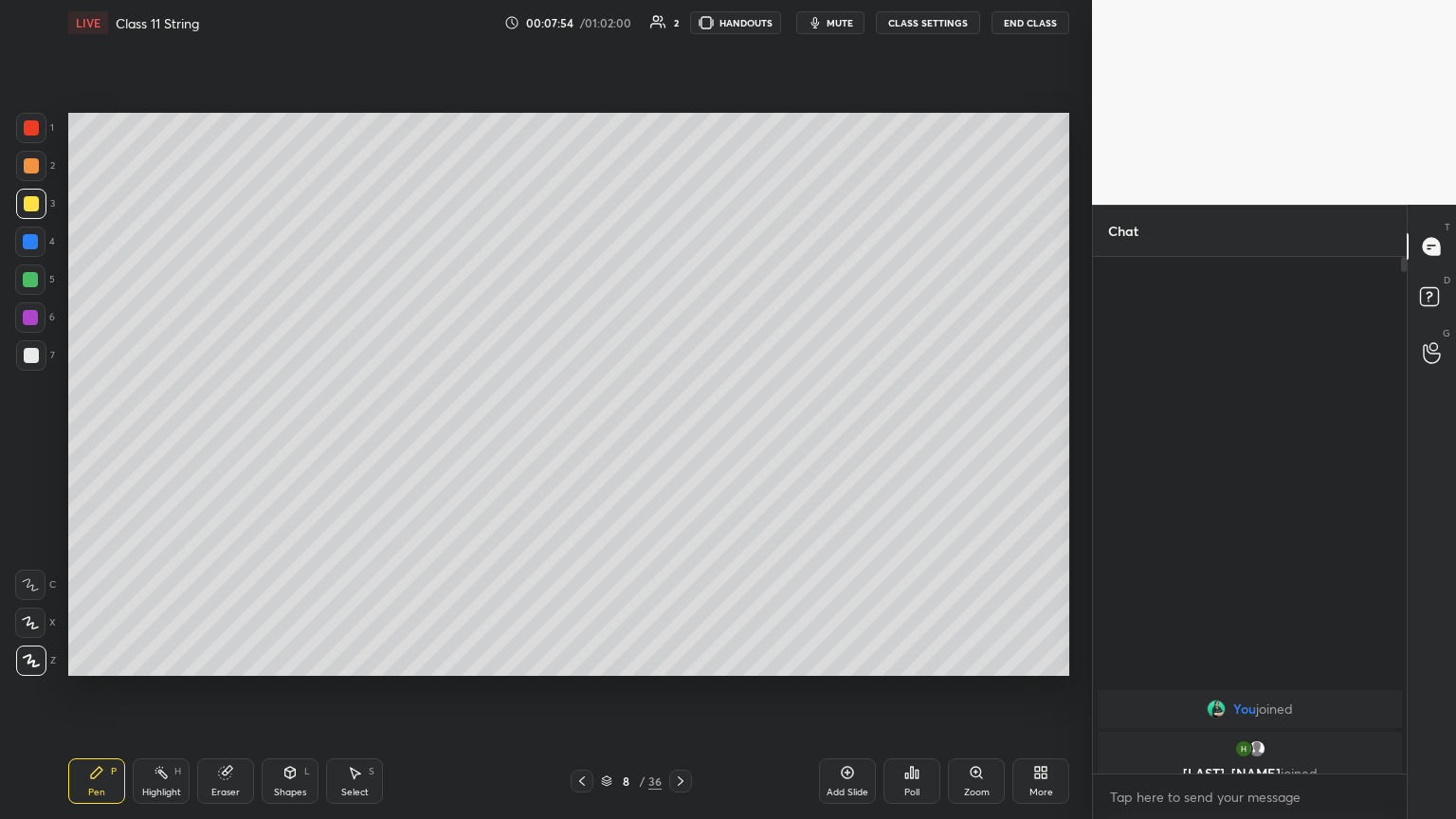 click 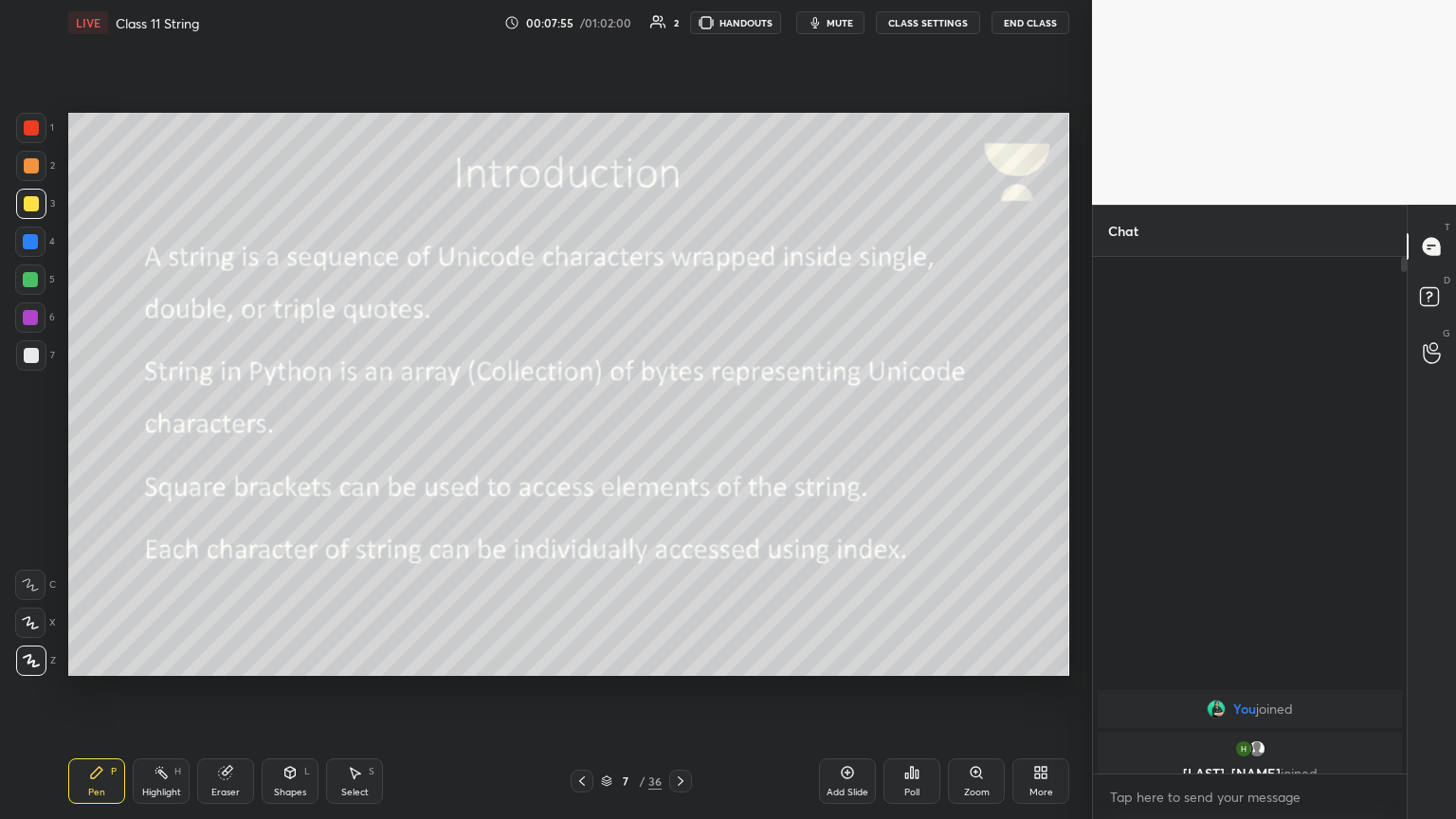 click 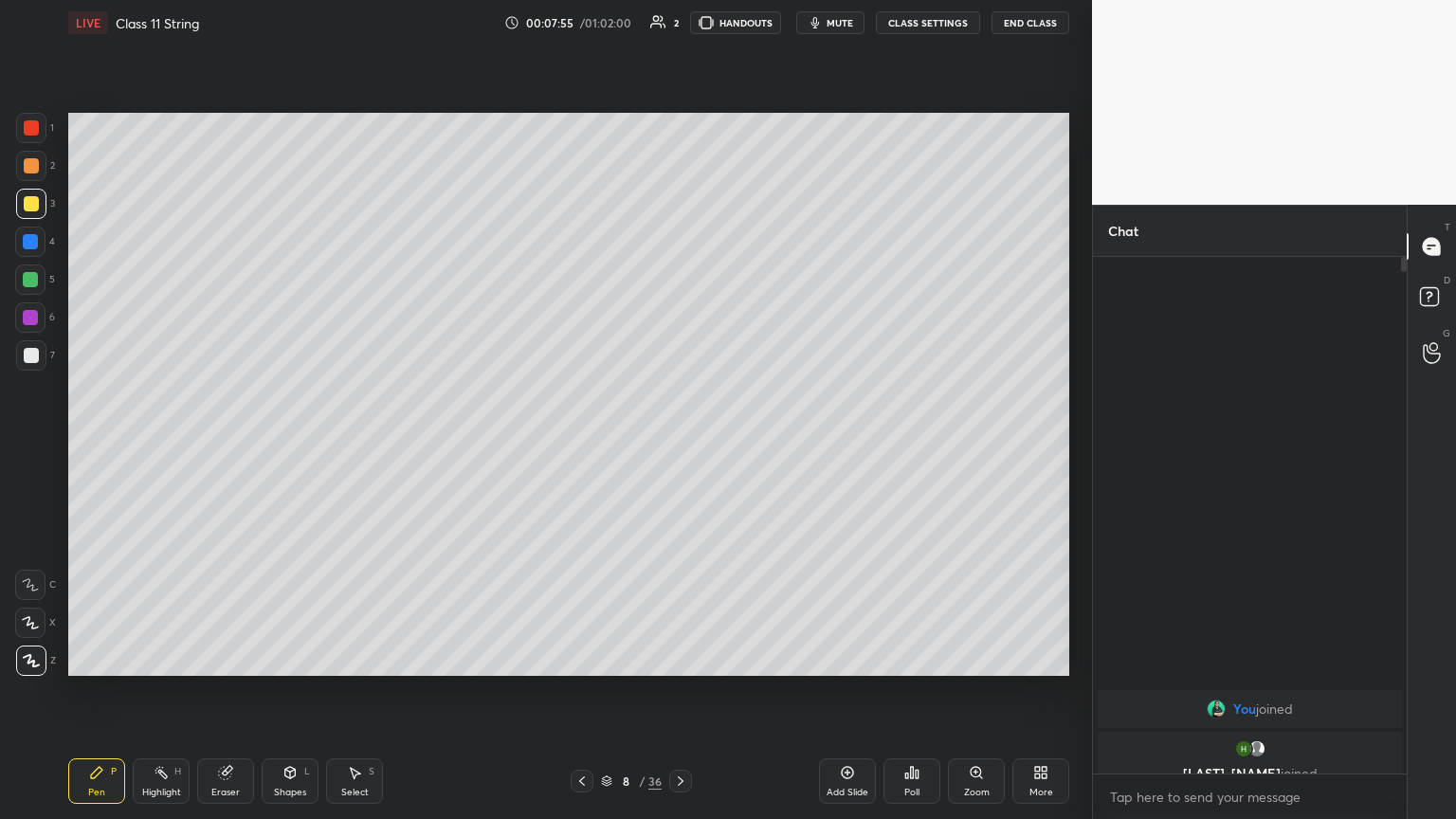 click 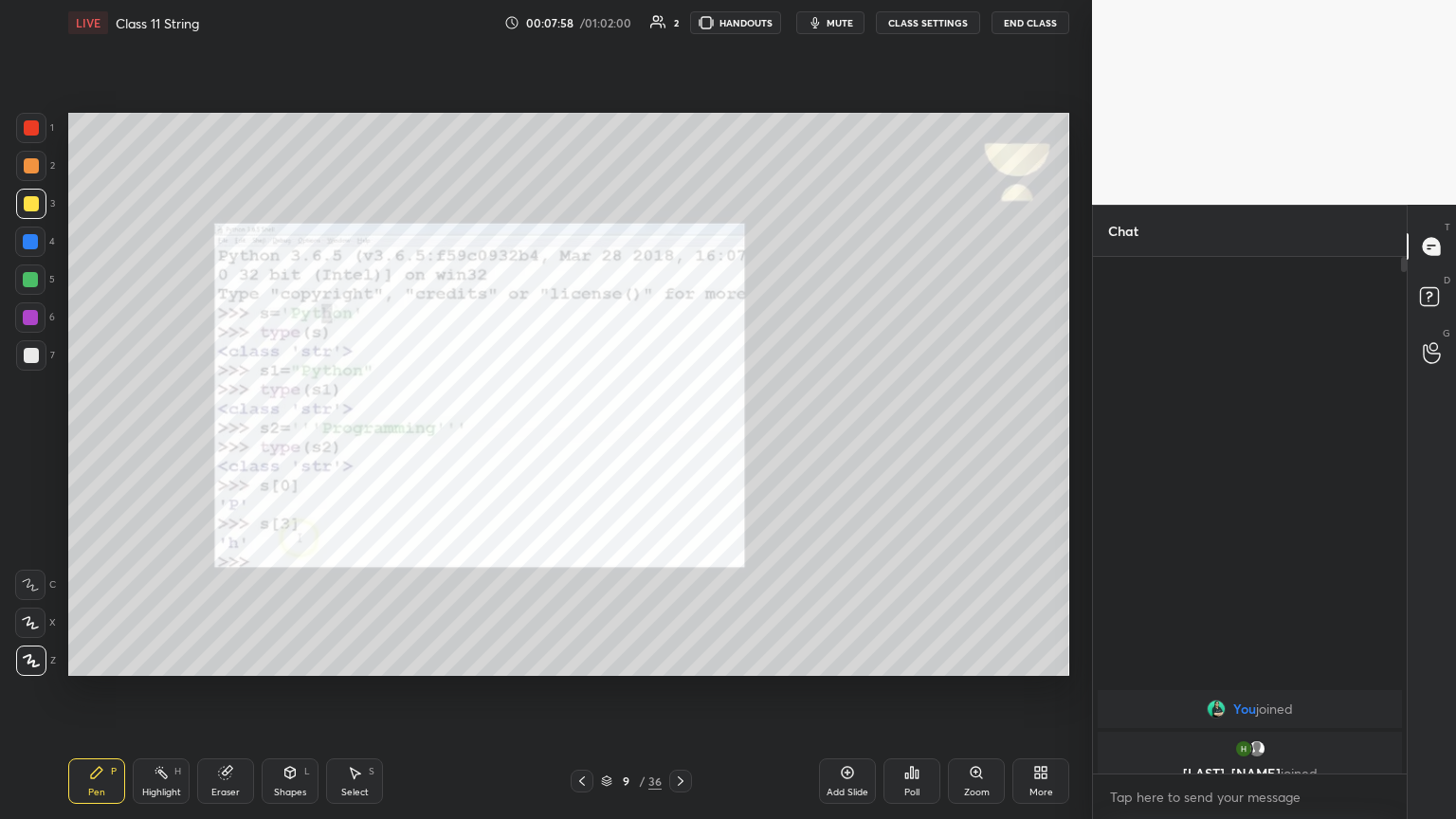 click on "Zoom" at bounding box center [976, 781] 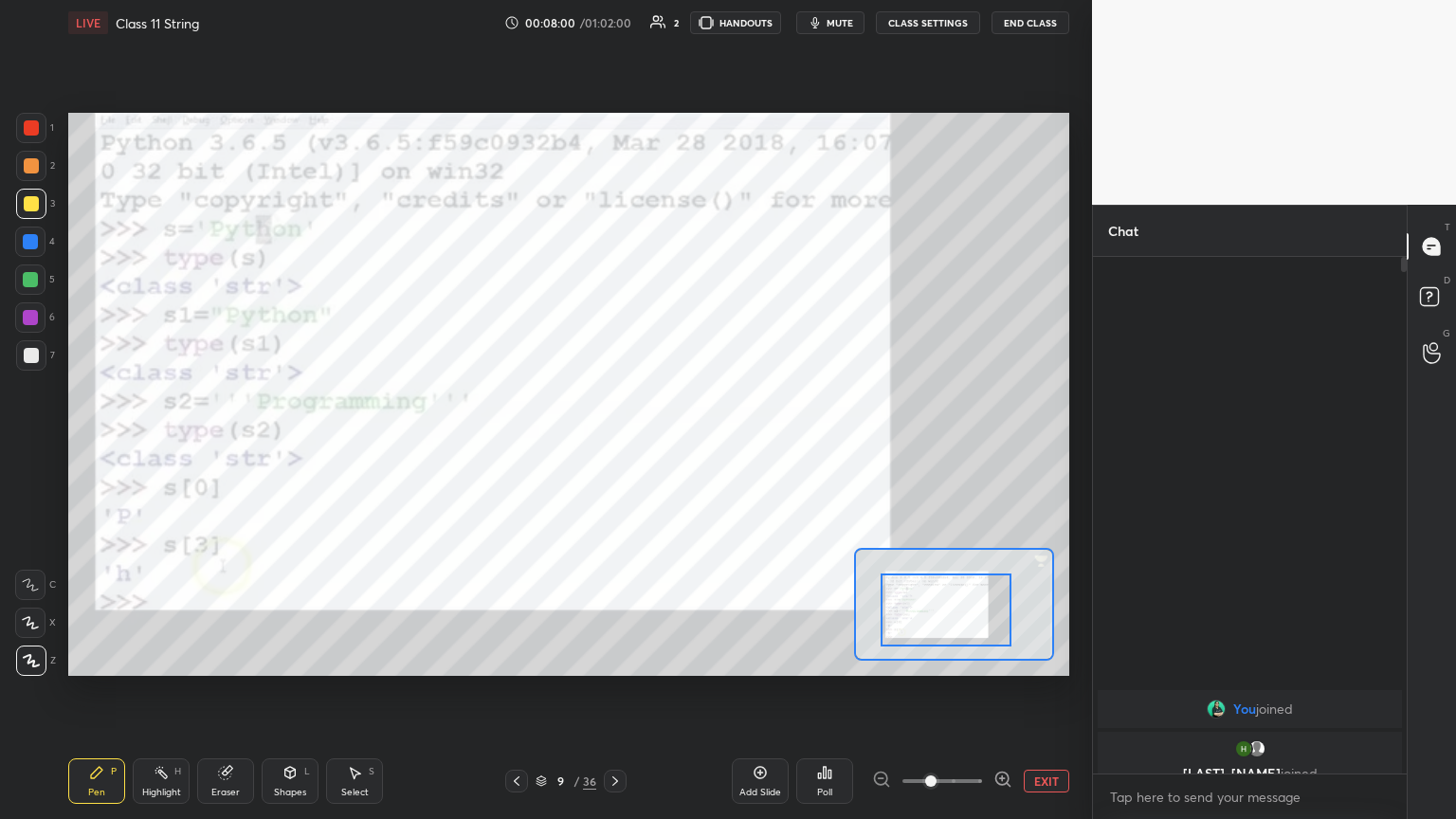 drag, startPoint x: 974, startPoint y: 621, endPoint x: 969, endPoint y: 641, distance: 20.61553 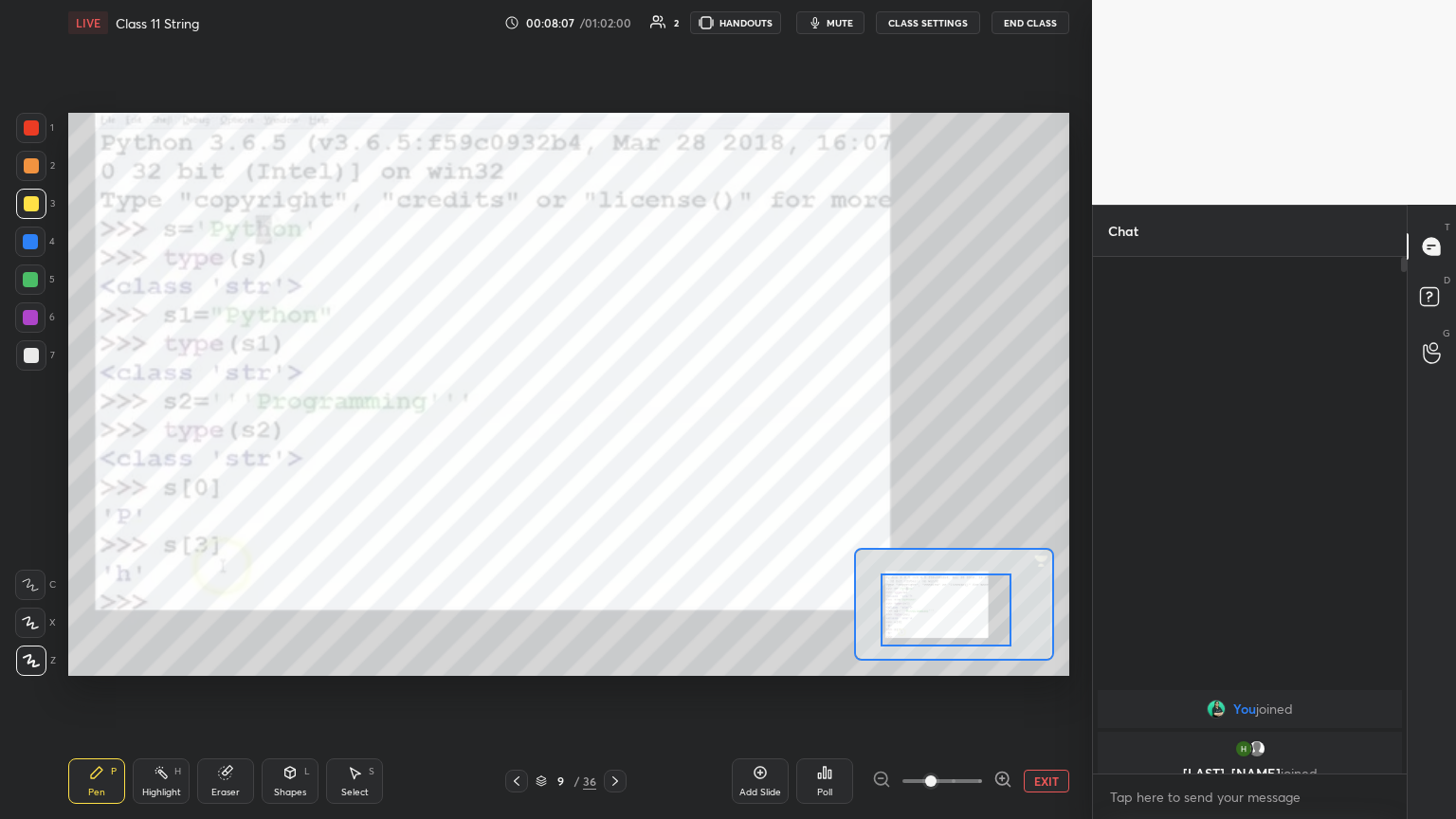 click at bounding box center [31, 128] 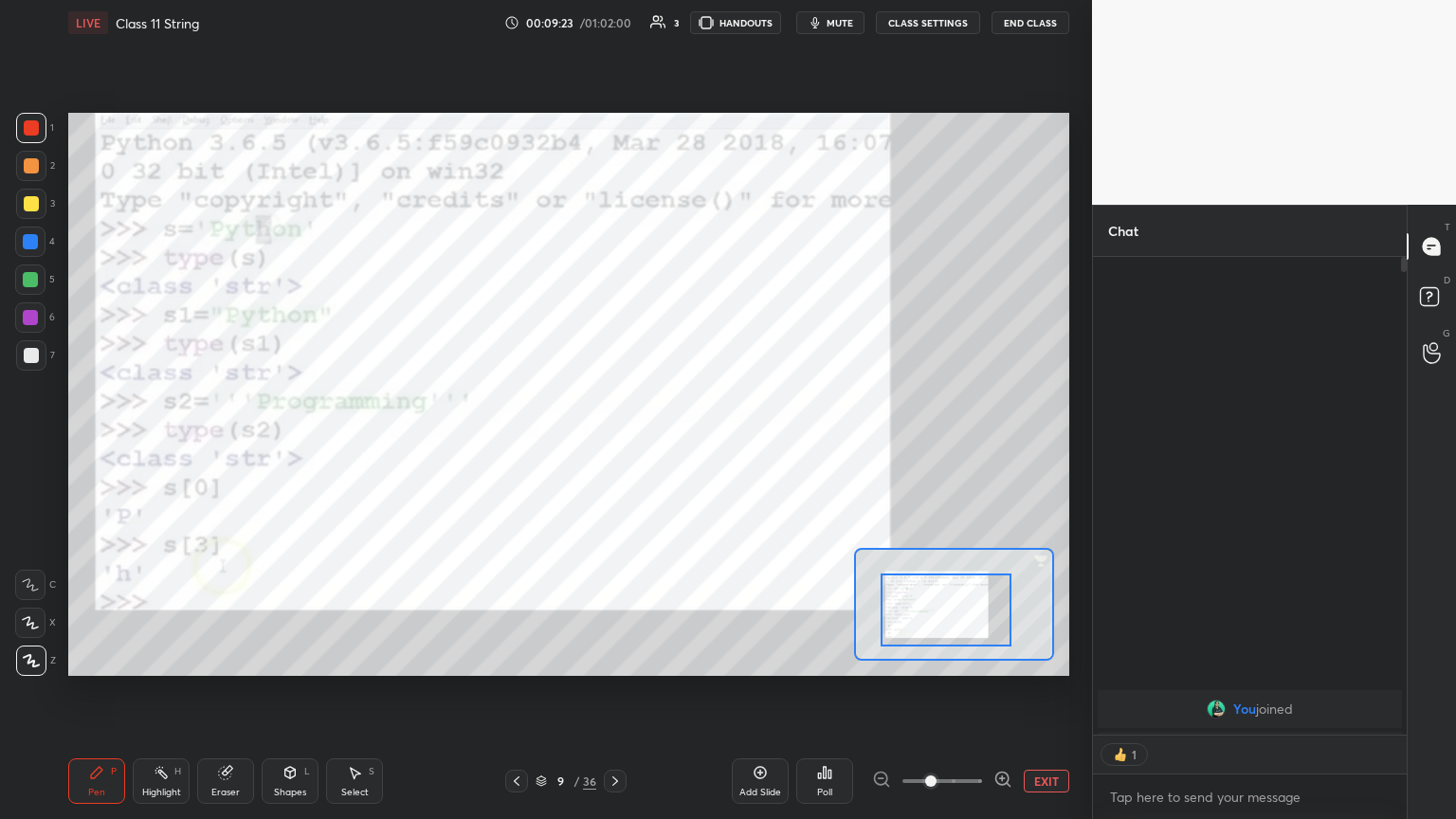 scroll, scrollTop: 473, scrollLeft: 308, axis: both 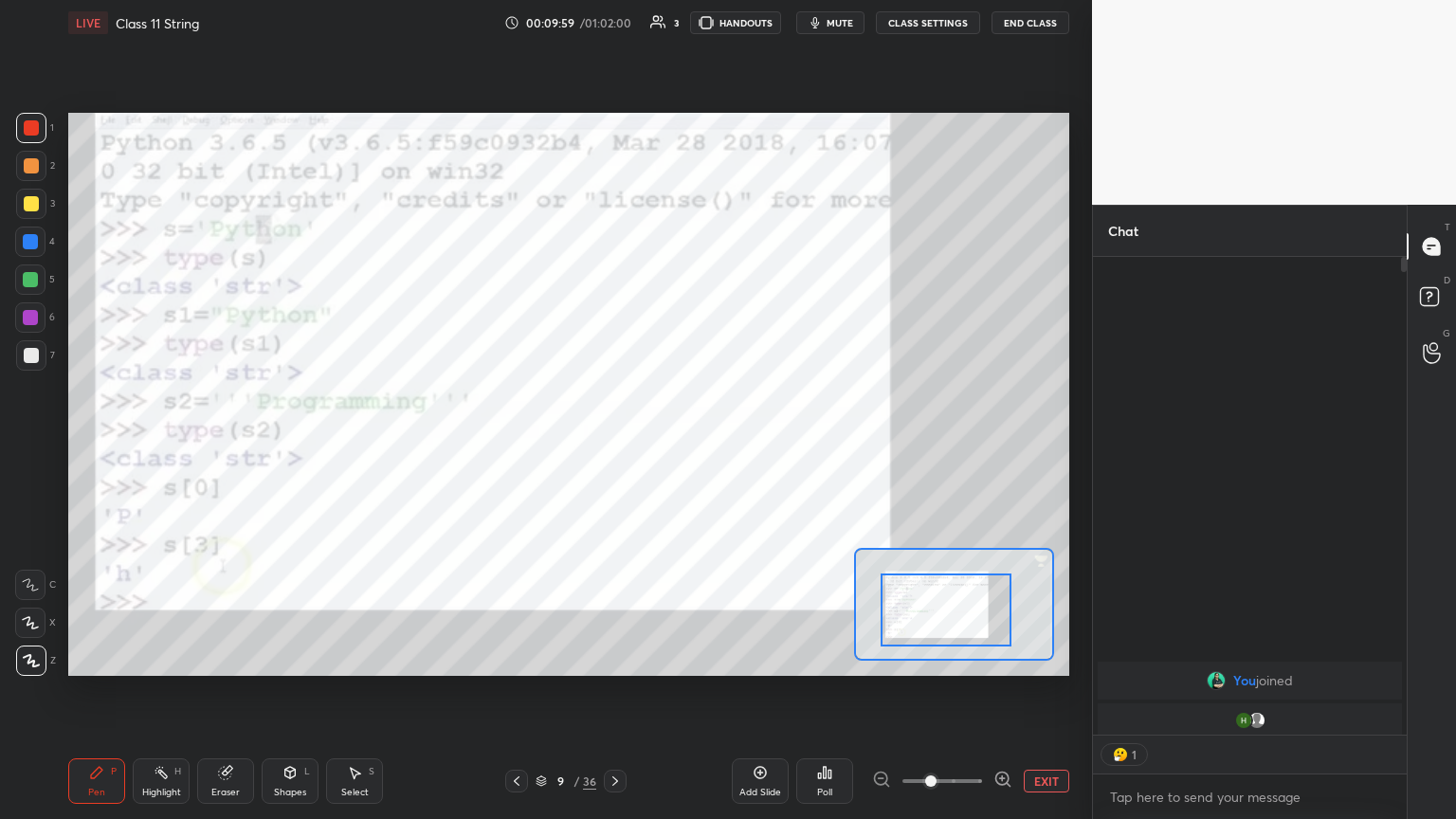 click on "EXIT" at bounding box center [1046, 781] 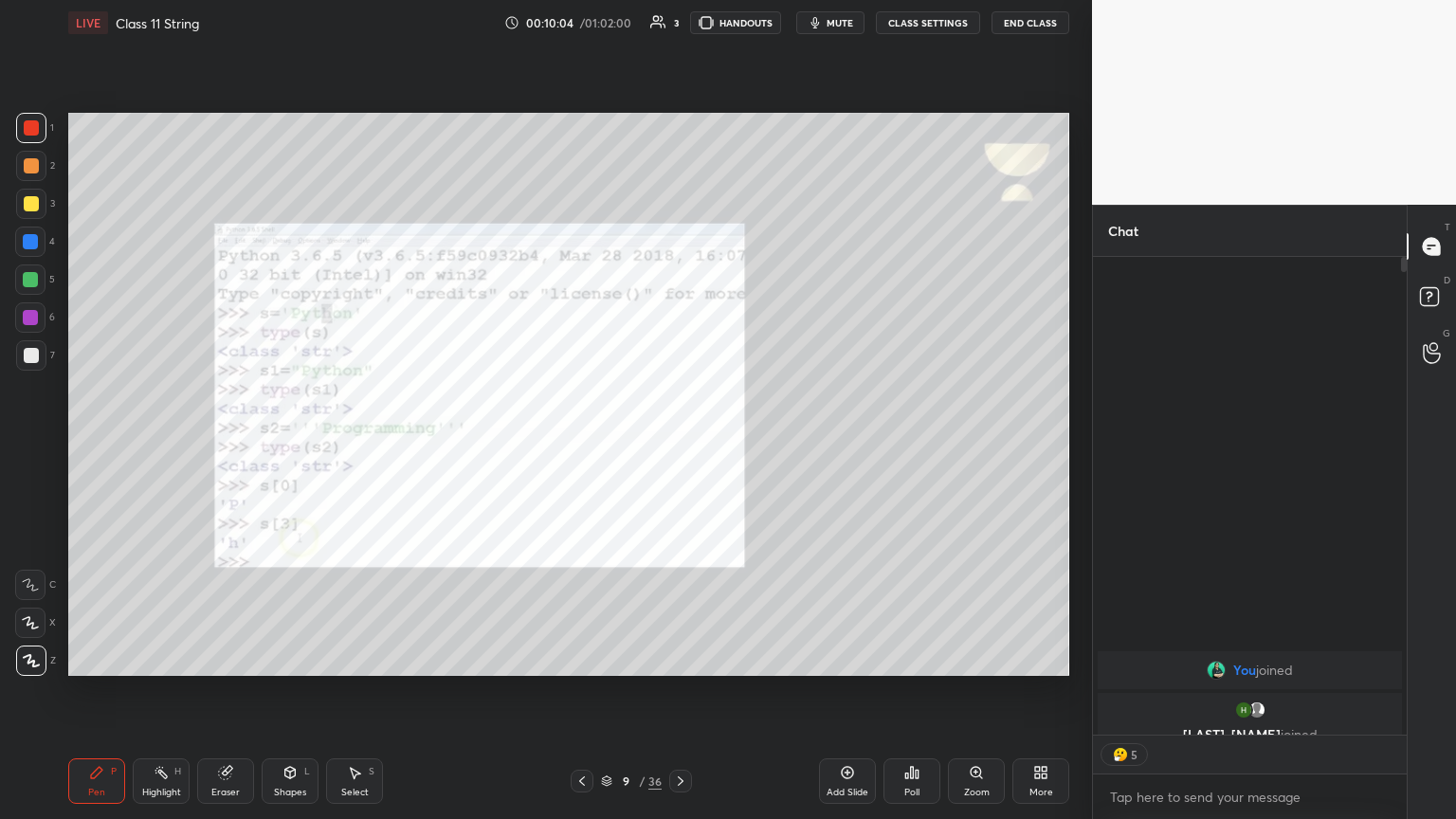 click on "Zoom" at bounding box center [976, 781] 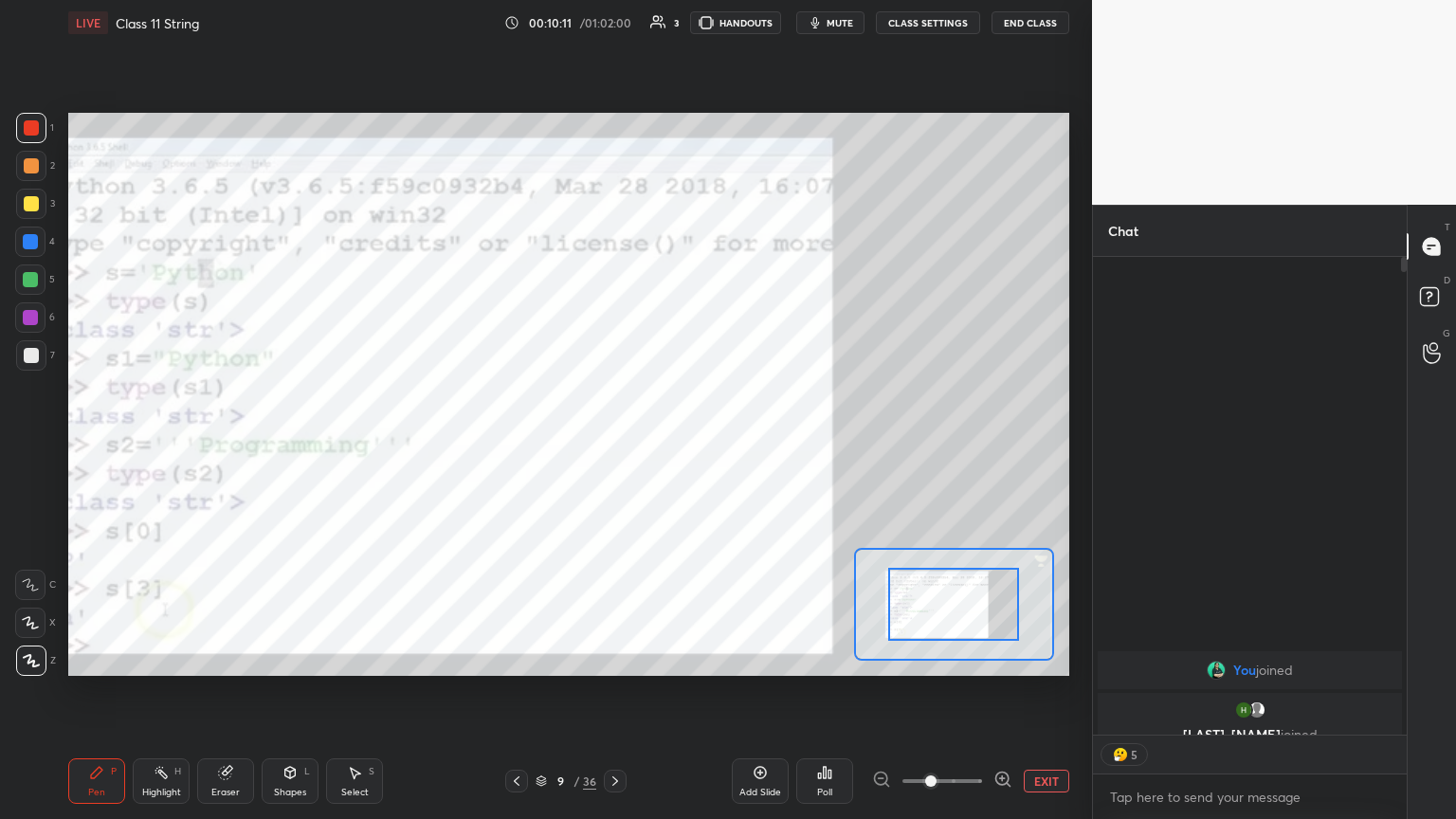 click on "EXIT" at bounding box center (1046, 781) 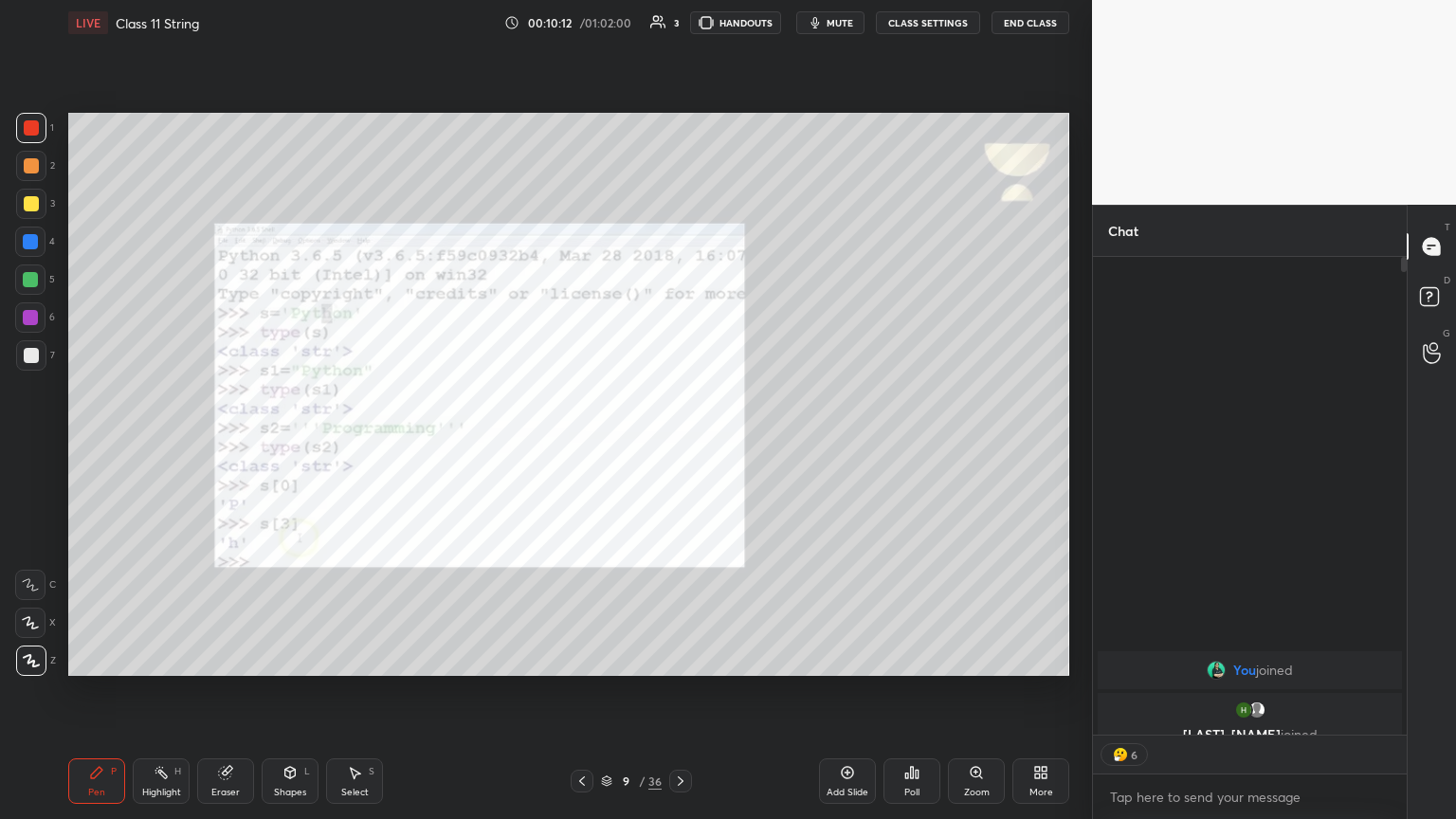 click 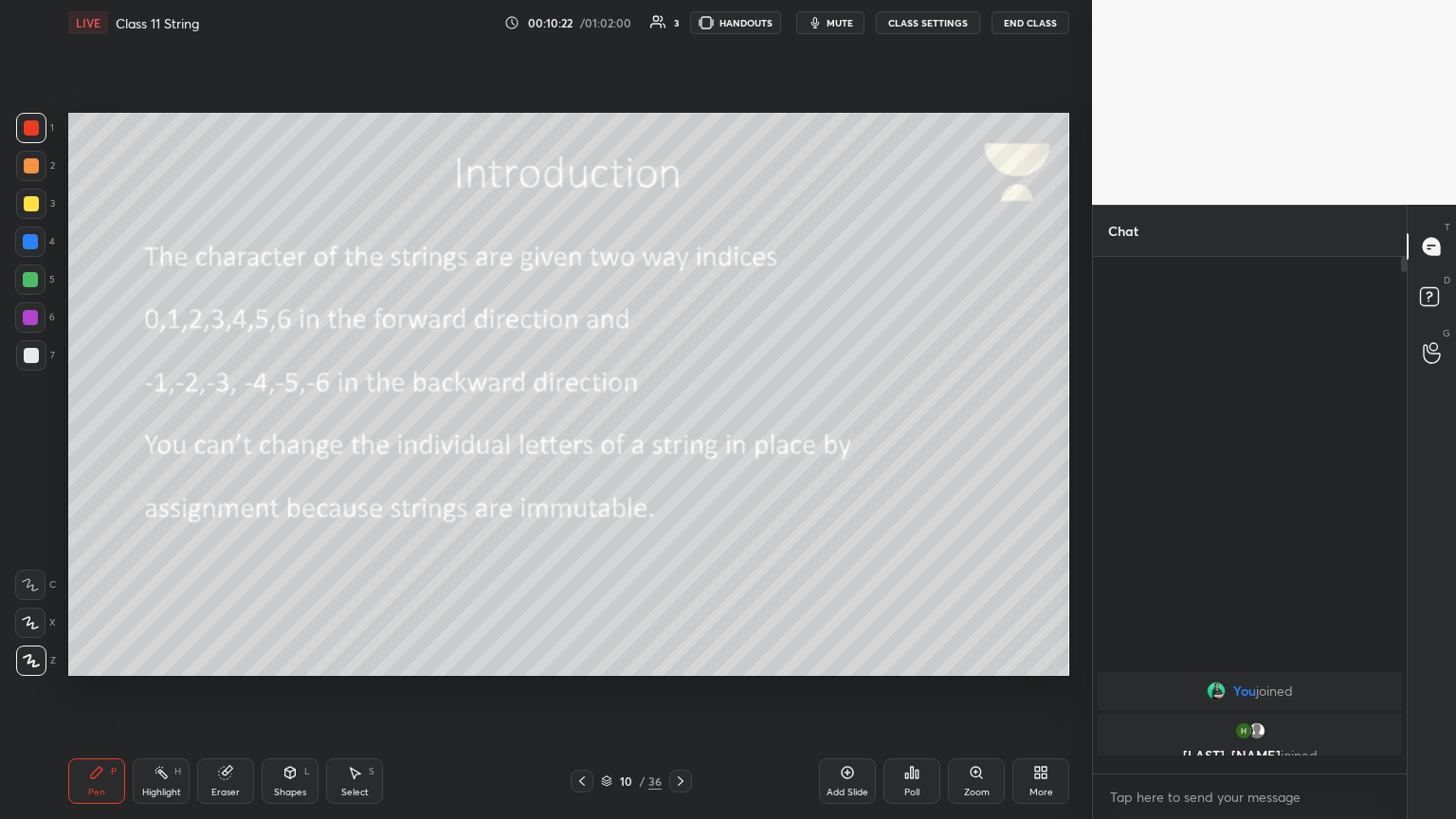 scroll, scrollTop: 6, scrollLeft: 6, axis: both 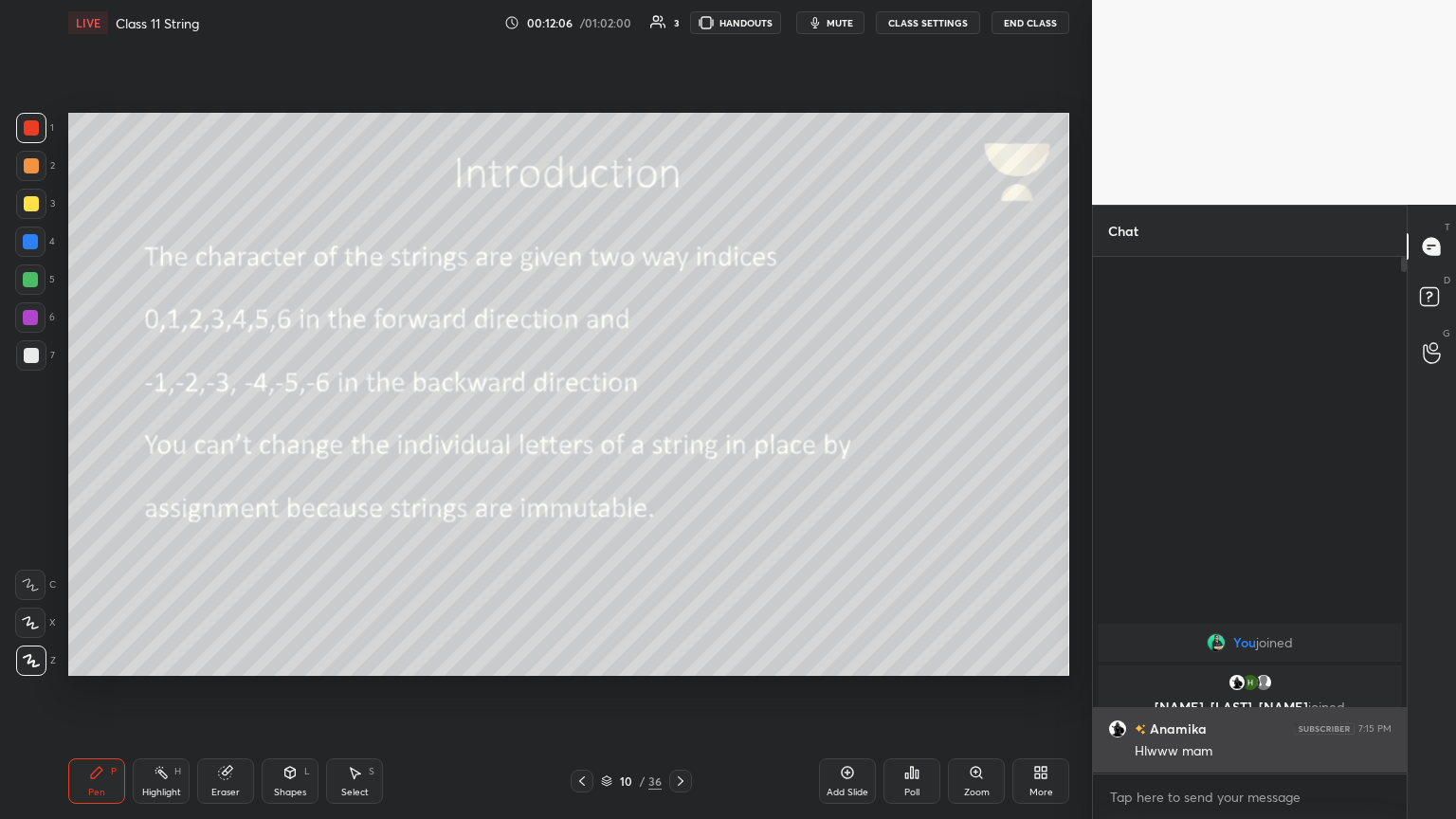 click at bounding box center [1118, 729] 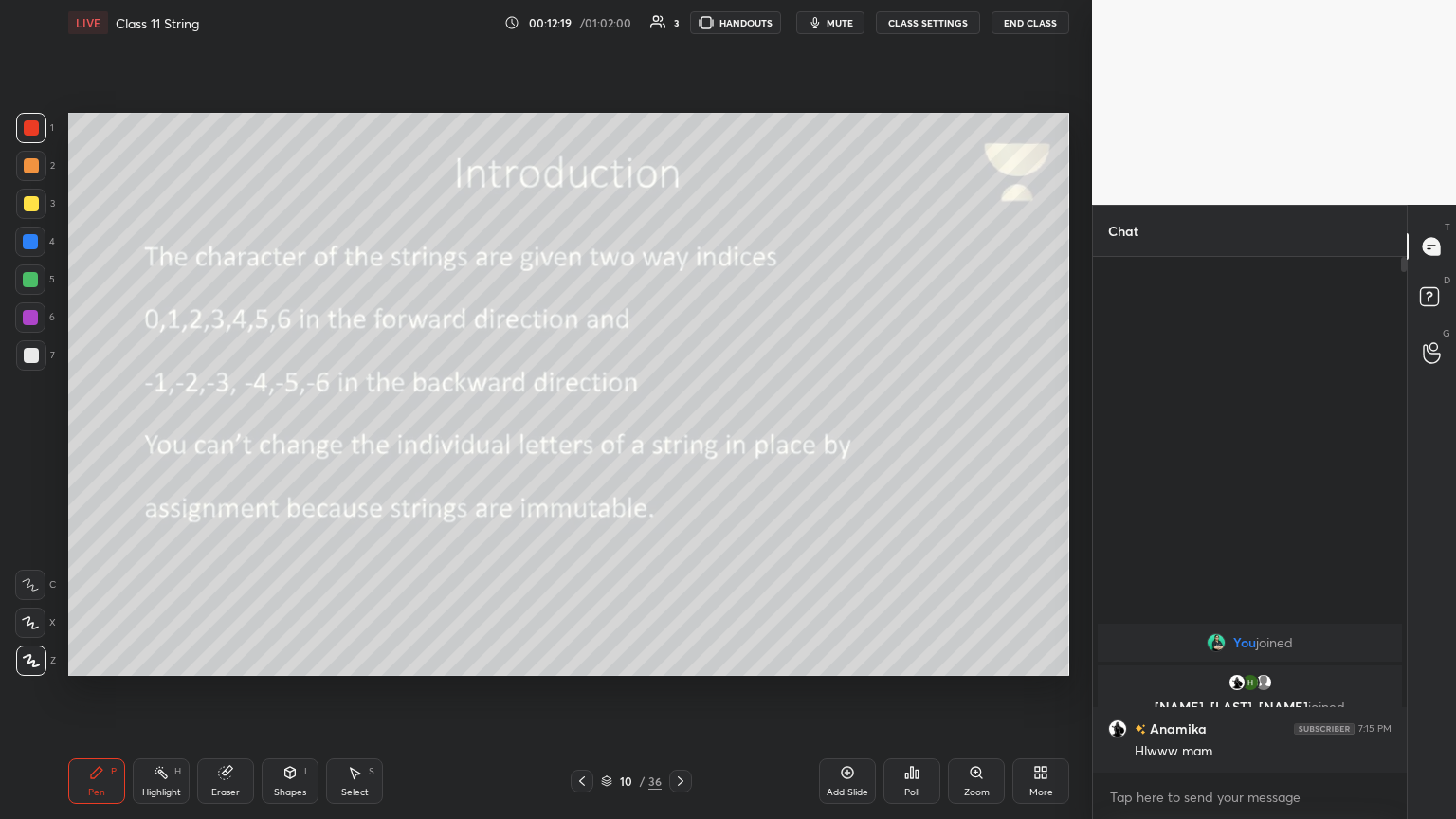 click at bounding box center [681, 781] 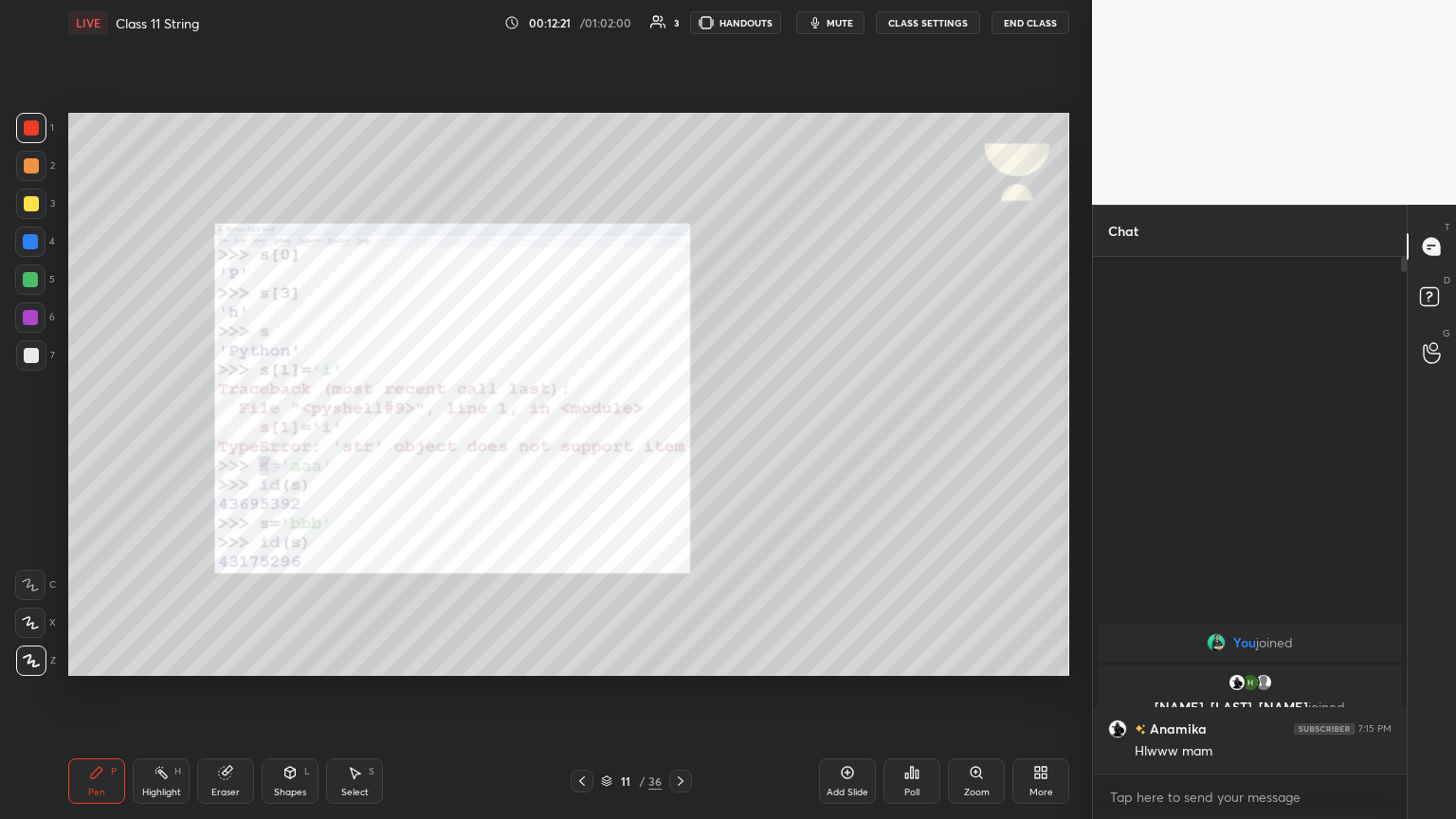 click 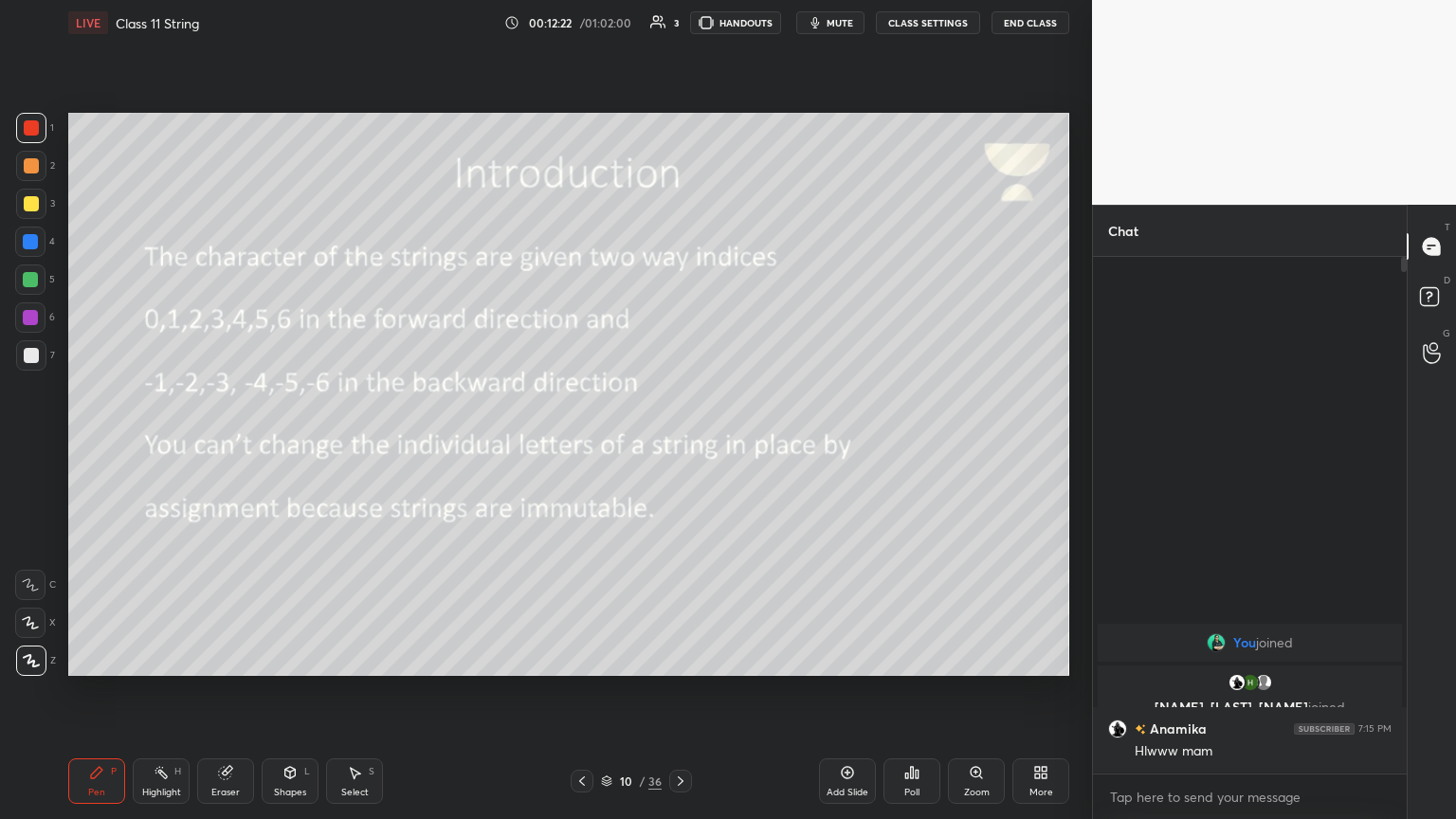 click on "Add Slide" at bounding box center [847, 792] 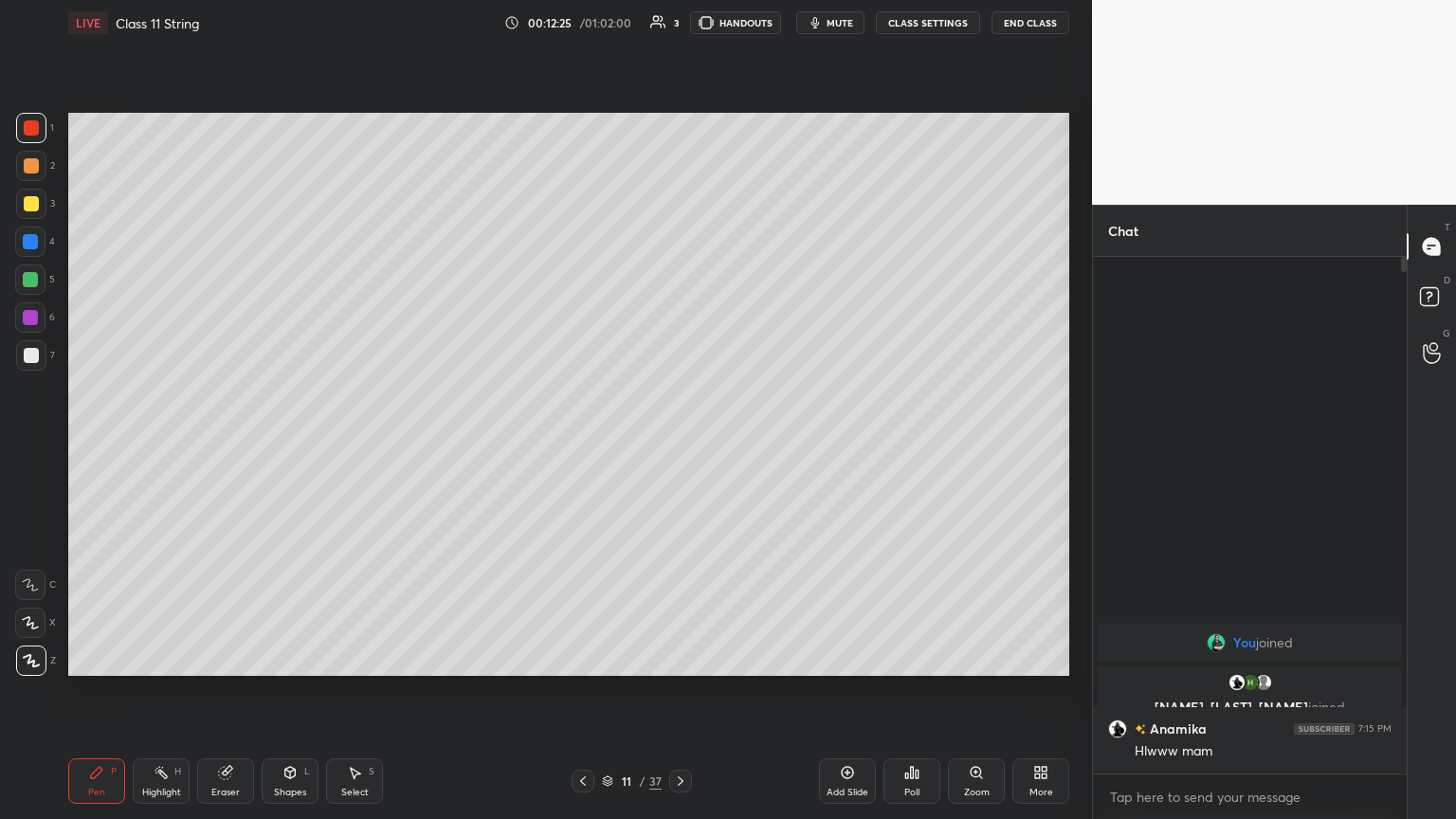 click at bounding box center [31, 204] 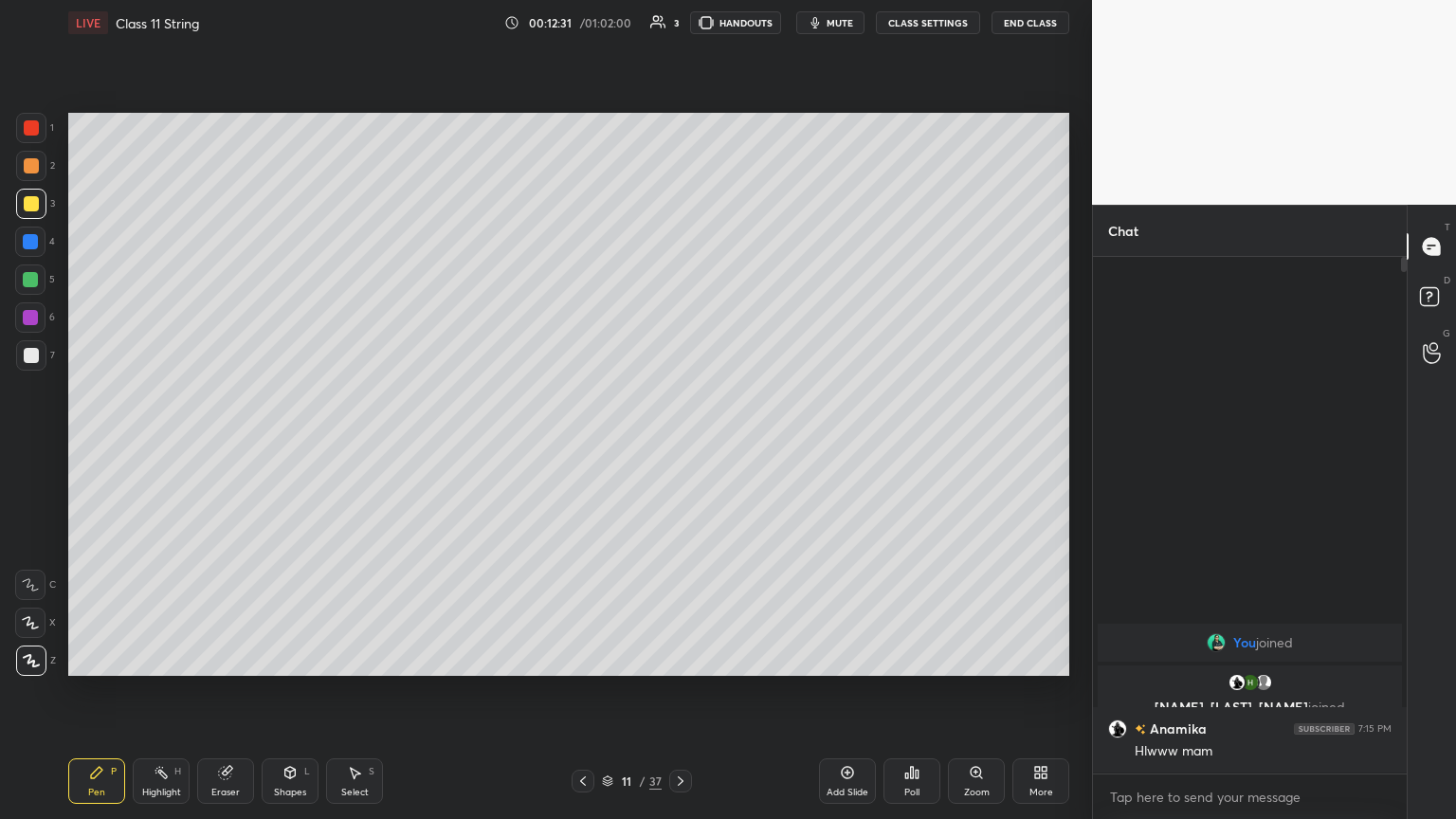 click on "Setting up your live class Poll for   secs No correct answer Start poll" at bounding box center [569, 394] 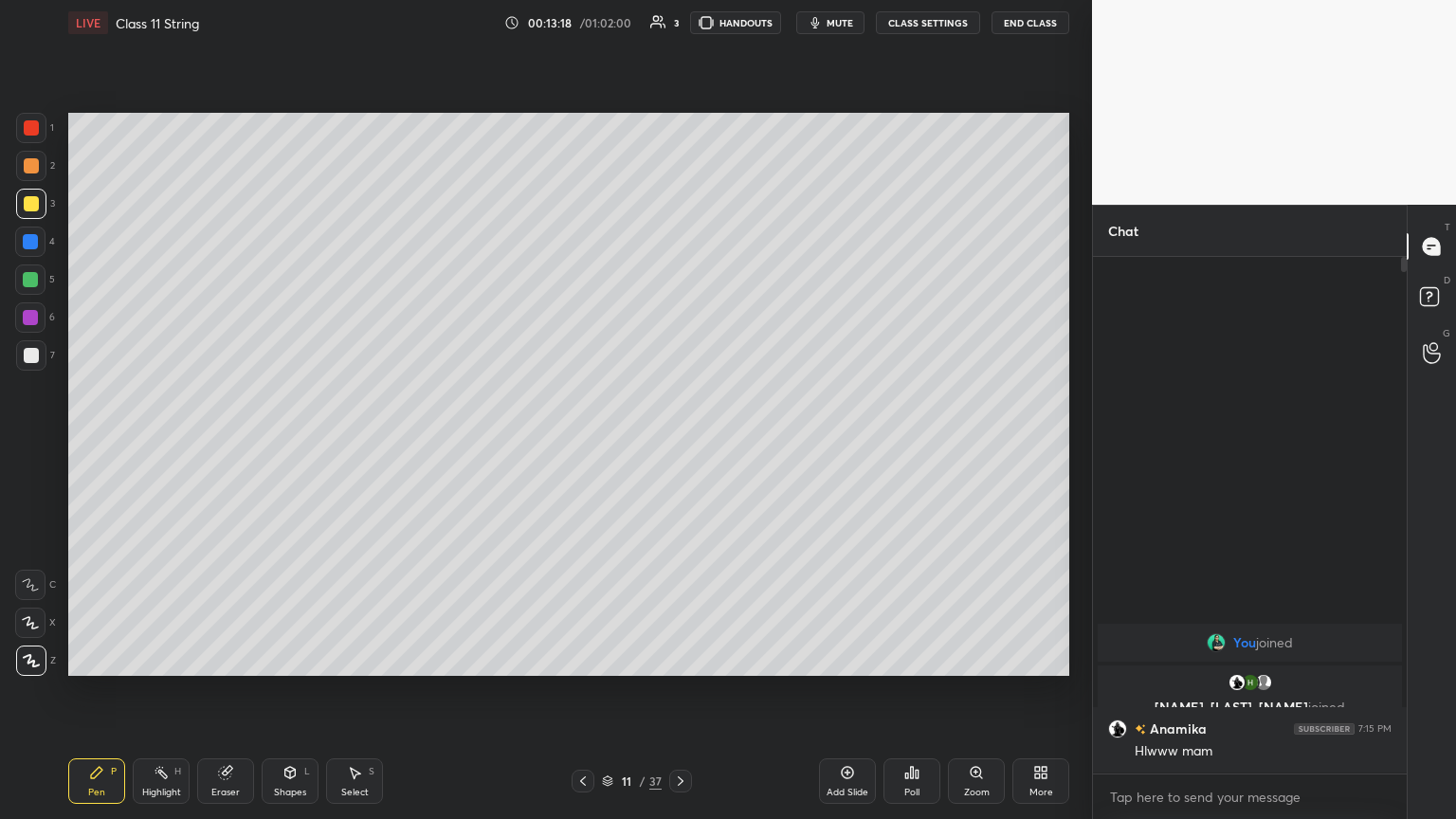 click on "Eraser" at bounding box center [226, 781] 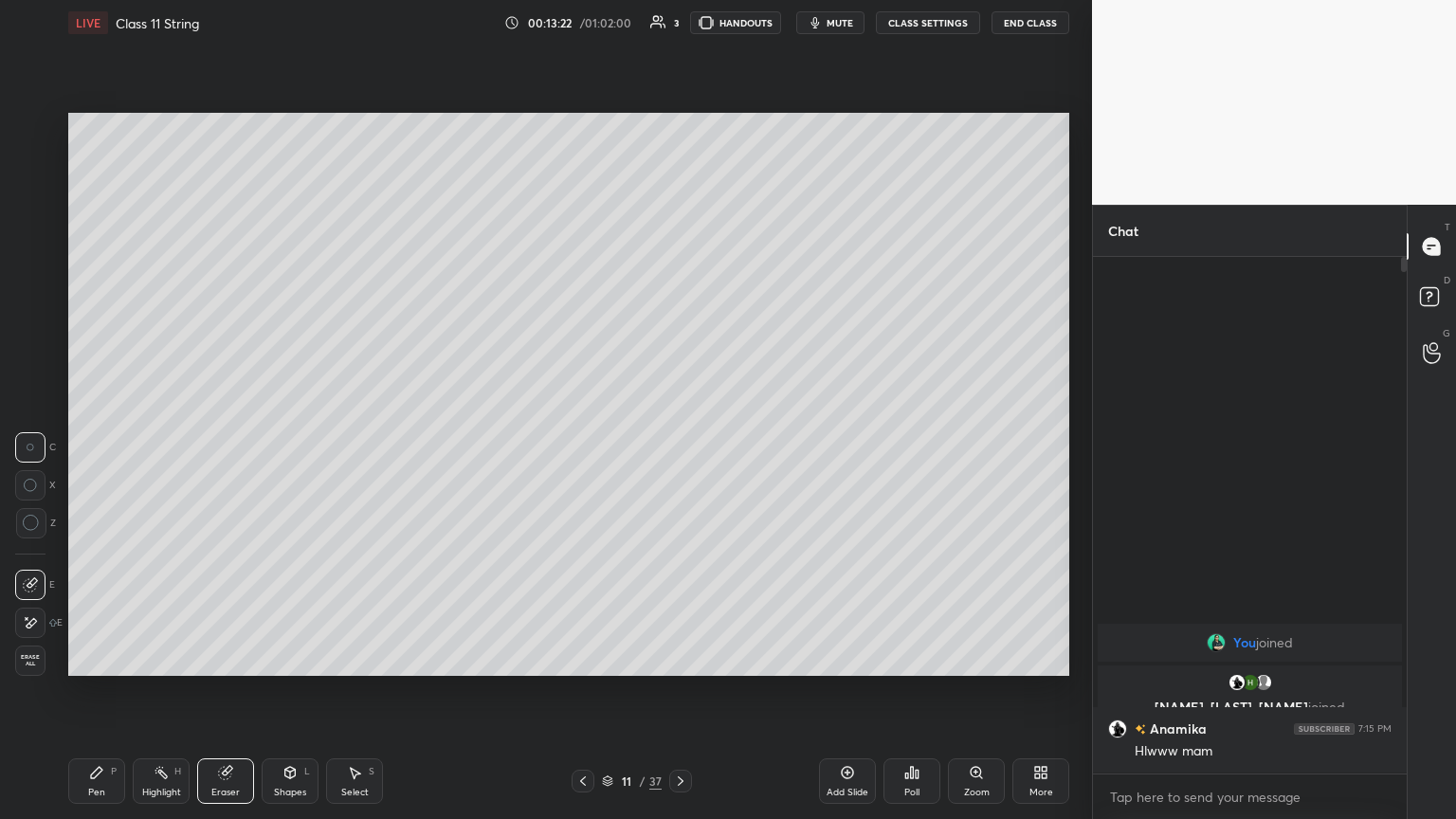 click on "Pen P" at bounding box center (97, 781) 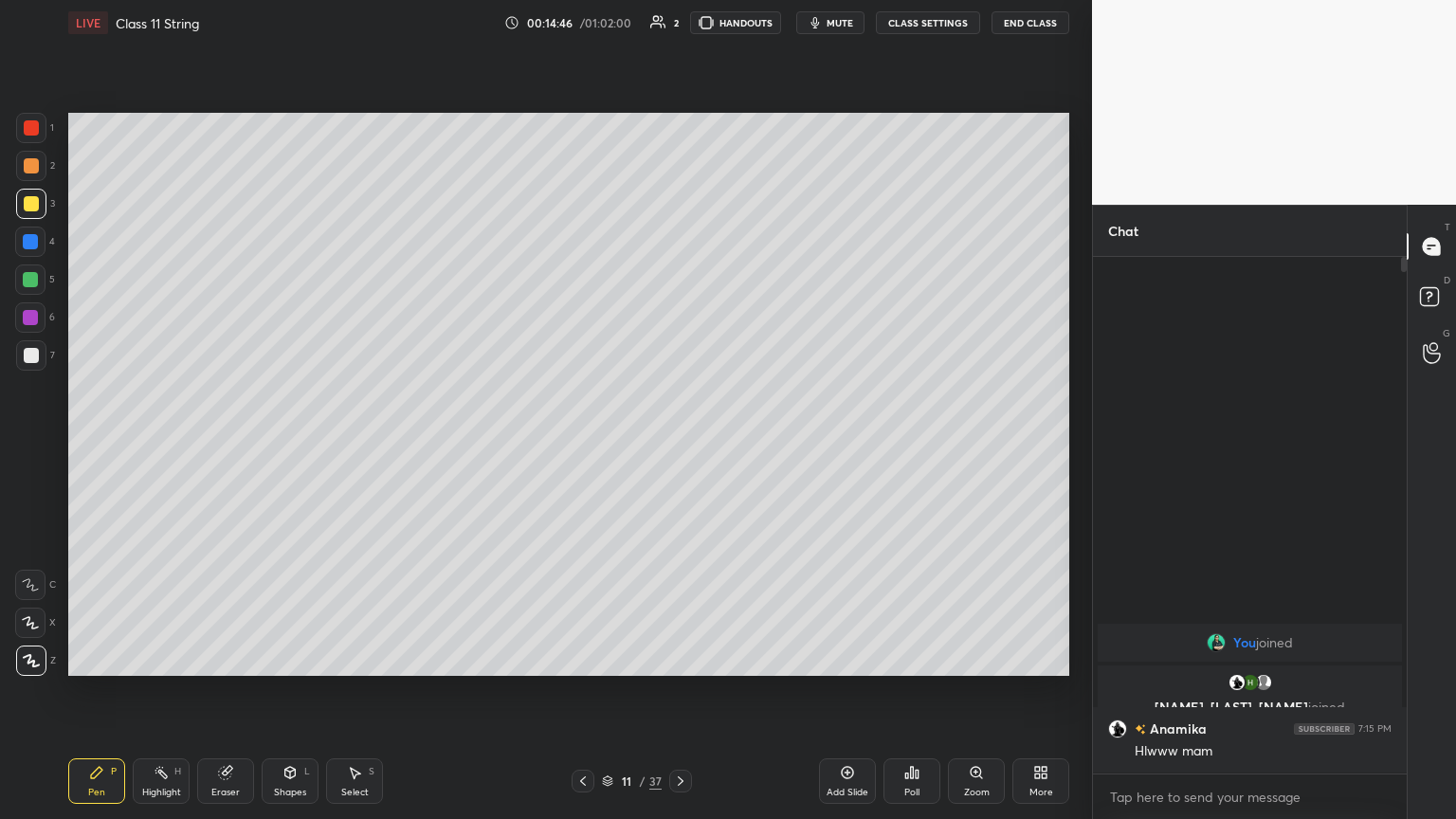 click 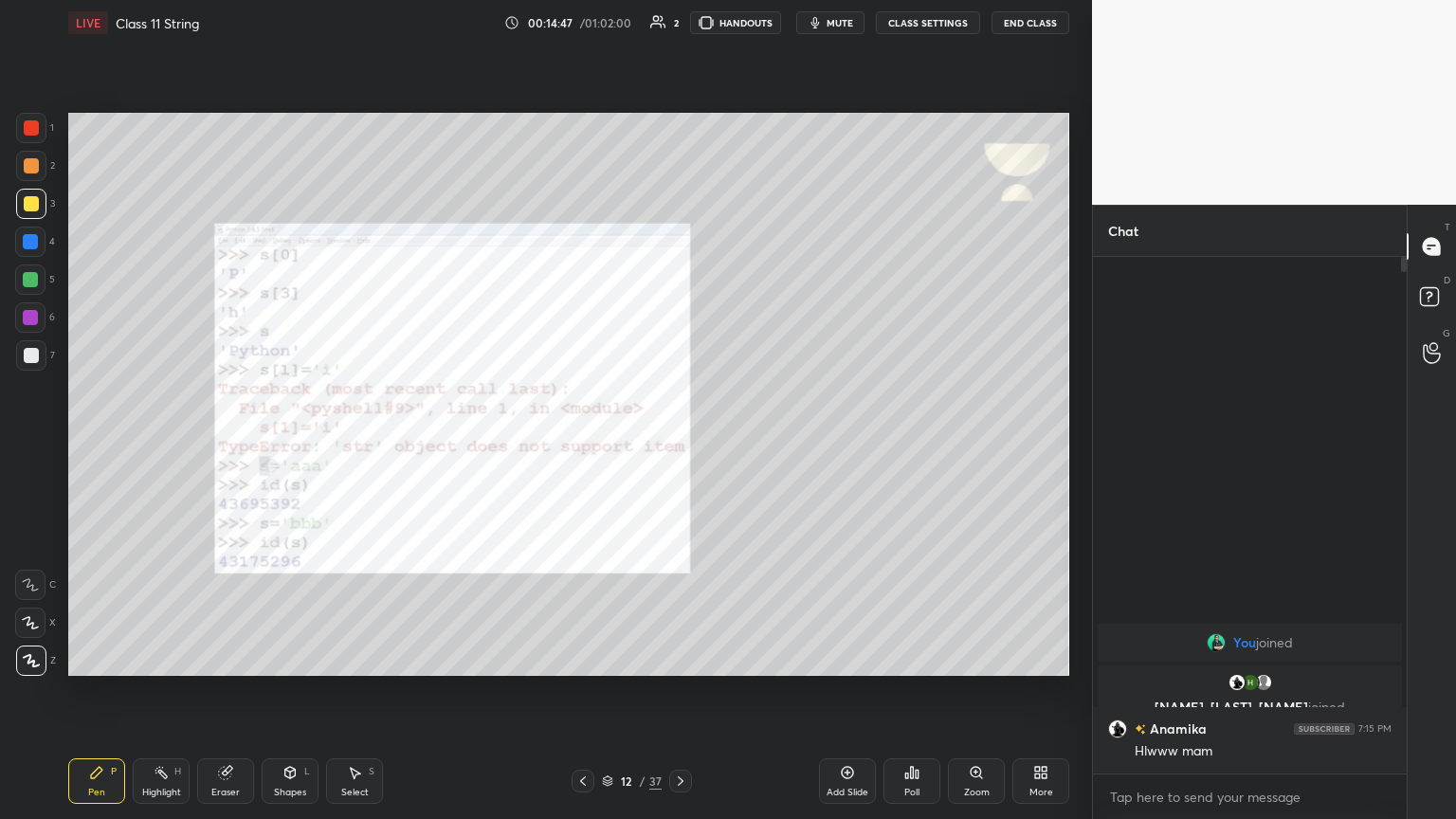 click 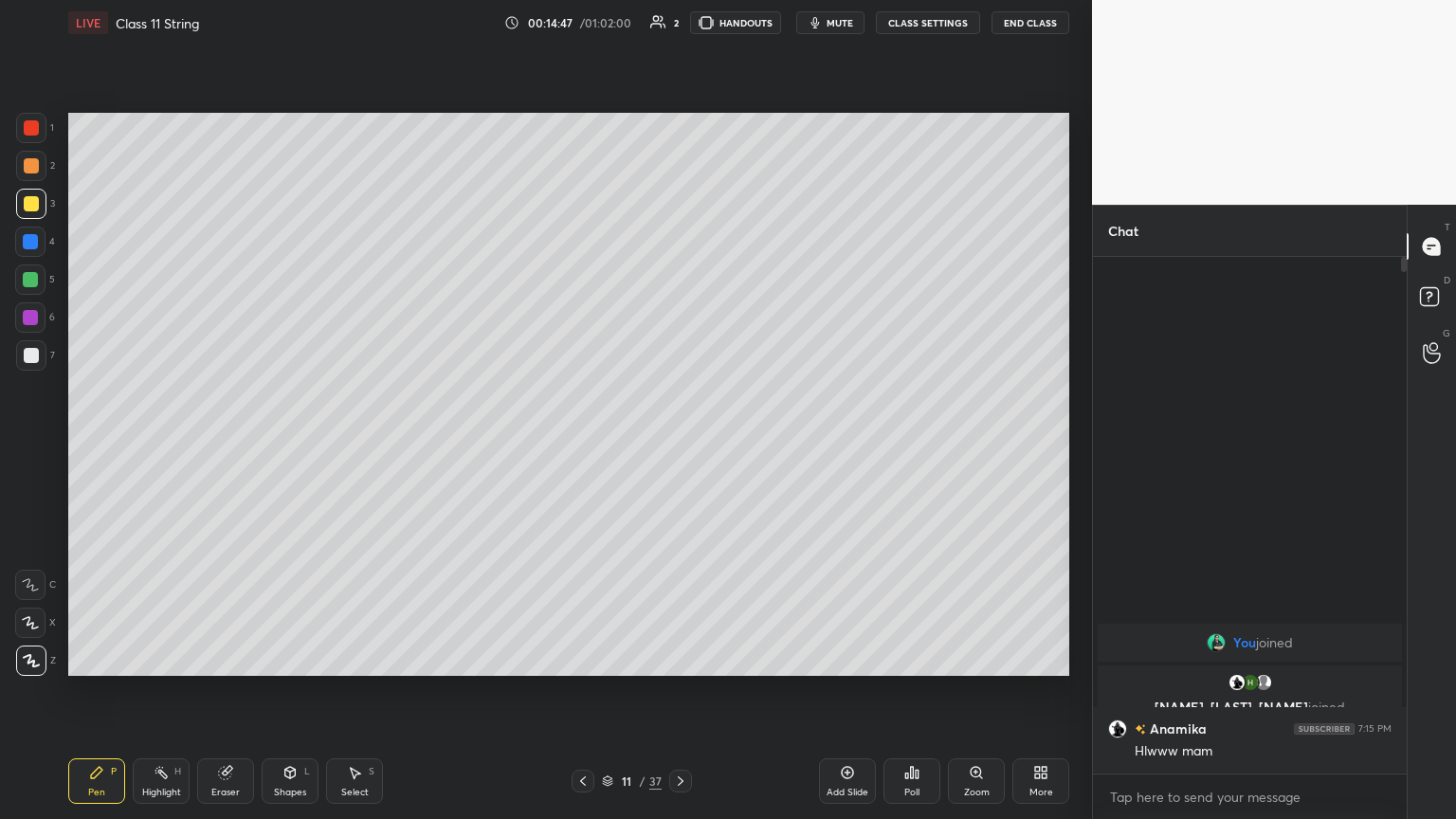 click 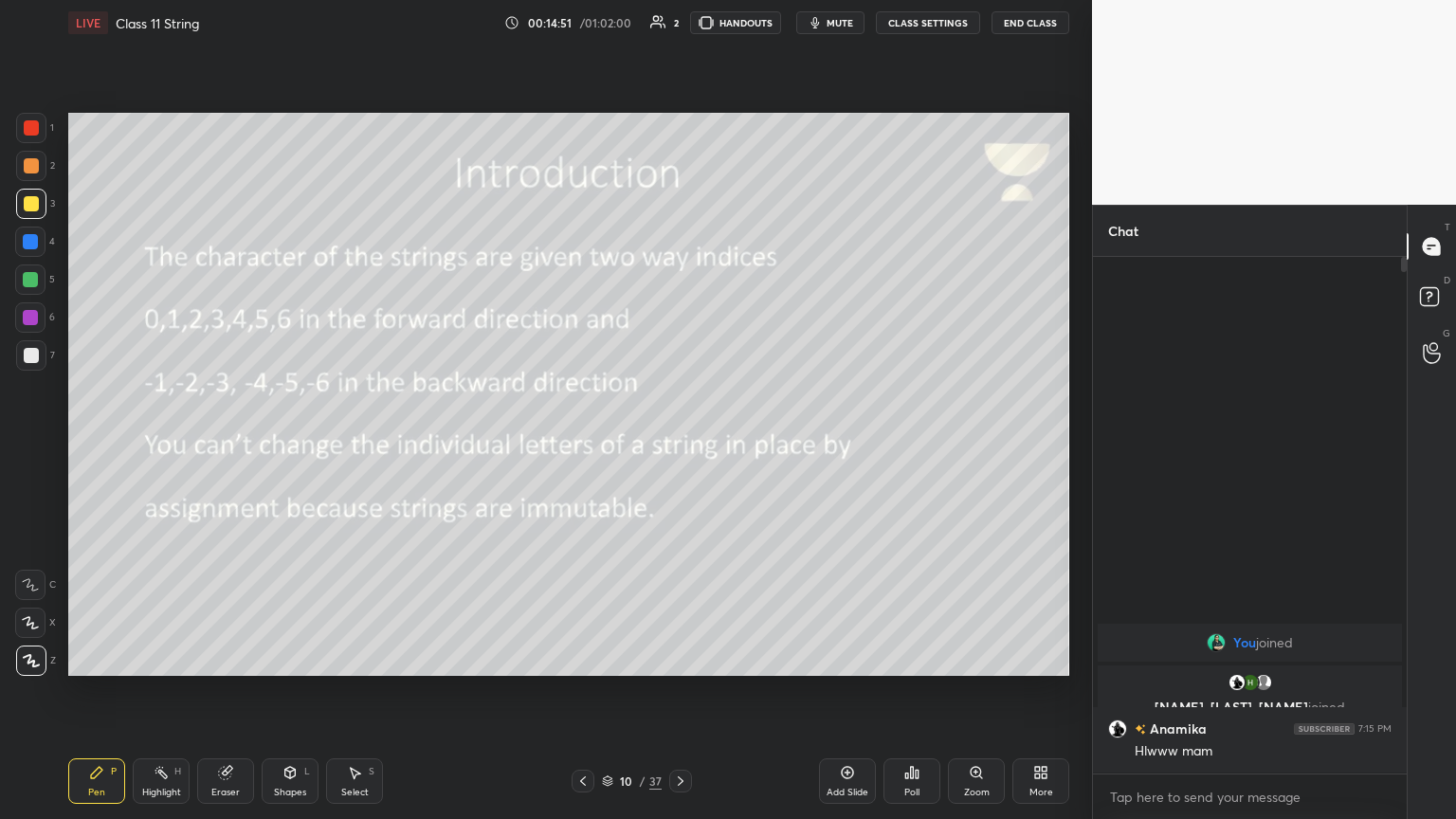 click 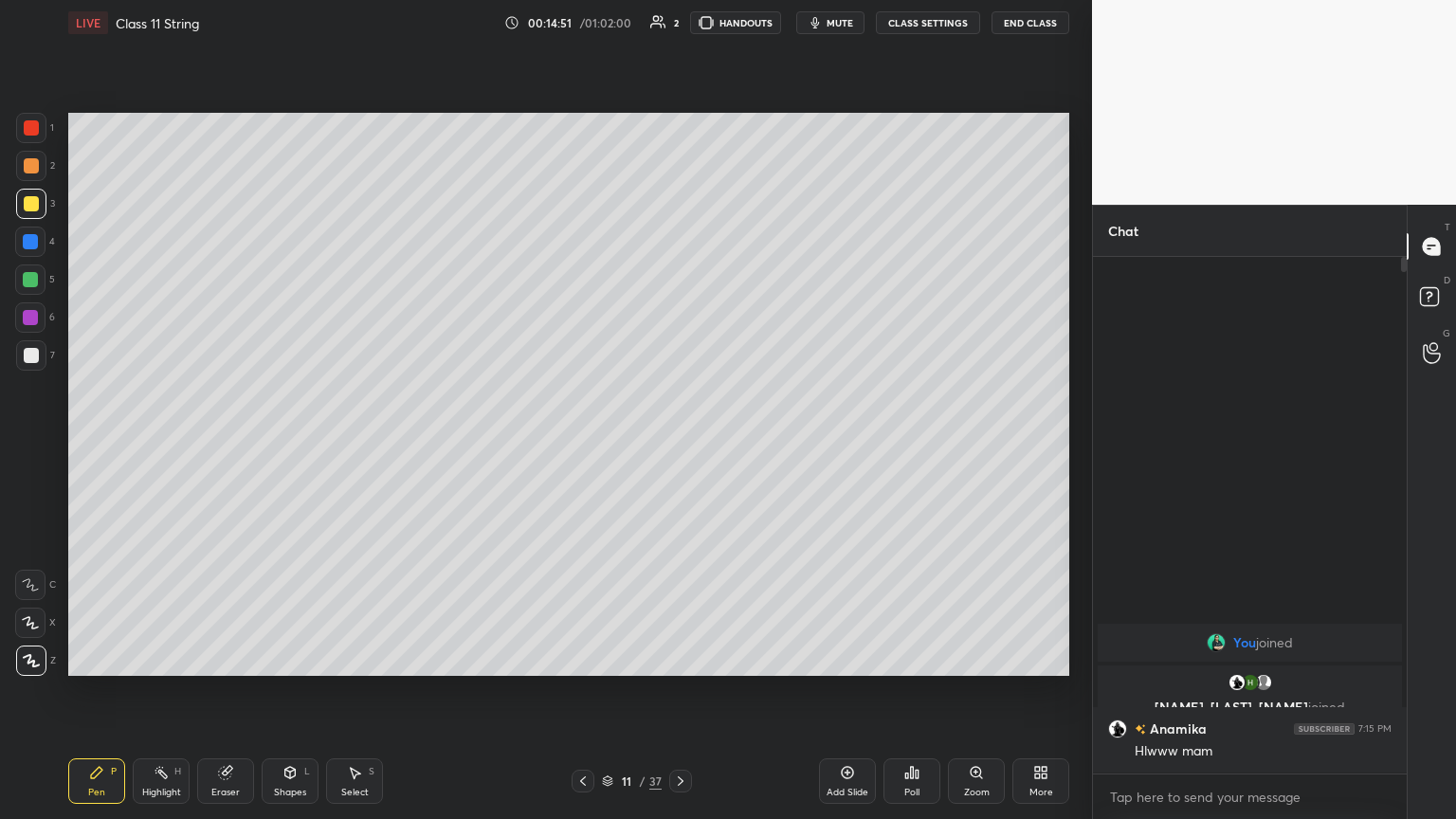 click 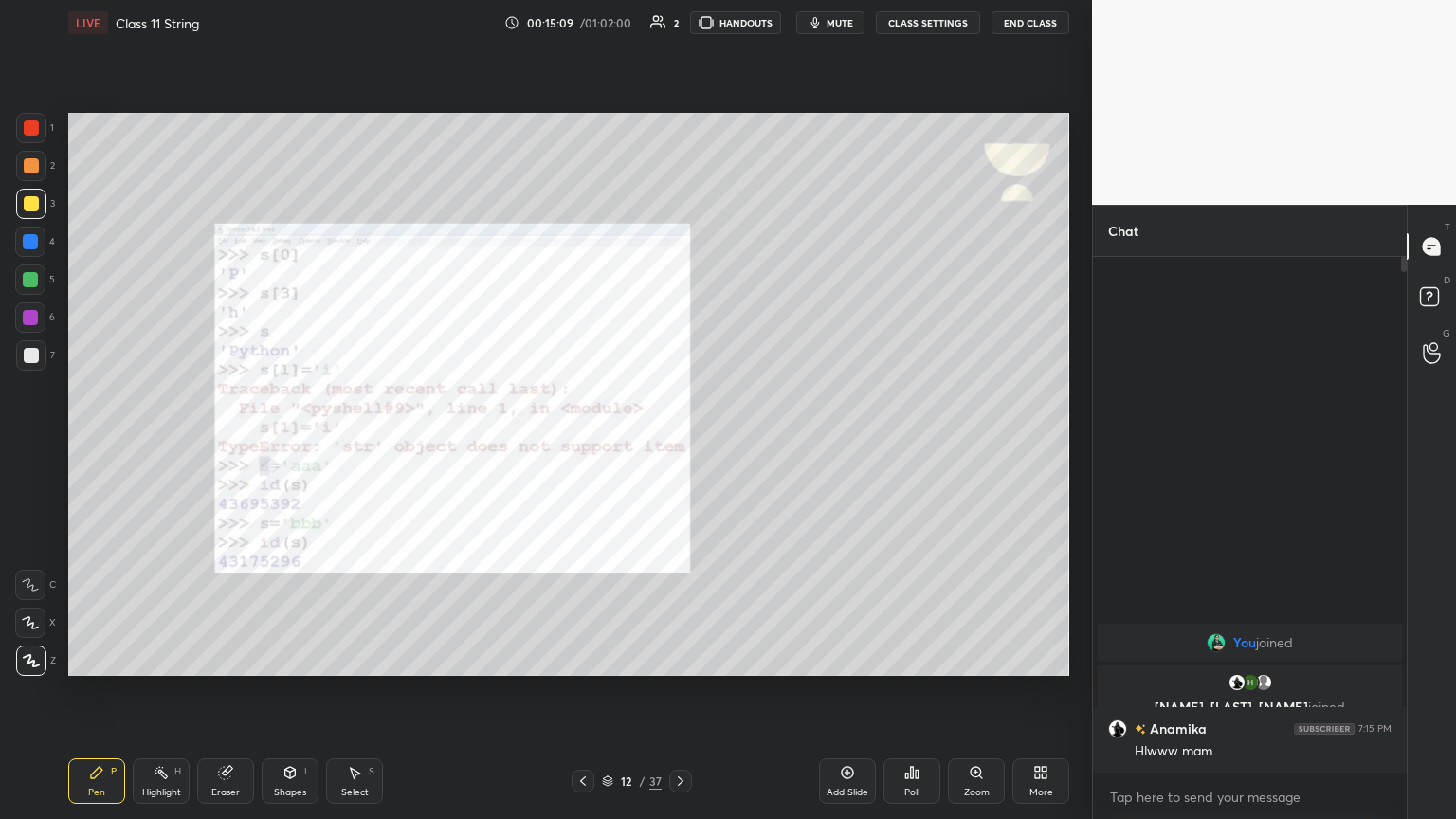 click at bounding box center (31, 128) 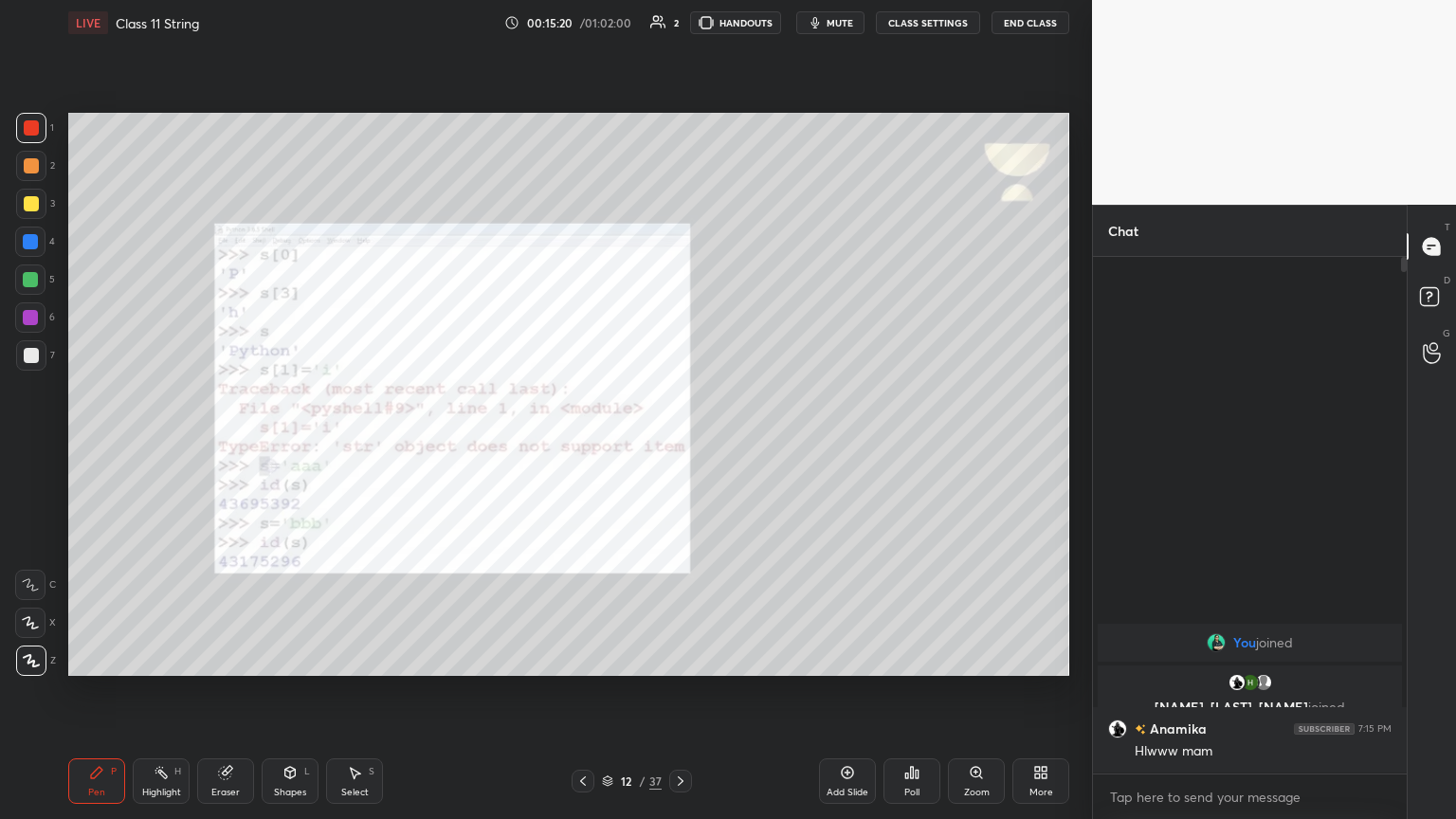 click at bounding box center [31, 204] 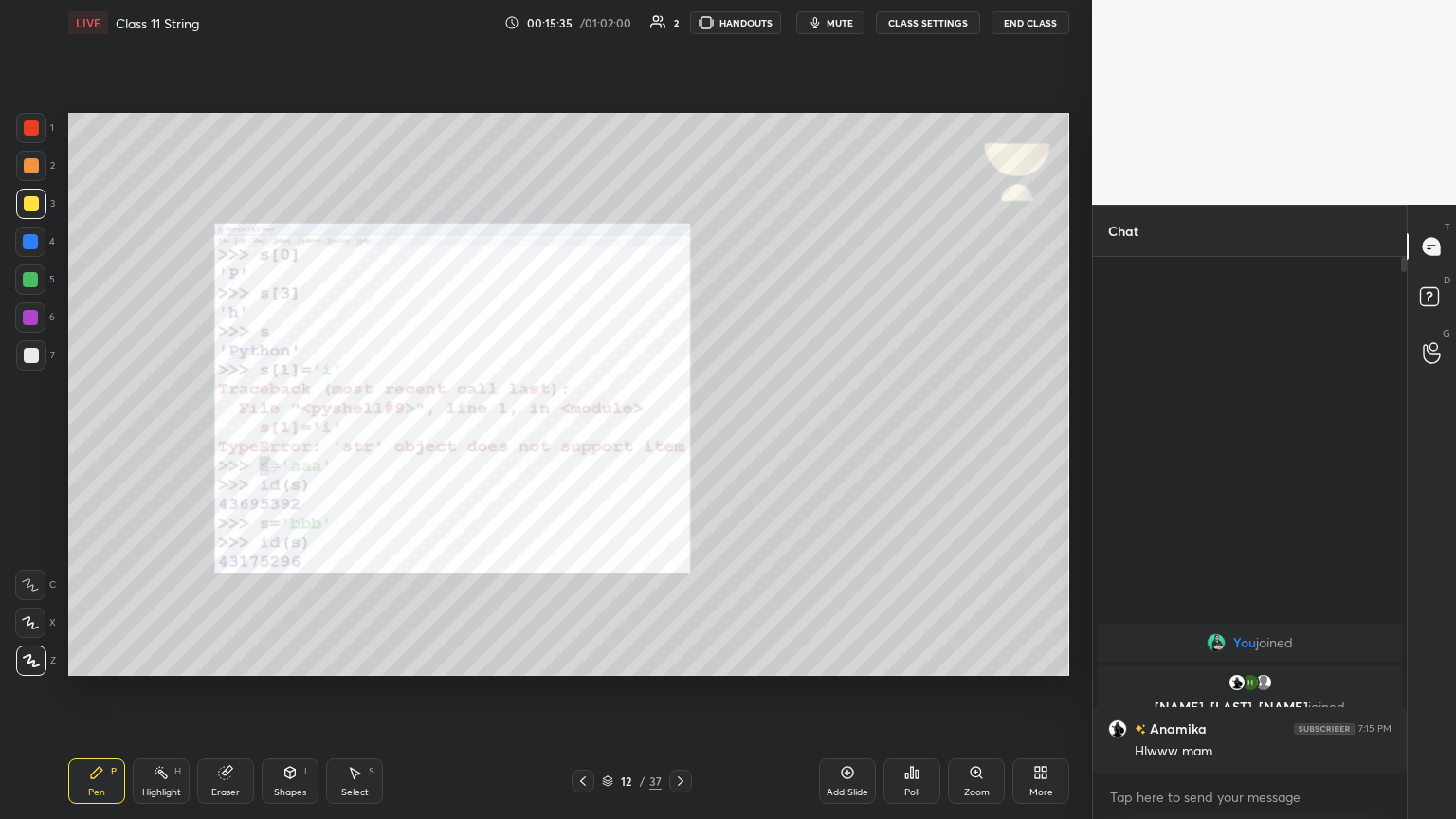 click 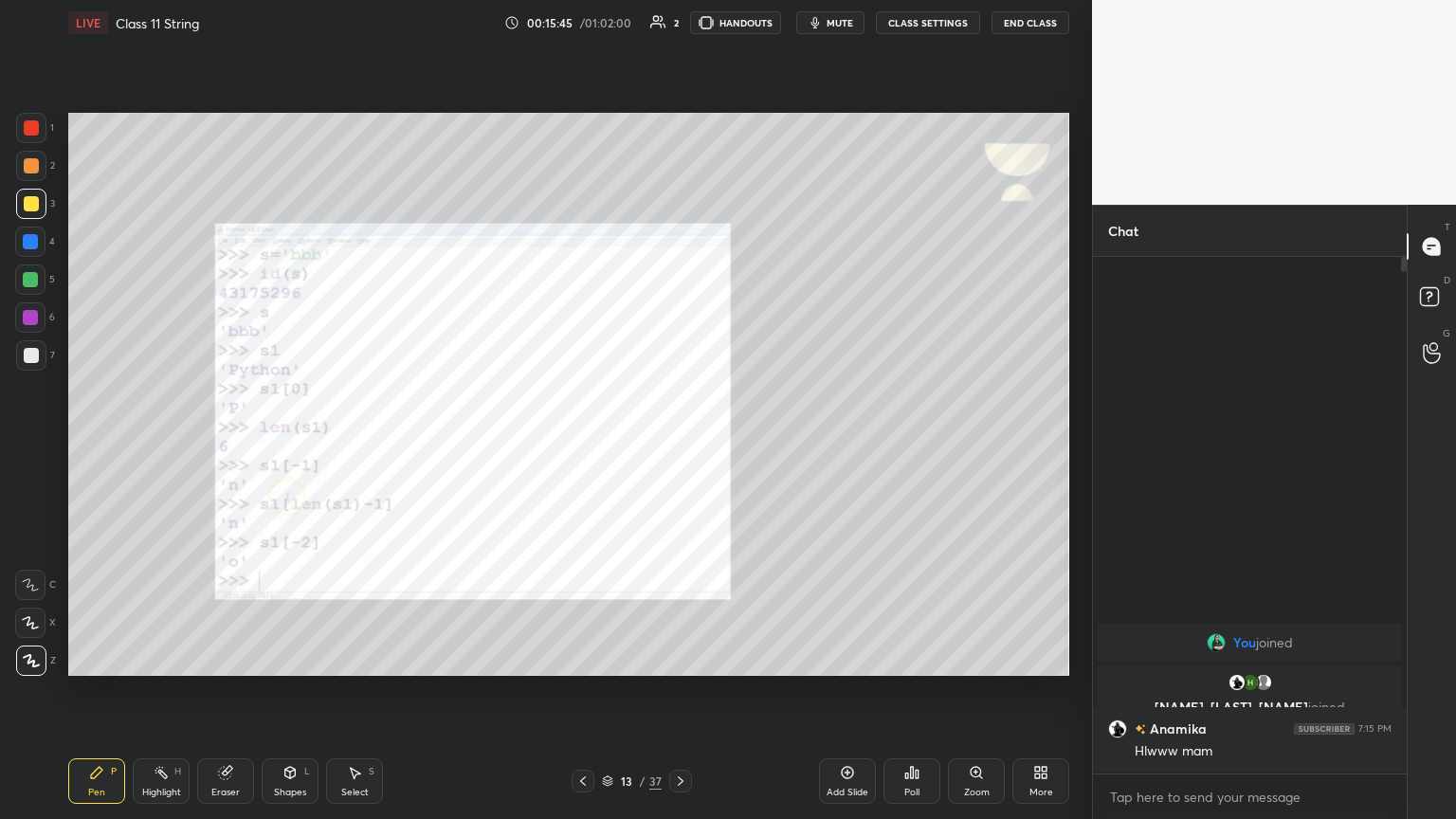 click at bounding box center [31, 128] 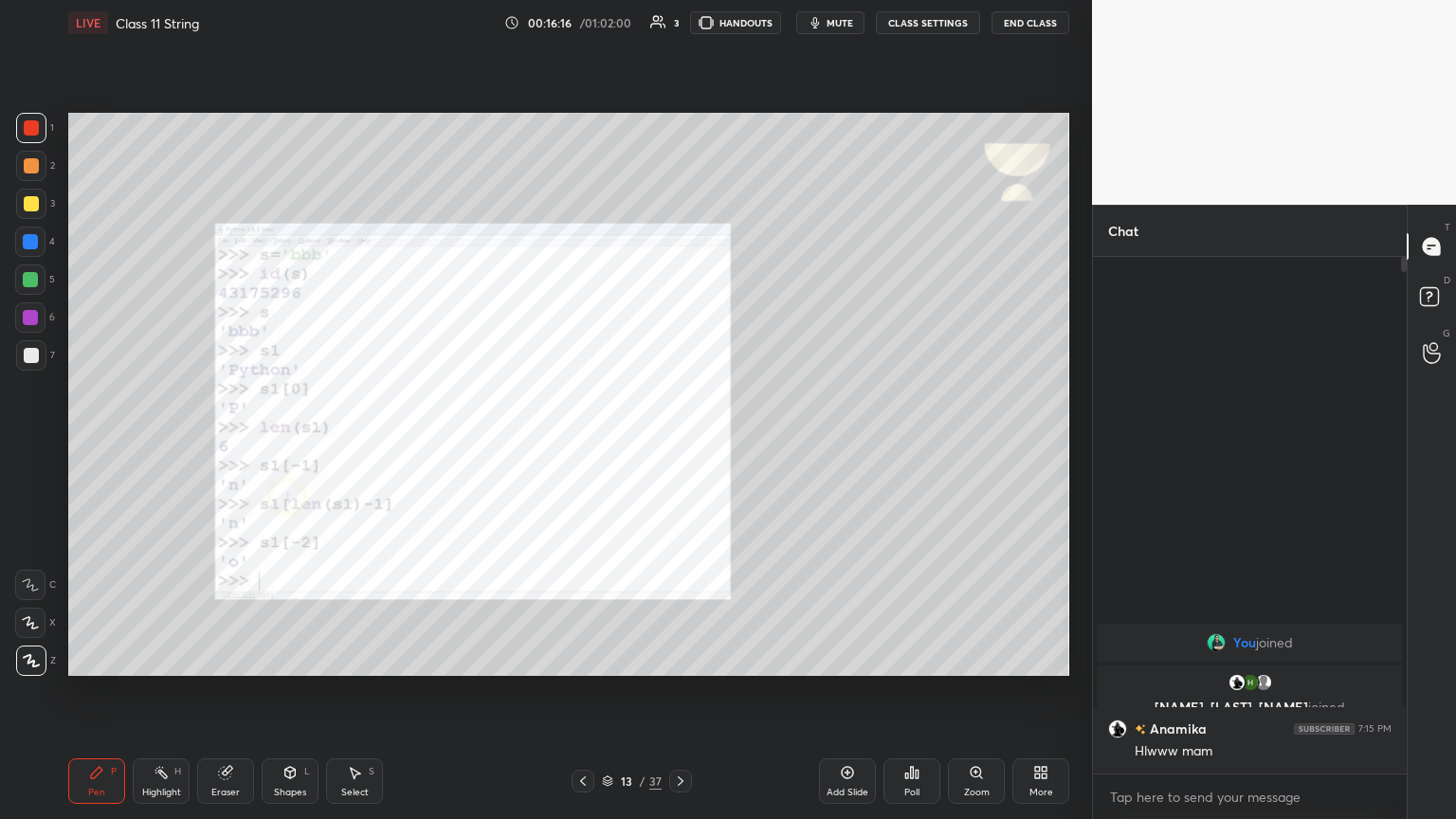 click 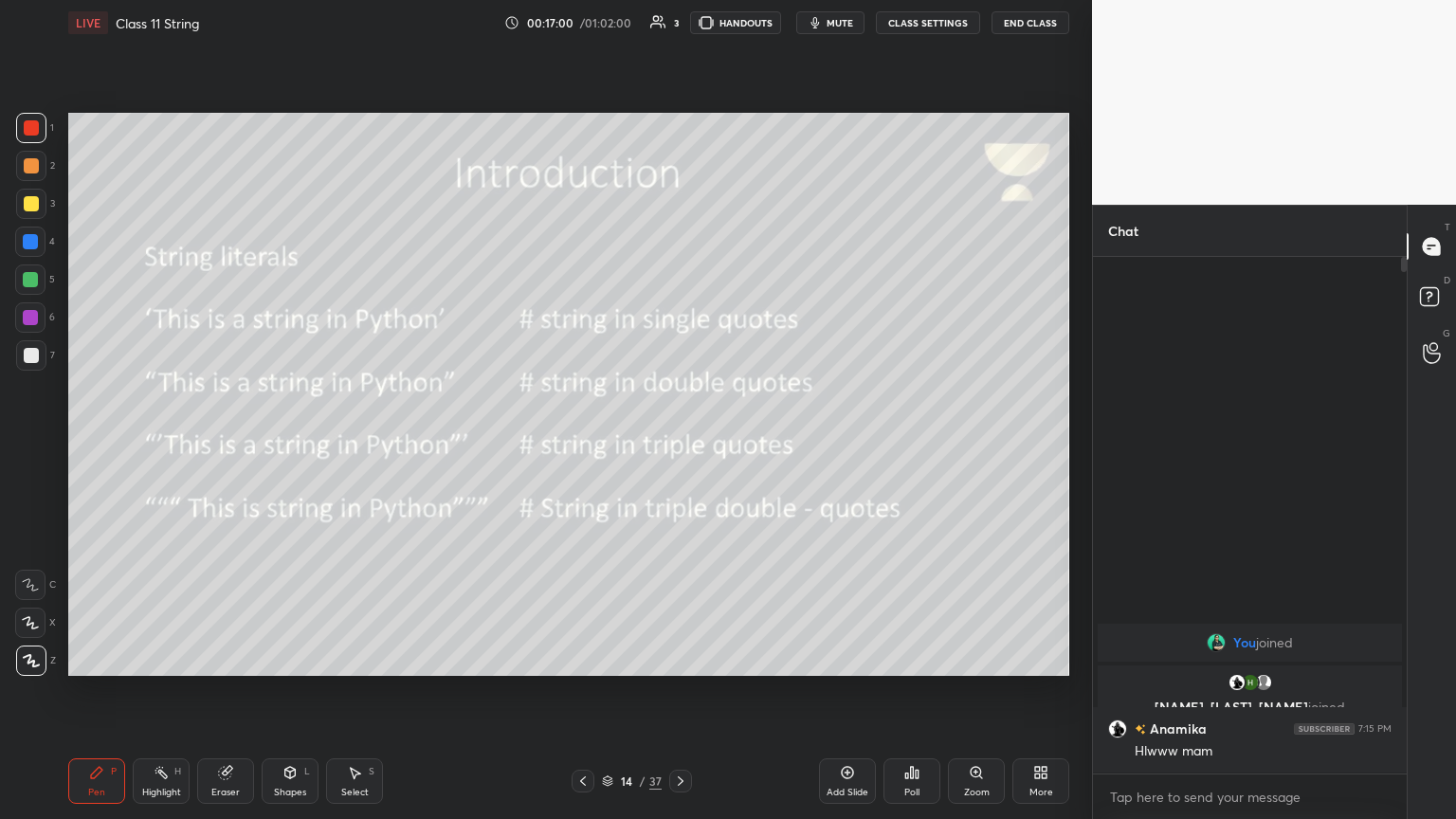 drag, startPoint x: 27, startPoint y: 206, endPoint x: 39, endPoint y: 218, distance: 16.970563 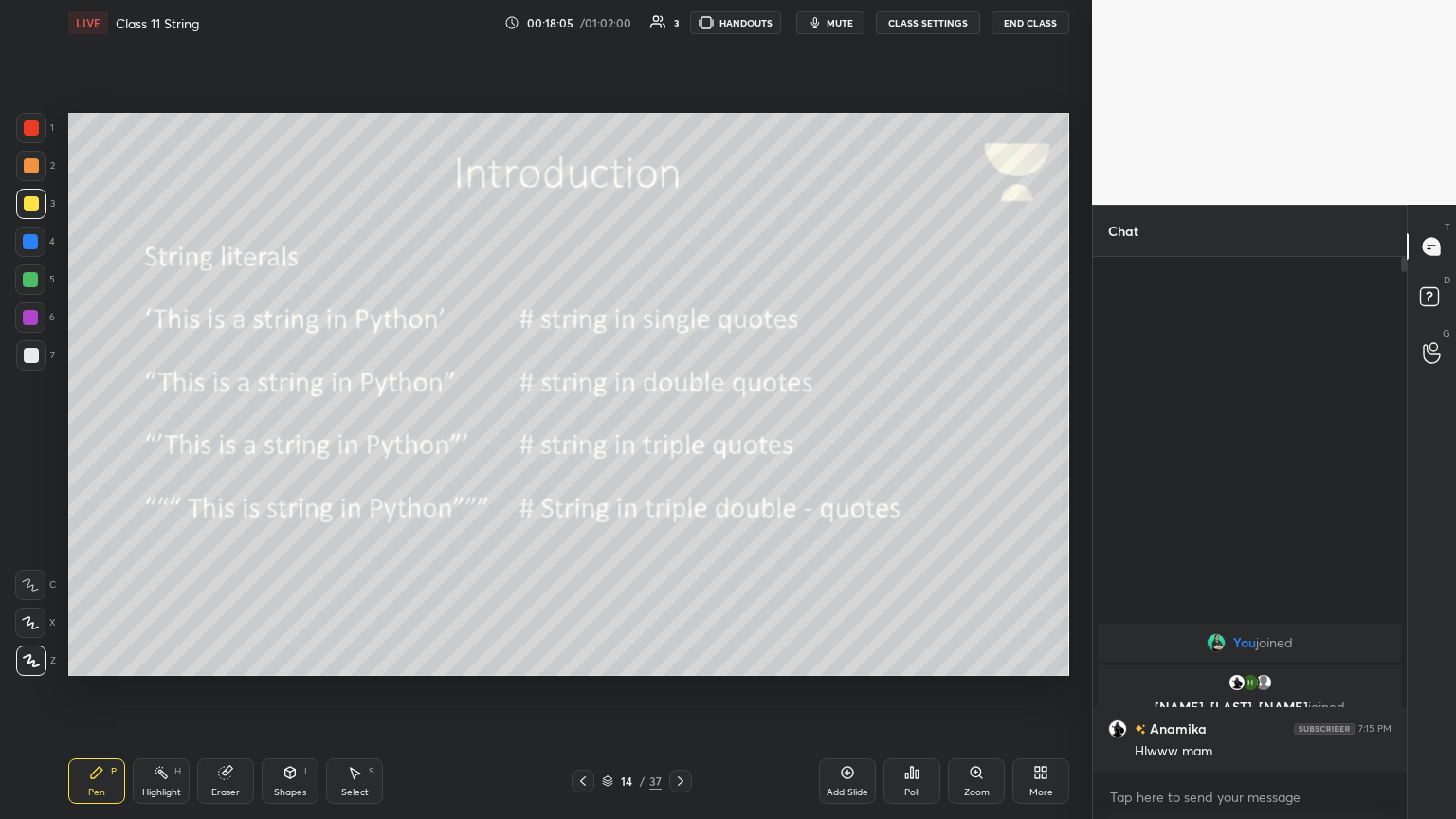 click on "mute" at bounding box center (840, 23) 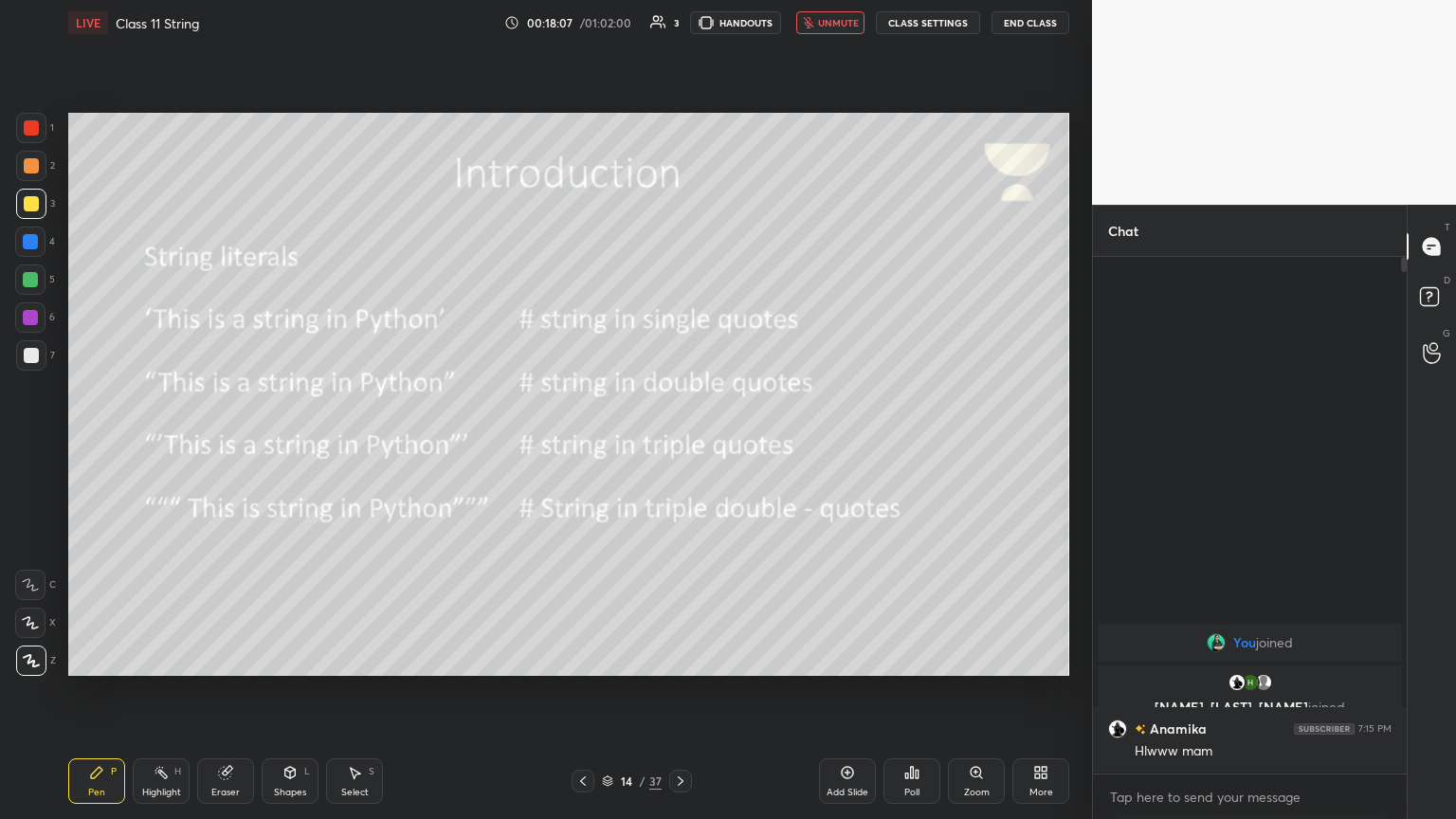 click on "unmute" at bounding box center (830, 23) 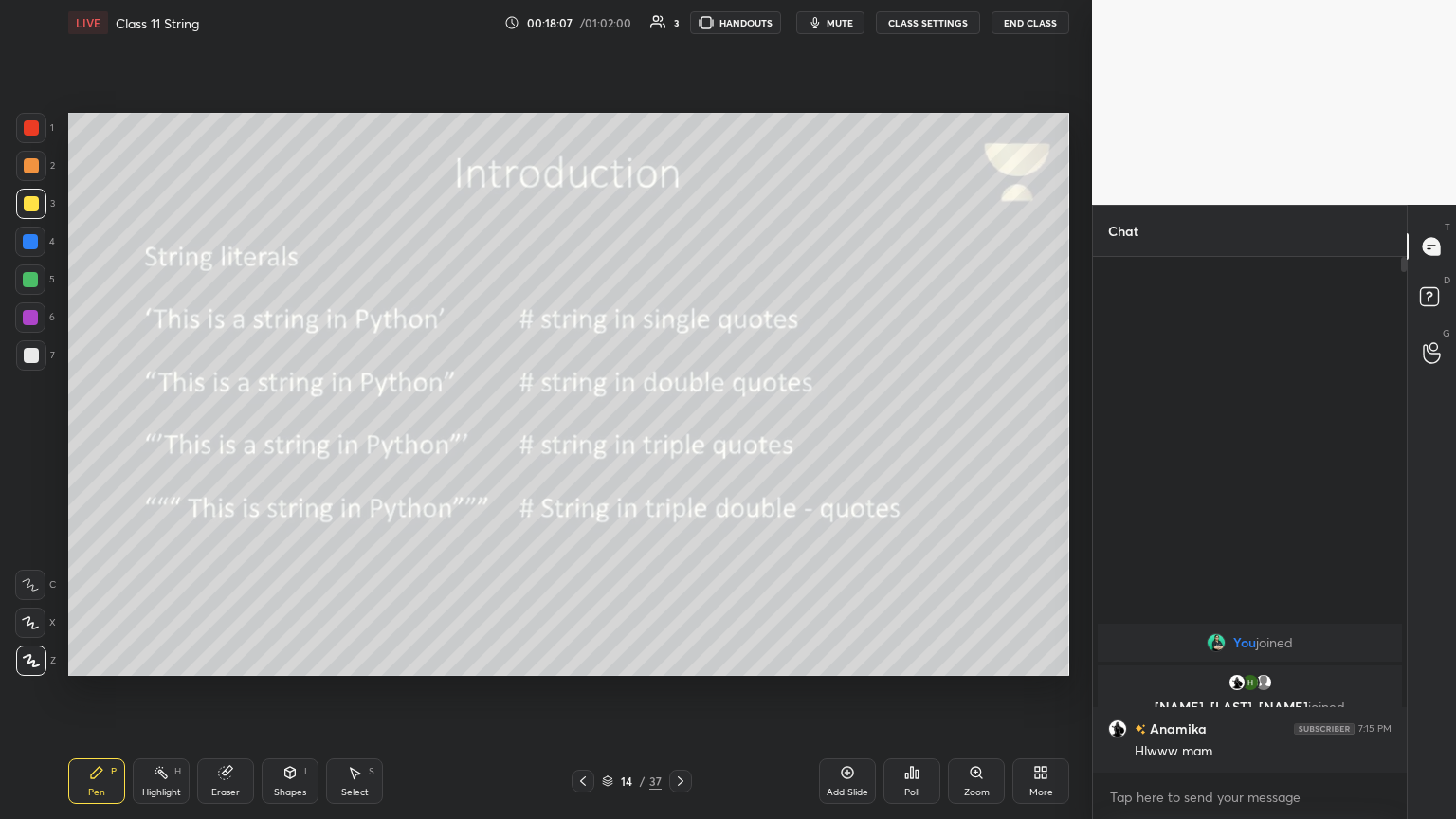 click on "mute" at bounding box center [840, 23] 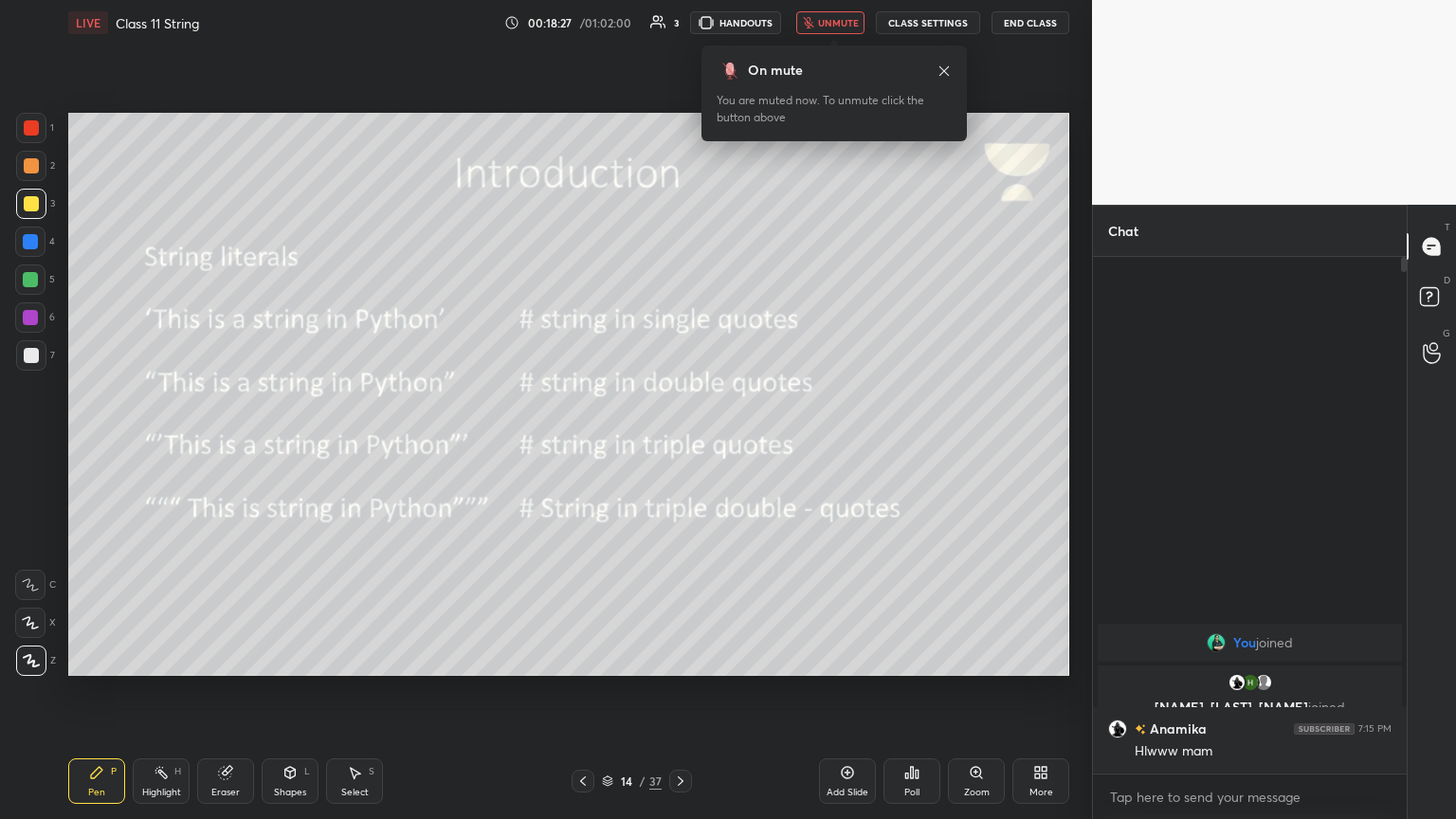 click on "unmute" at bounding box center [830, 23] 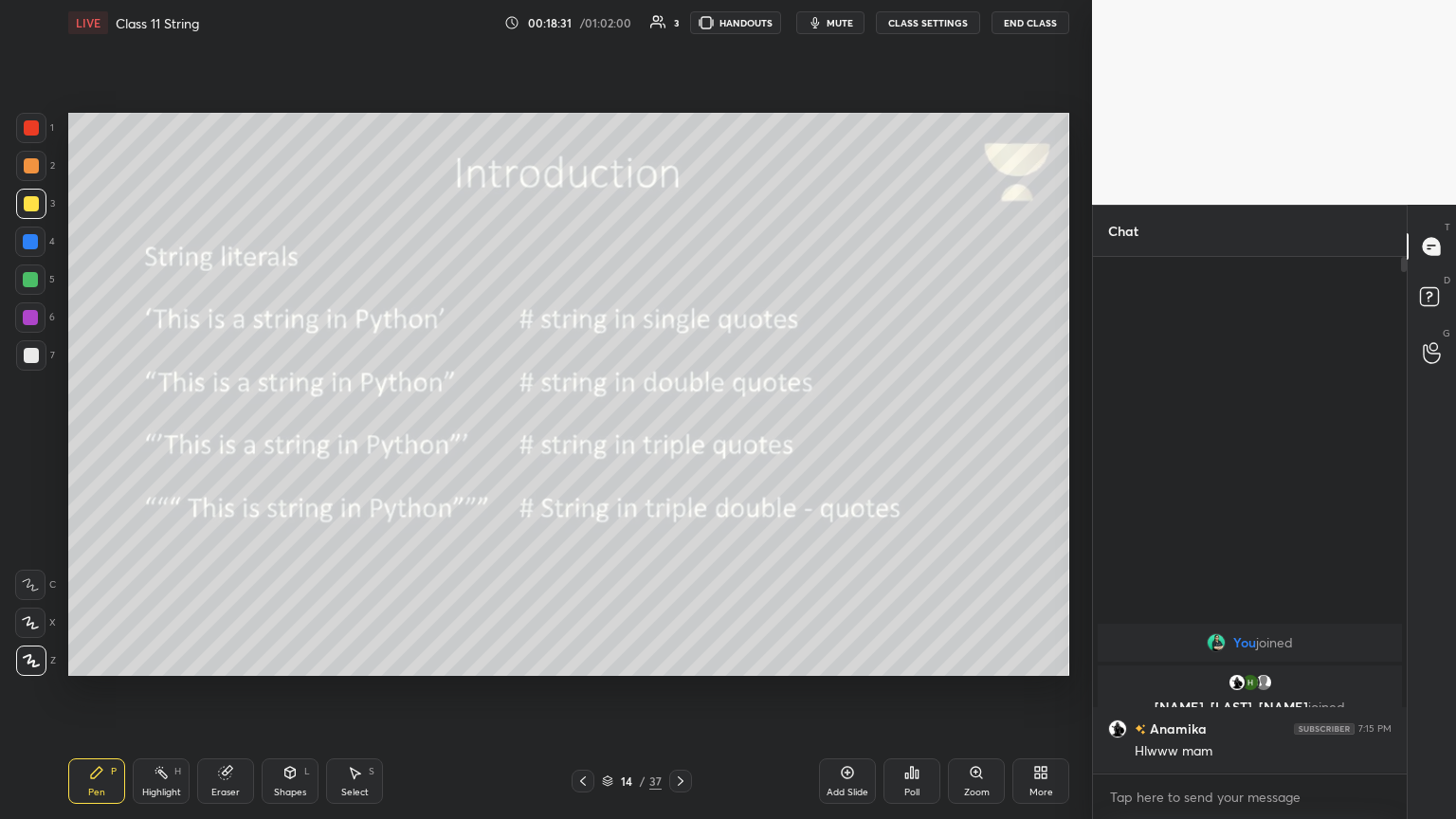 click 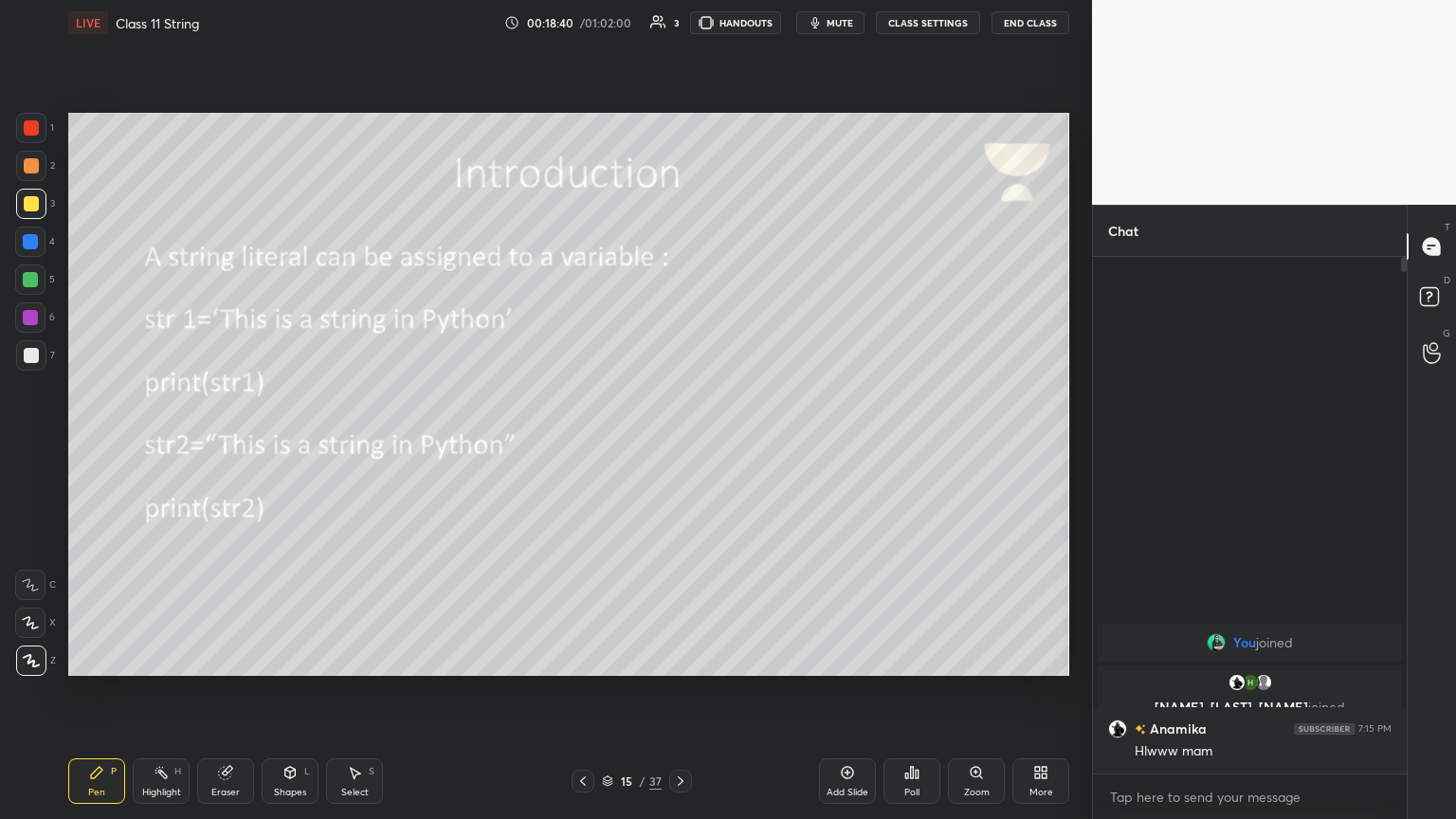 click 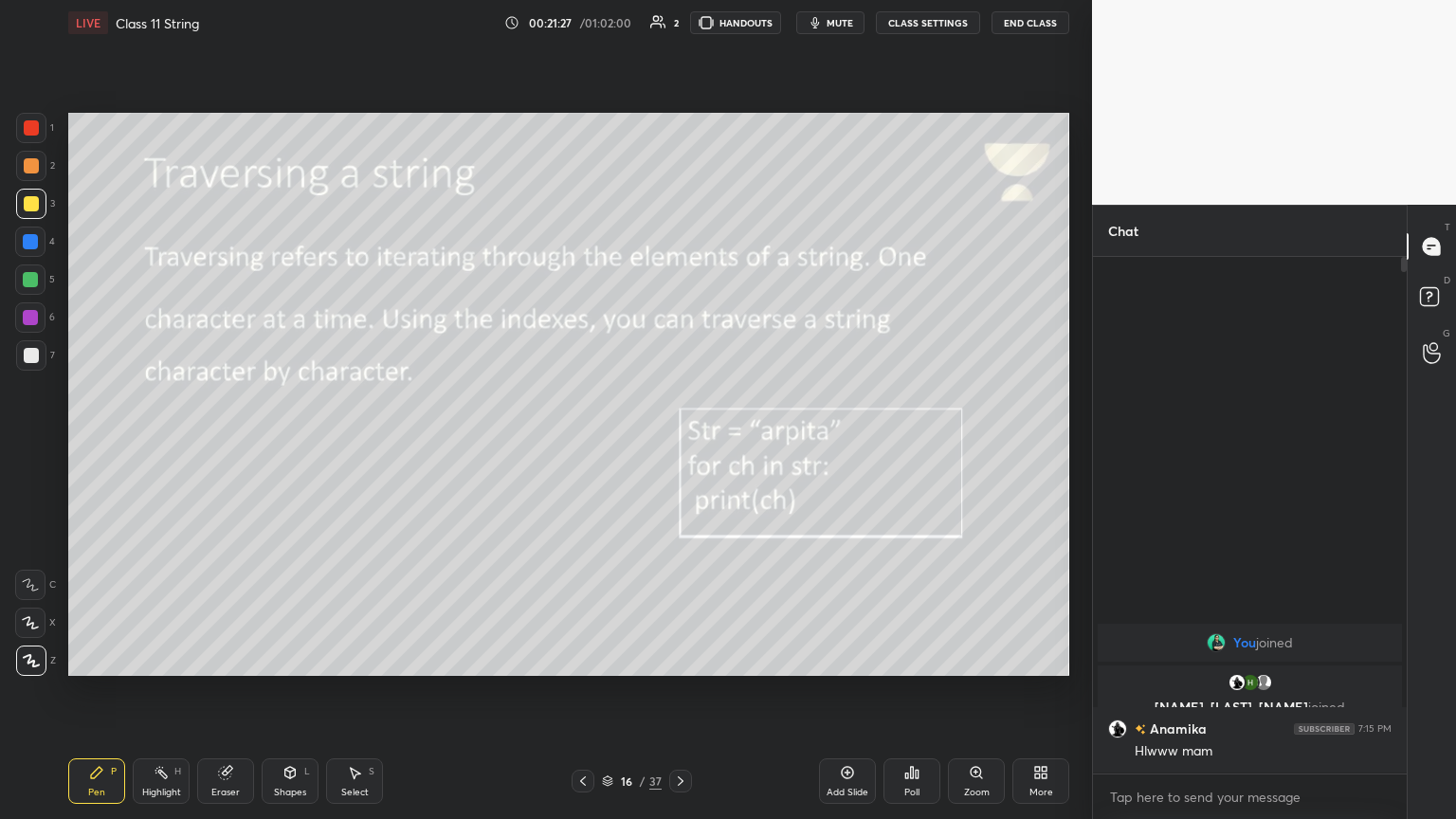 click on "mute" at bounding box center (830, 23) 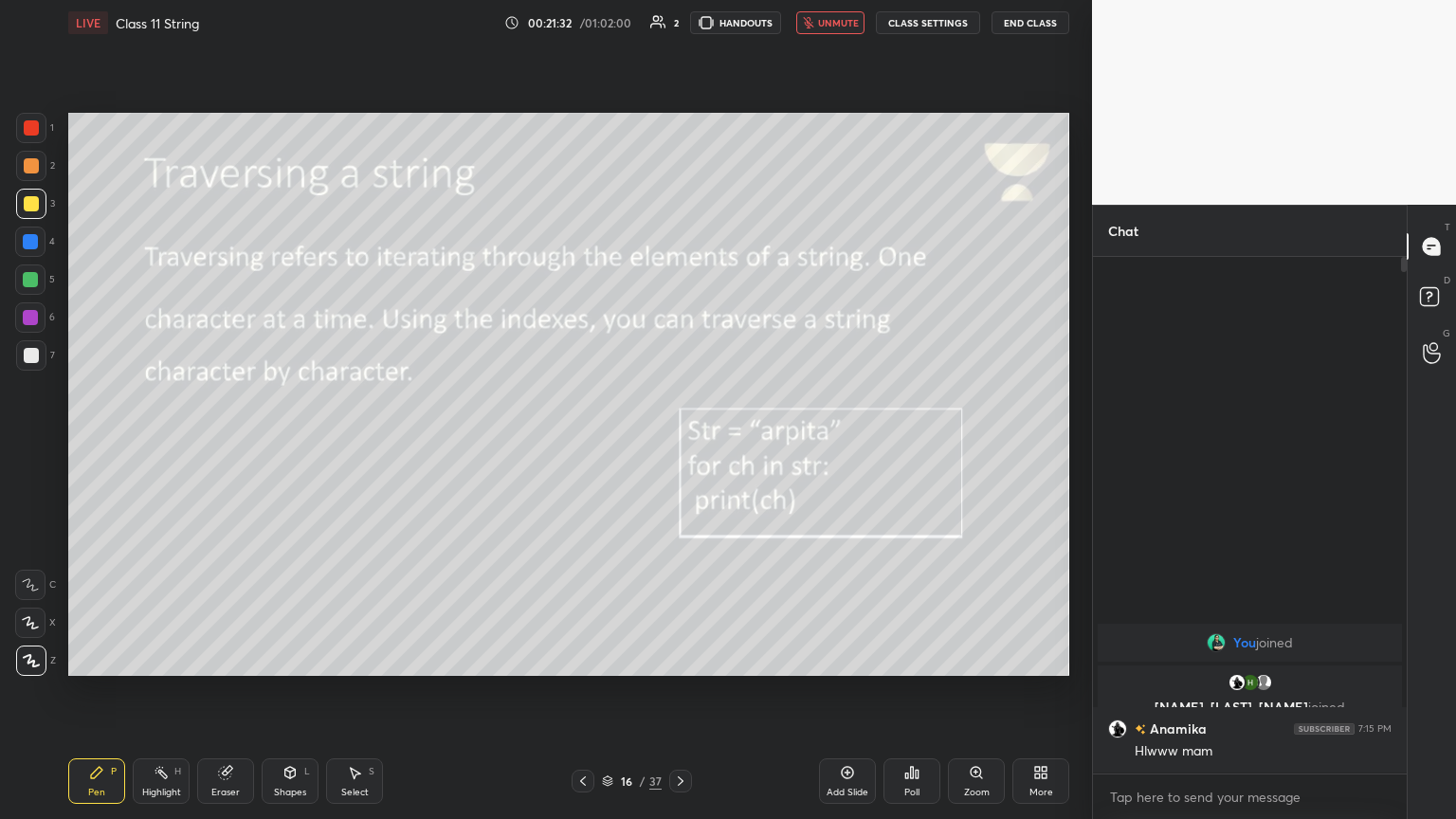 click on "unmute" at bounding box center [838, 23] 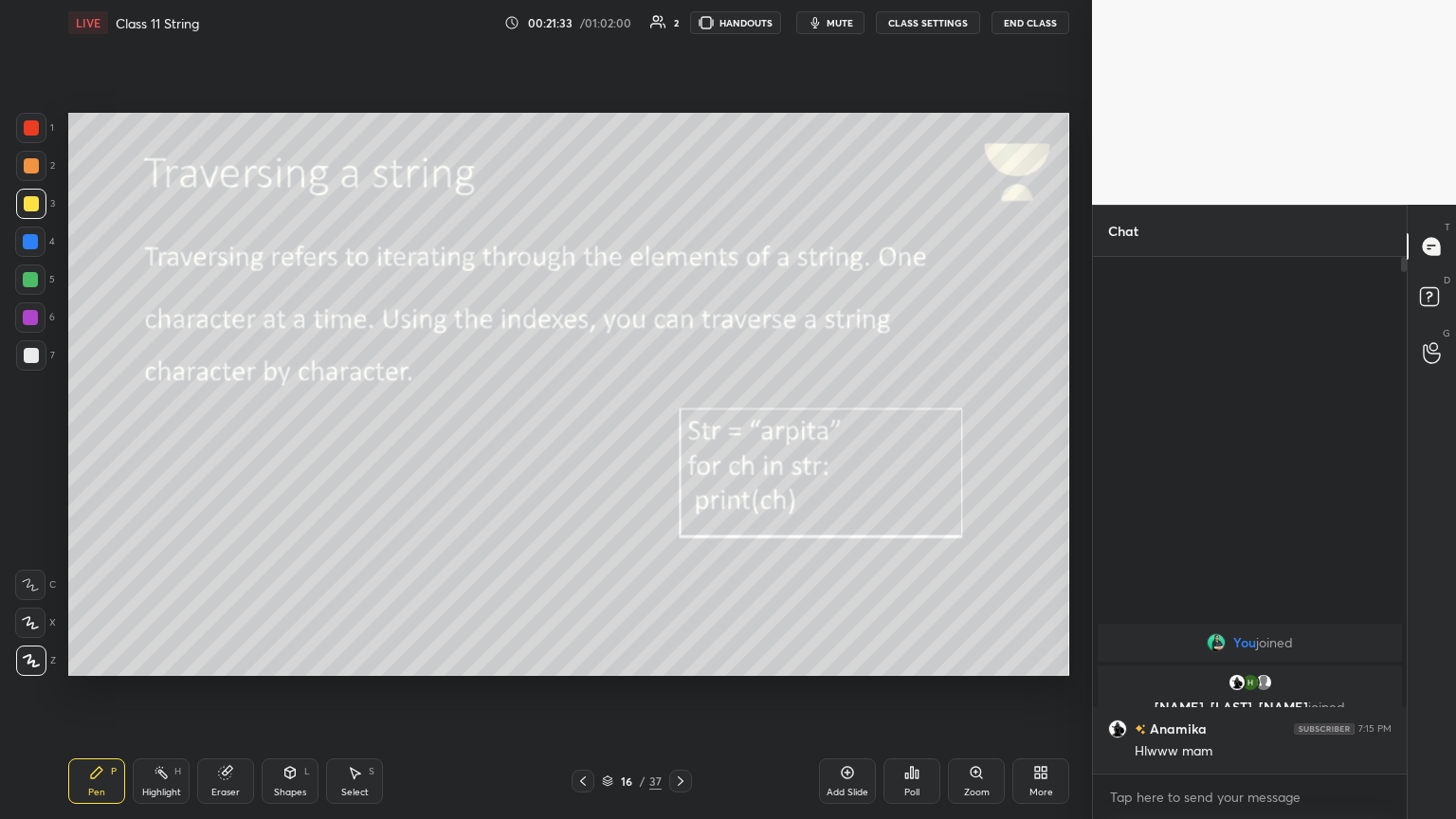 click on "mute" at bounding box center (840, 23) 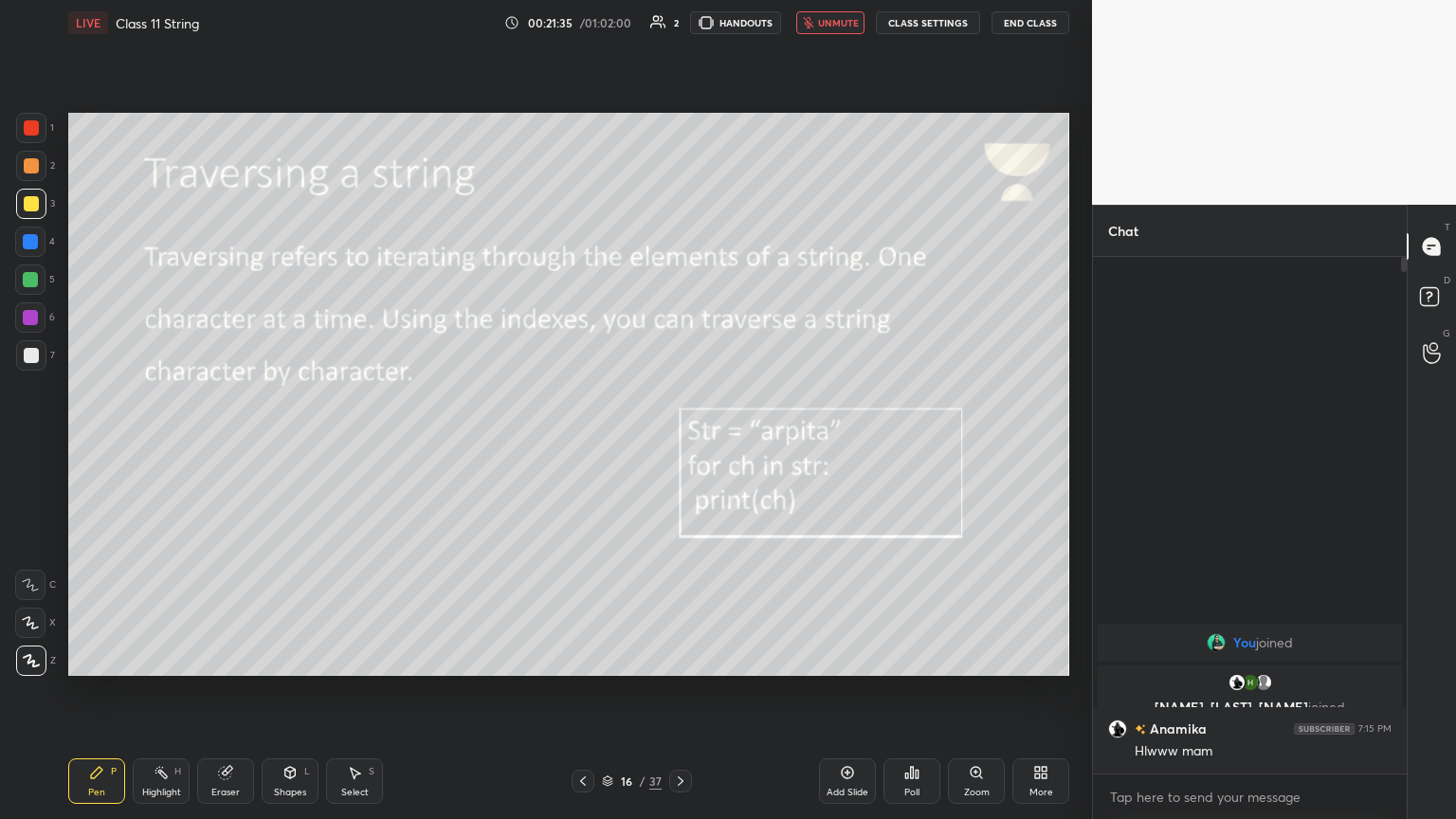 click on "unmute" at bounding box center (838, 23) 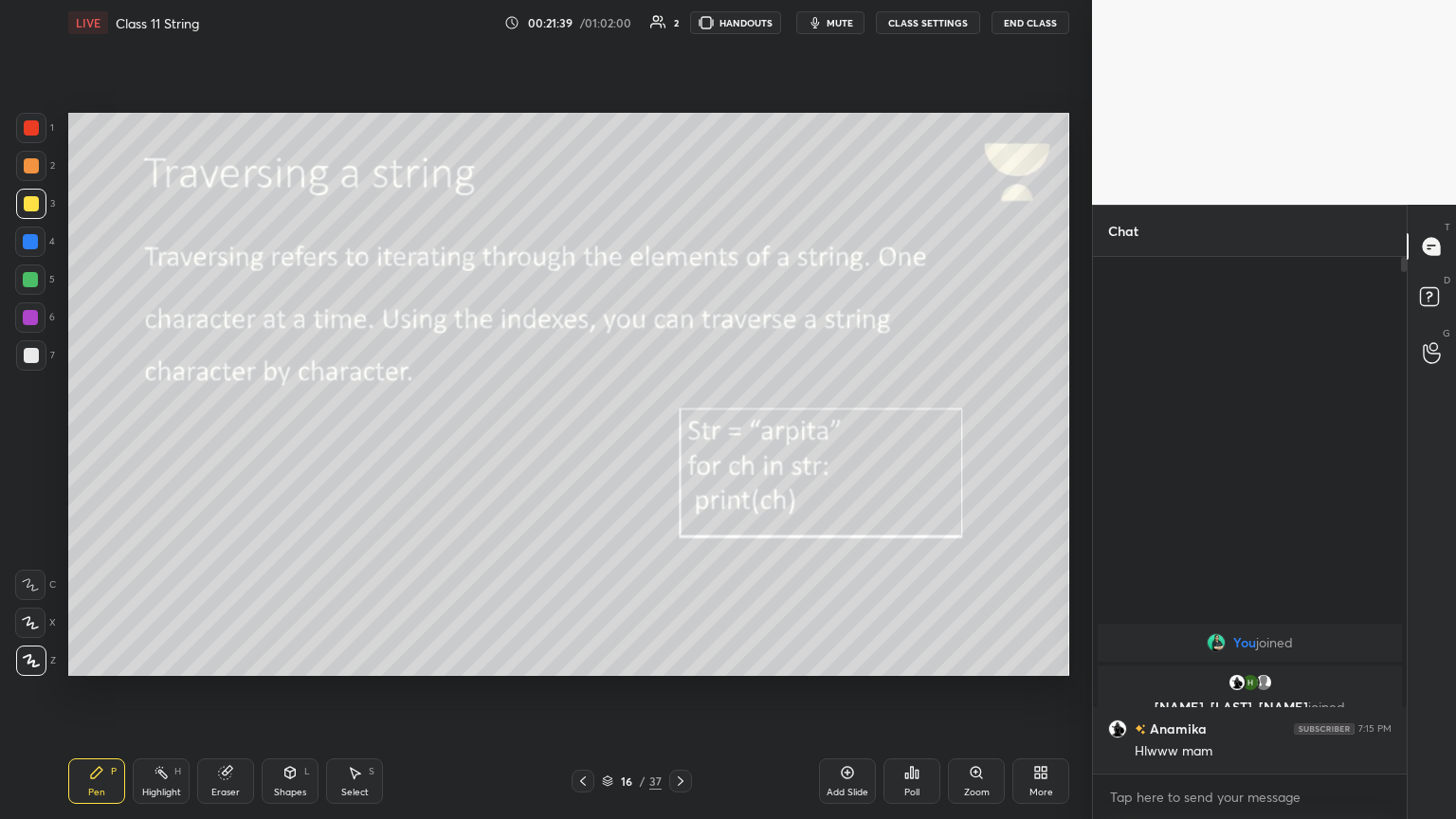 click 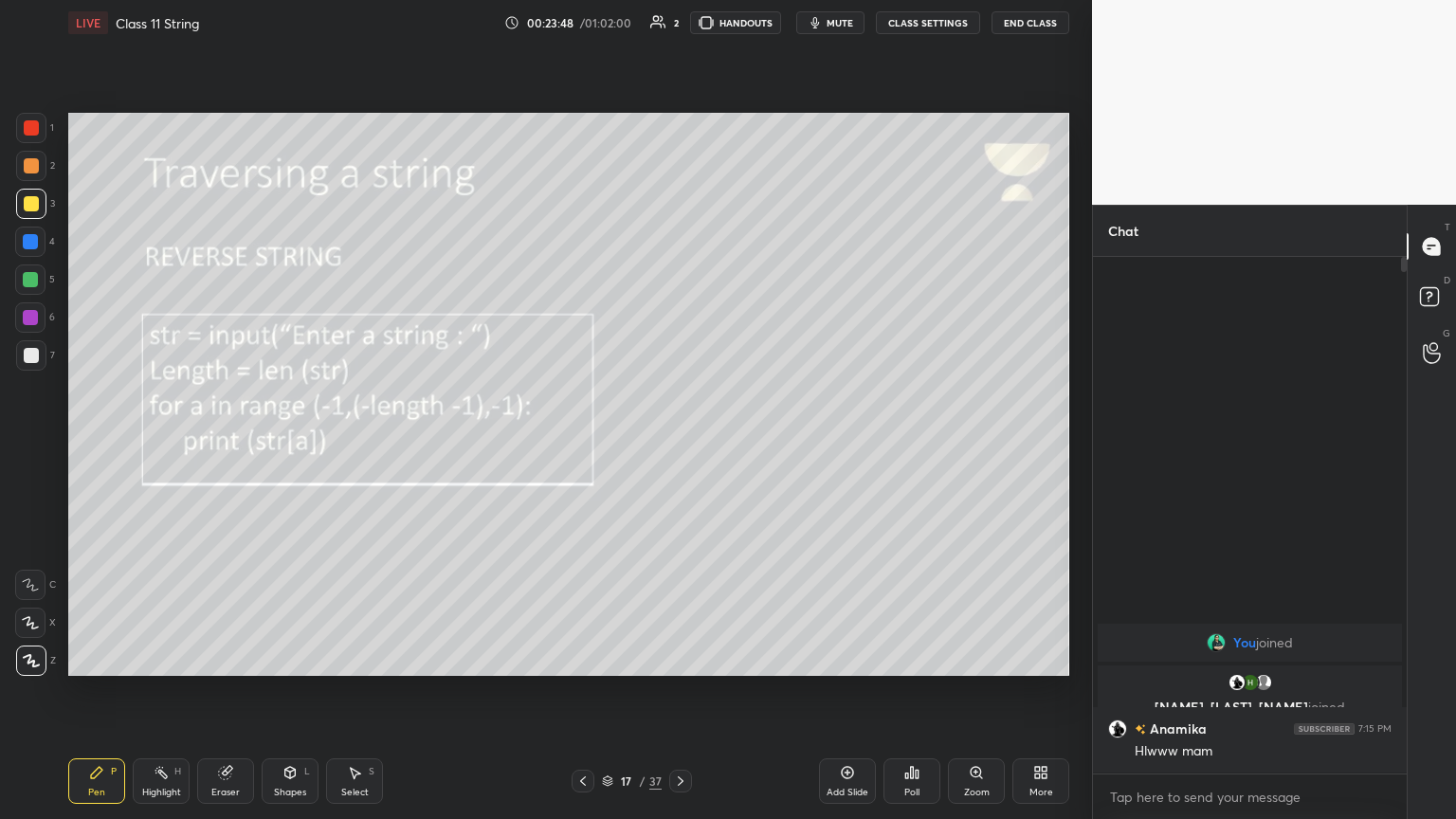 click on "mute" at bounding box center (840, 23) 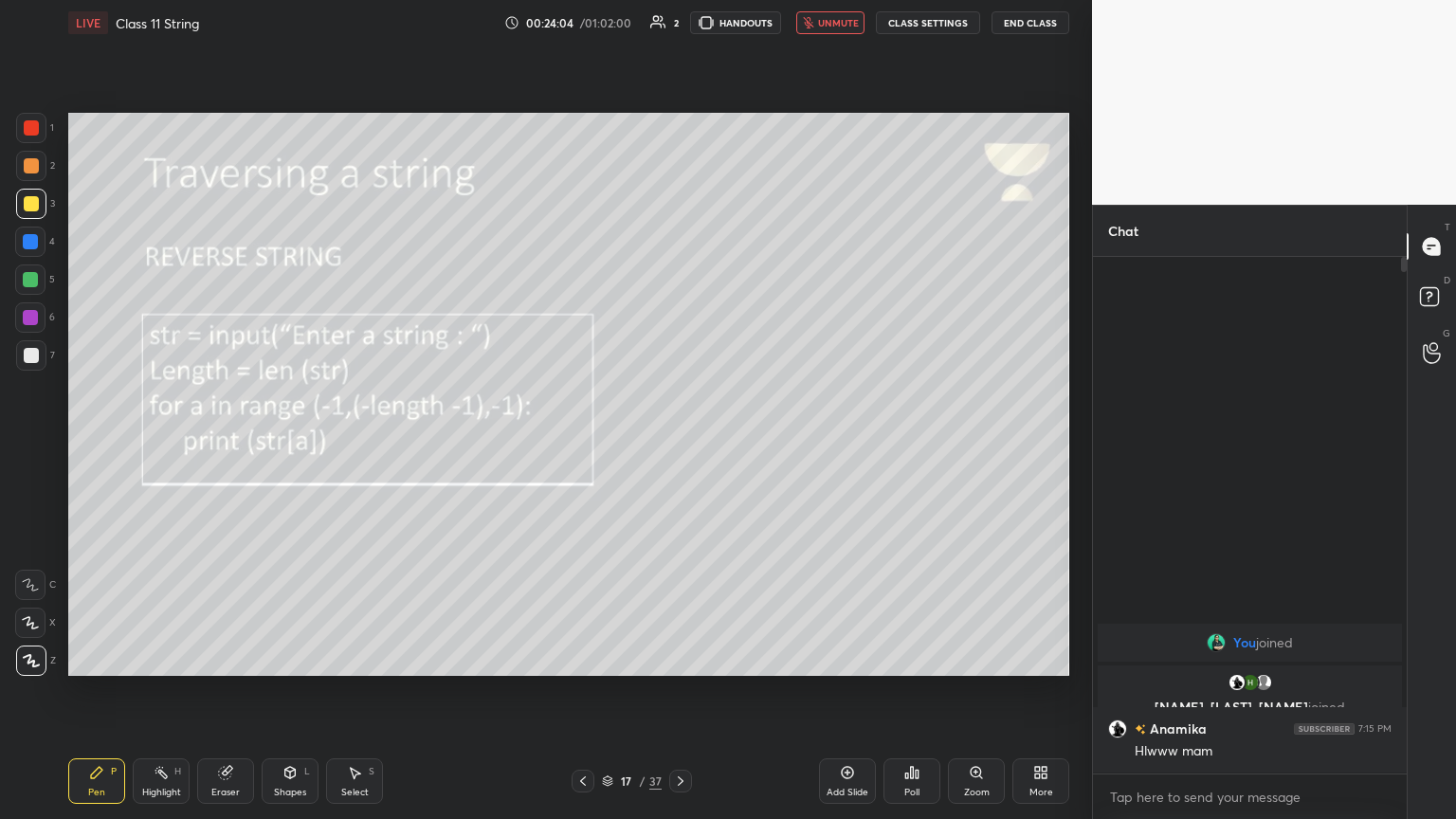 click on "unmute" at bounding box center (830, 23) 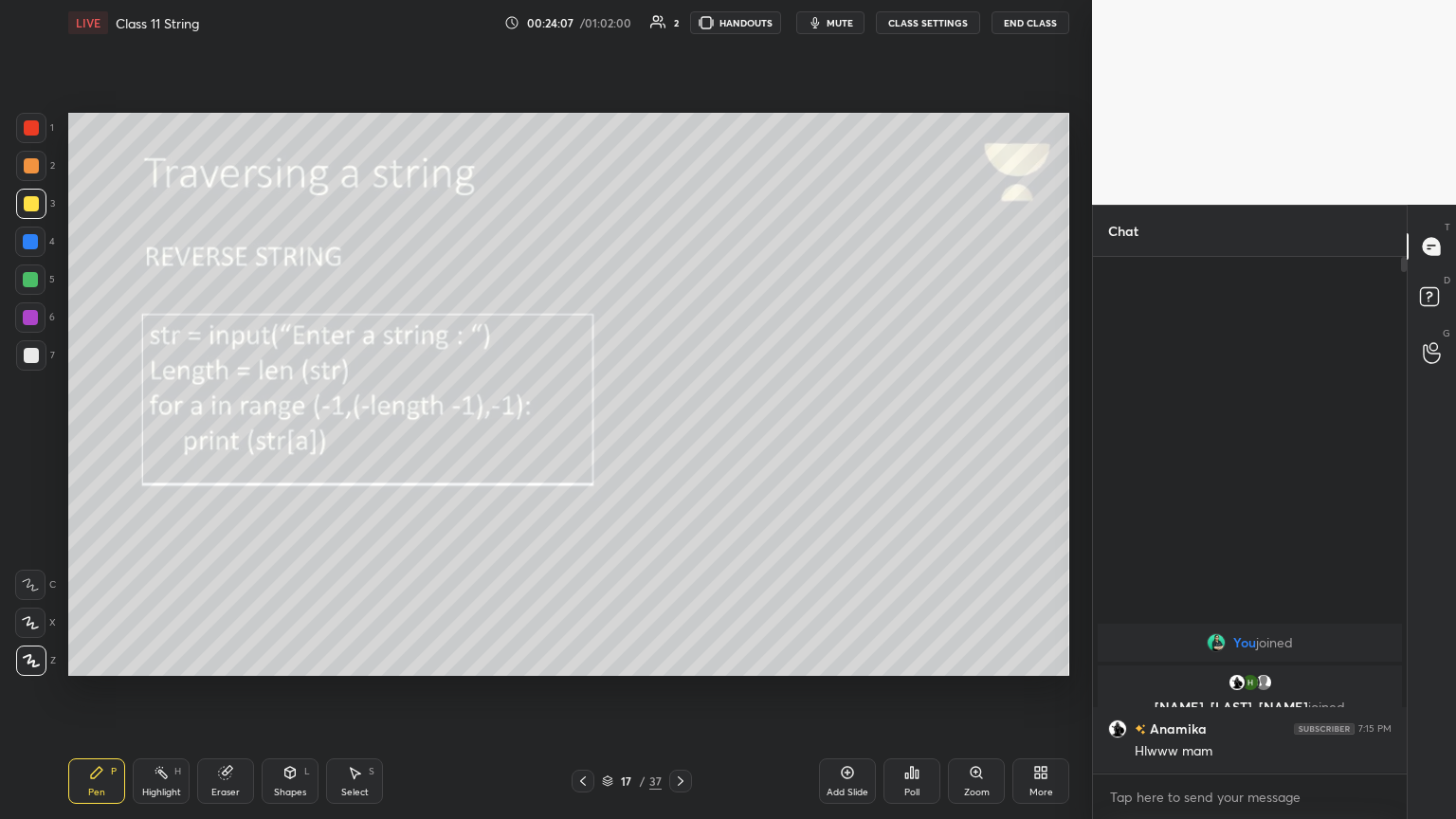 click 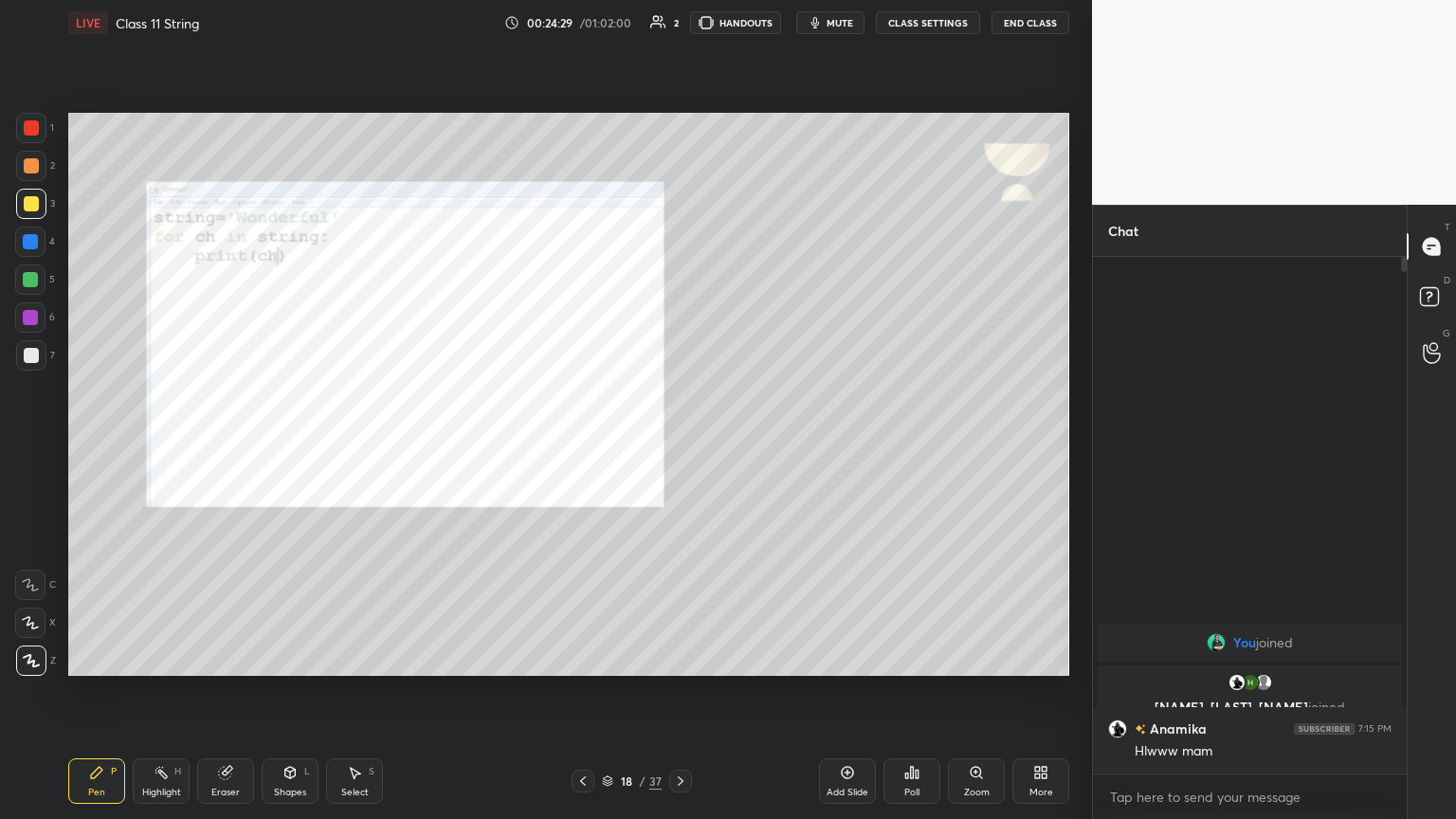 click 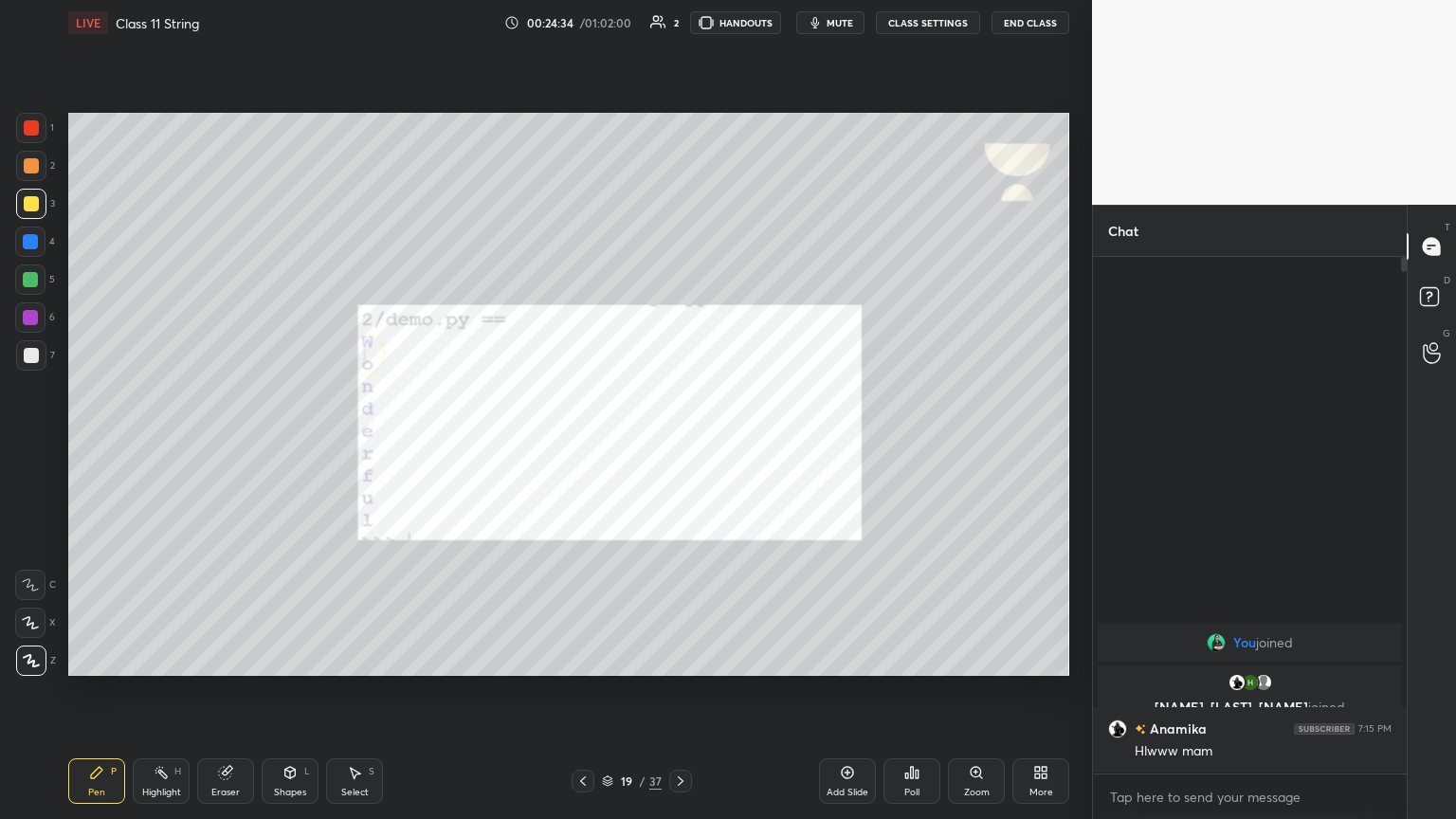 click at bounding box center (31, 128) 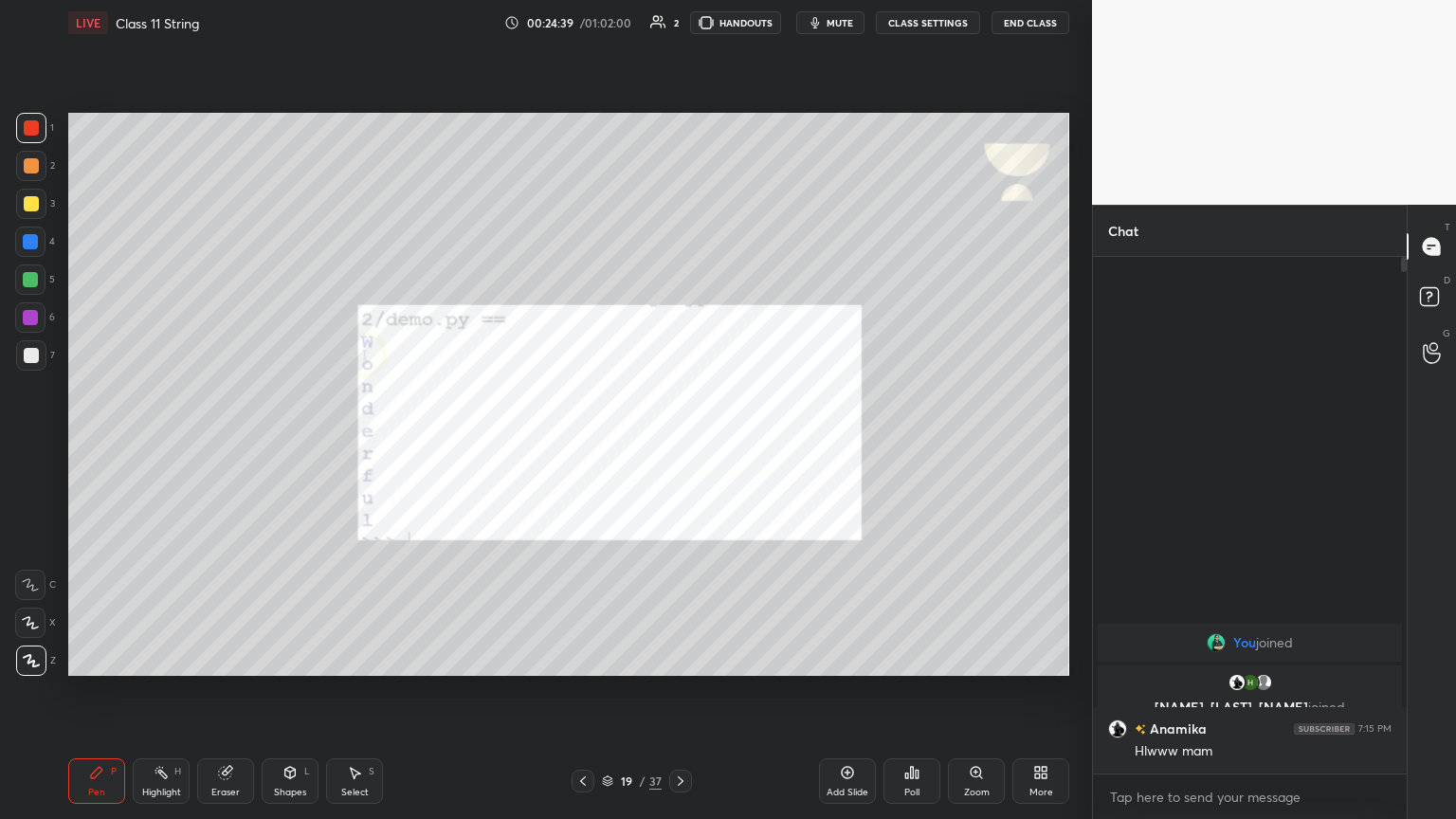 click at bounding box center [583, 781] 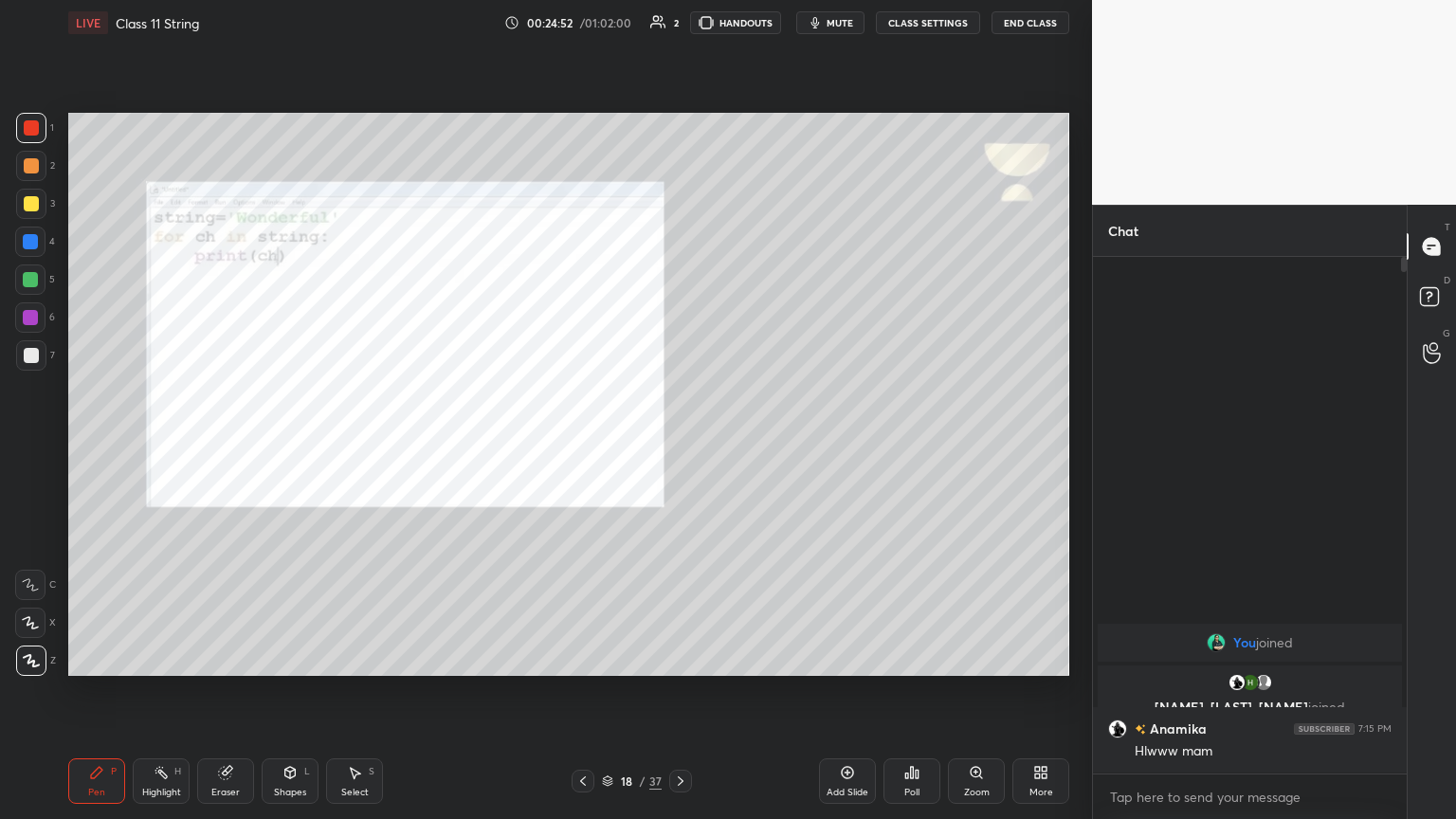 click on "mute" at bounding box center (840, 23) 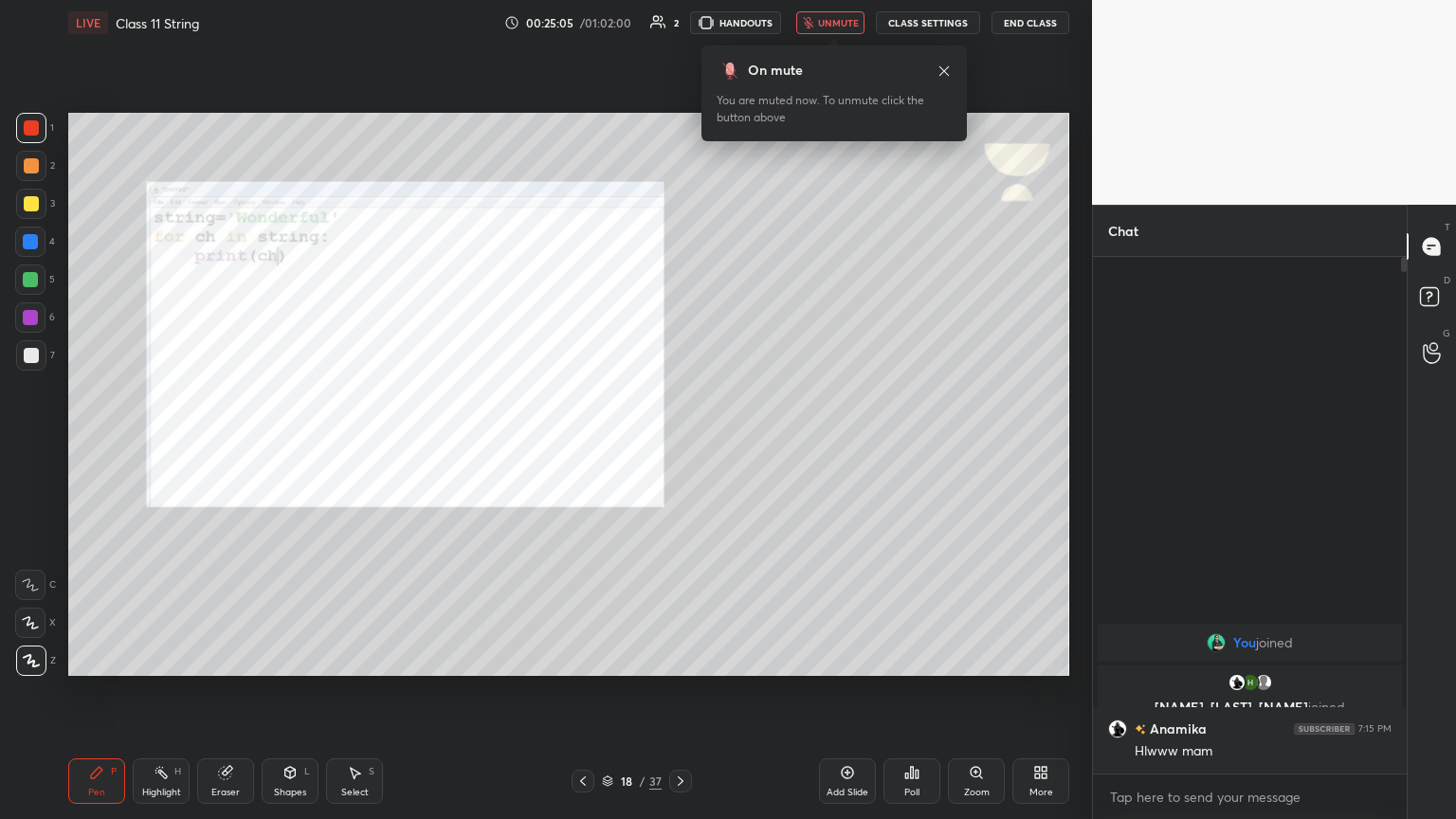 click on "unmute" at bounding box center [838, 23] 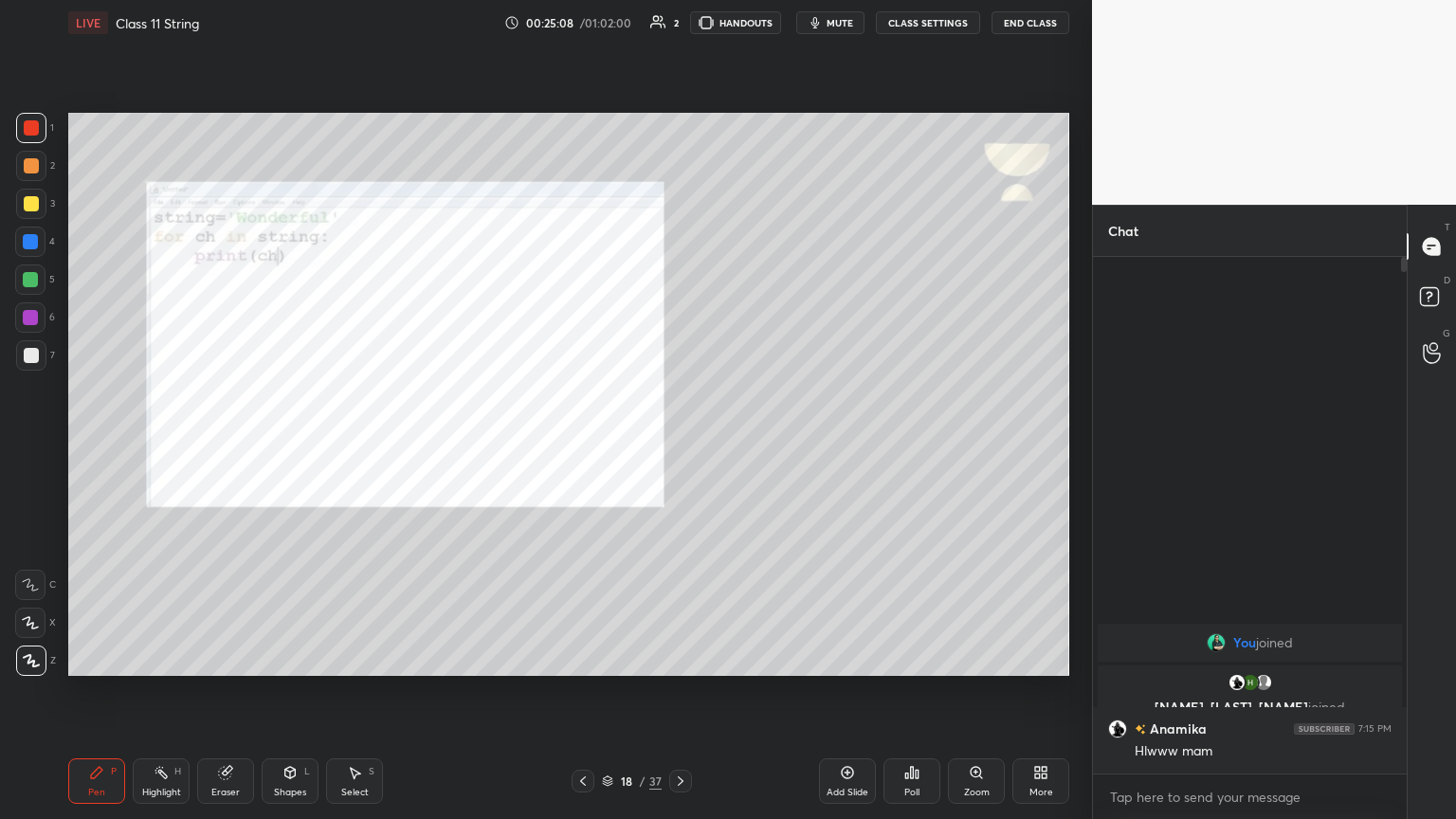 click 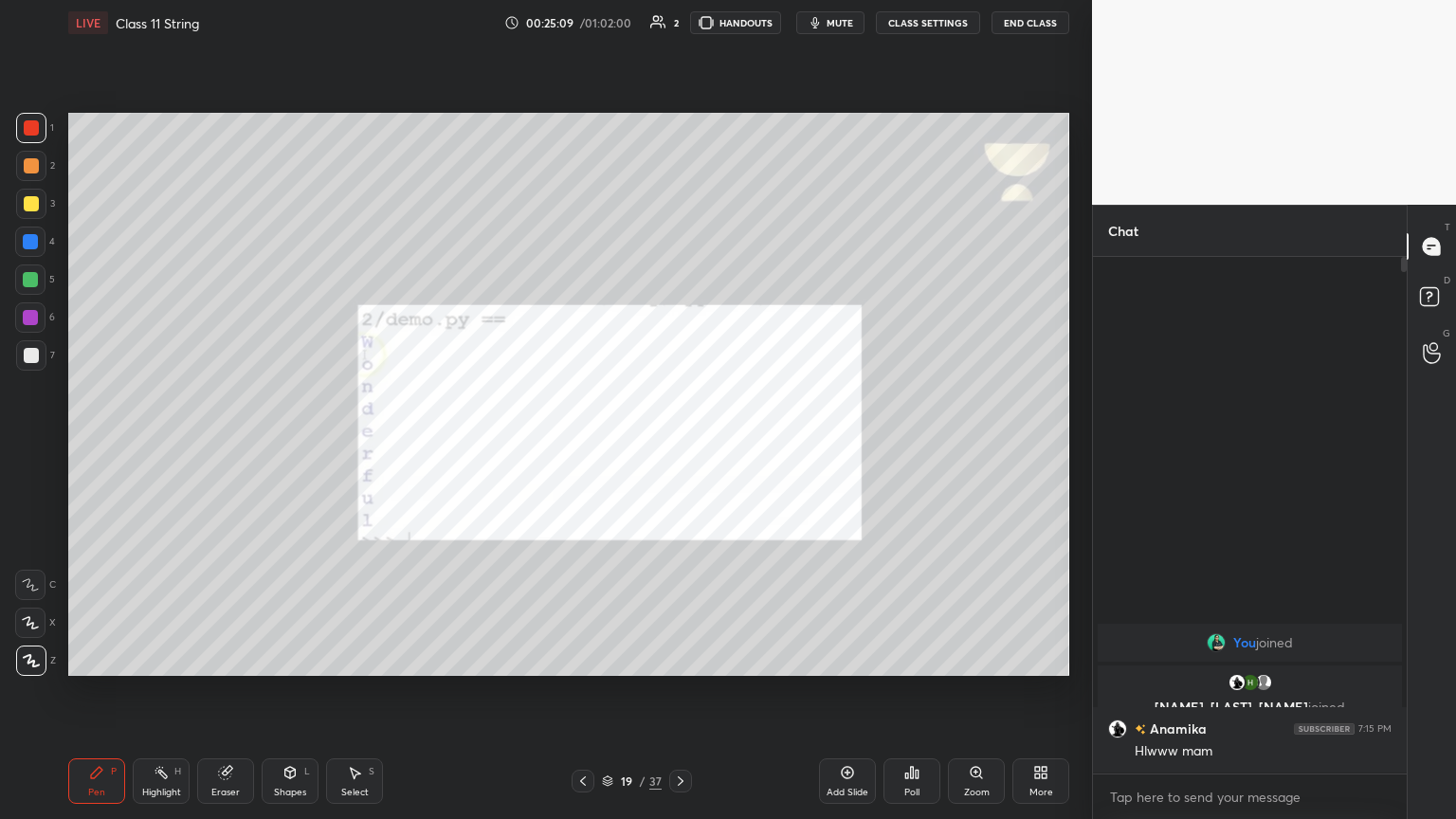 click on "Pen P Highlight H Eraser Shapes L Select S 19 / 37 Add Slide Poll Zoom More" at bounding box center [569, 781] 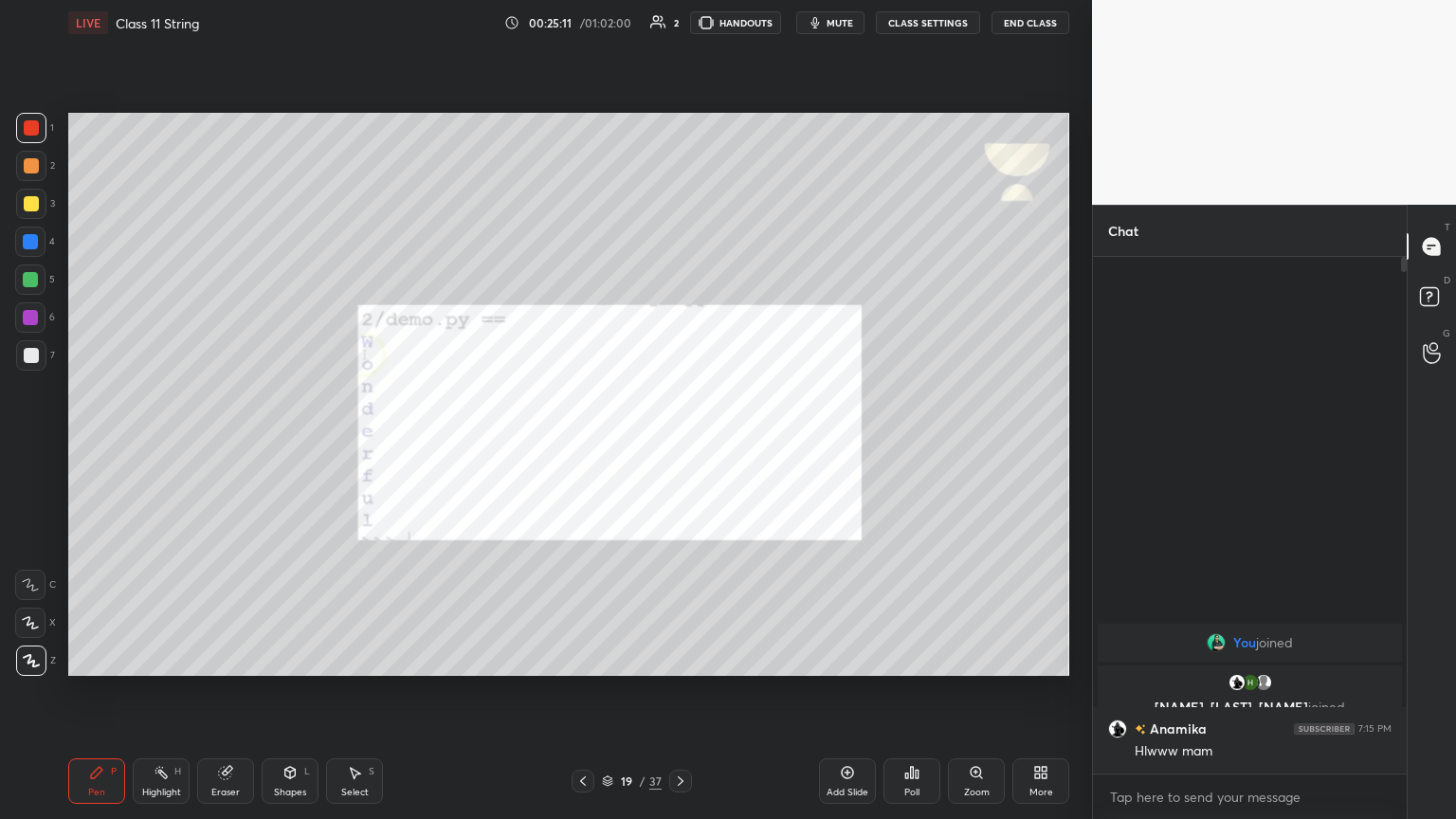 click at bounding box center (583, 781) 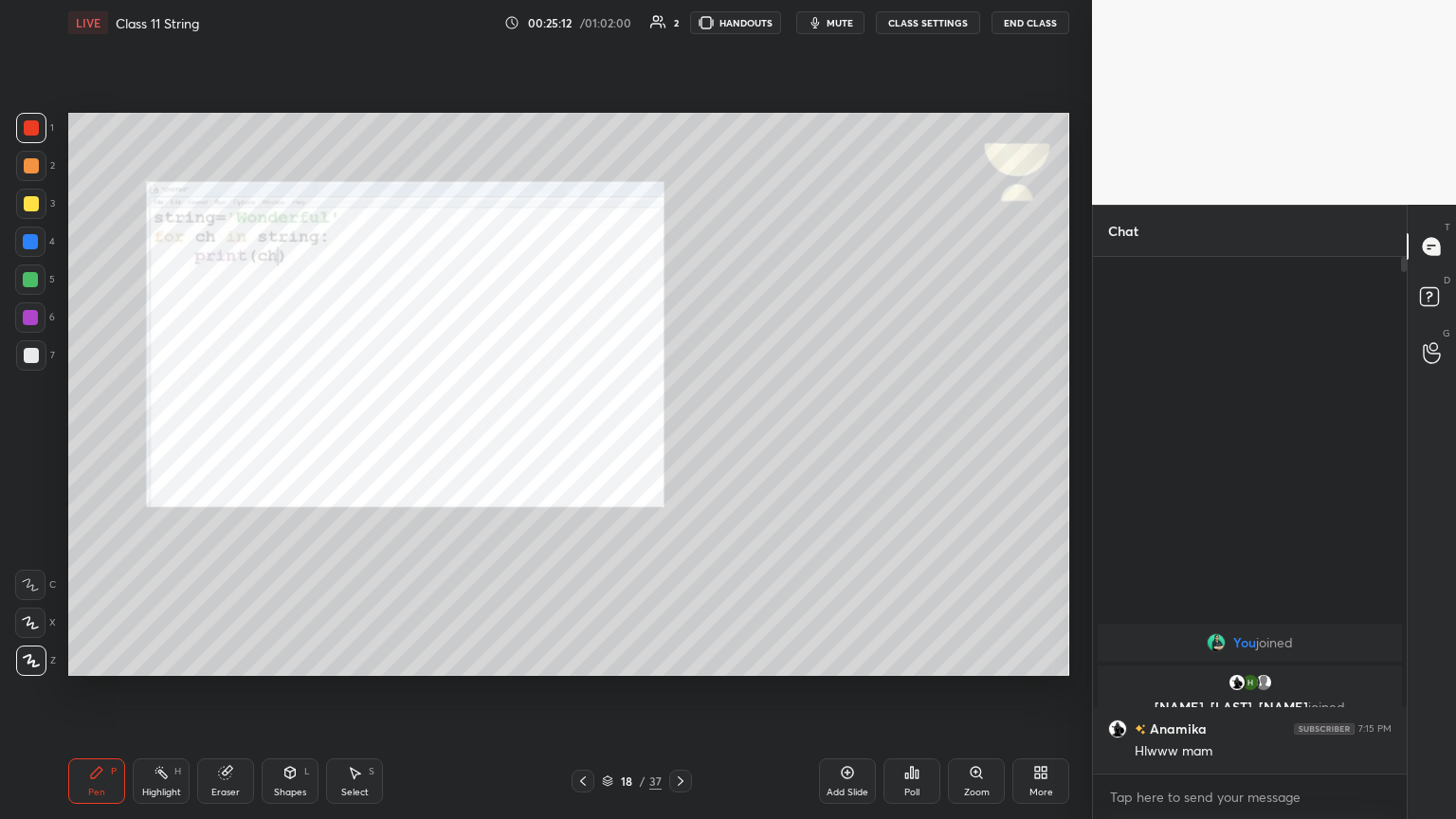 click 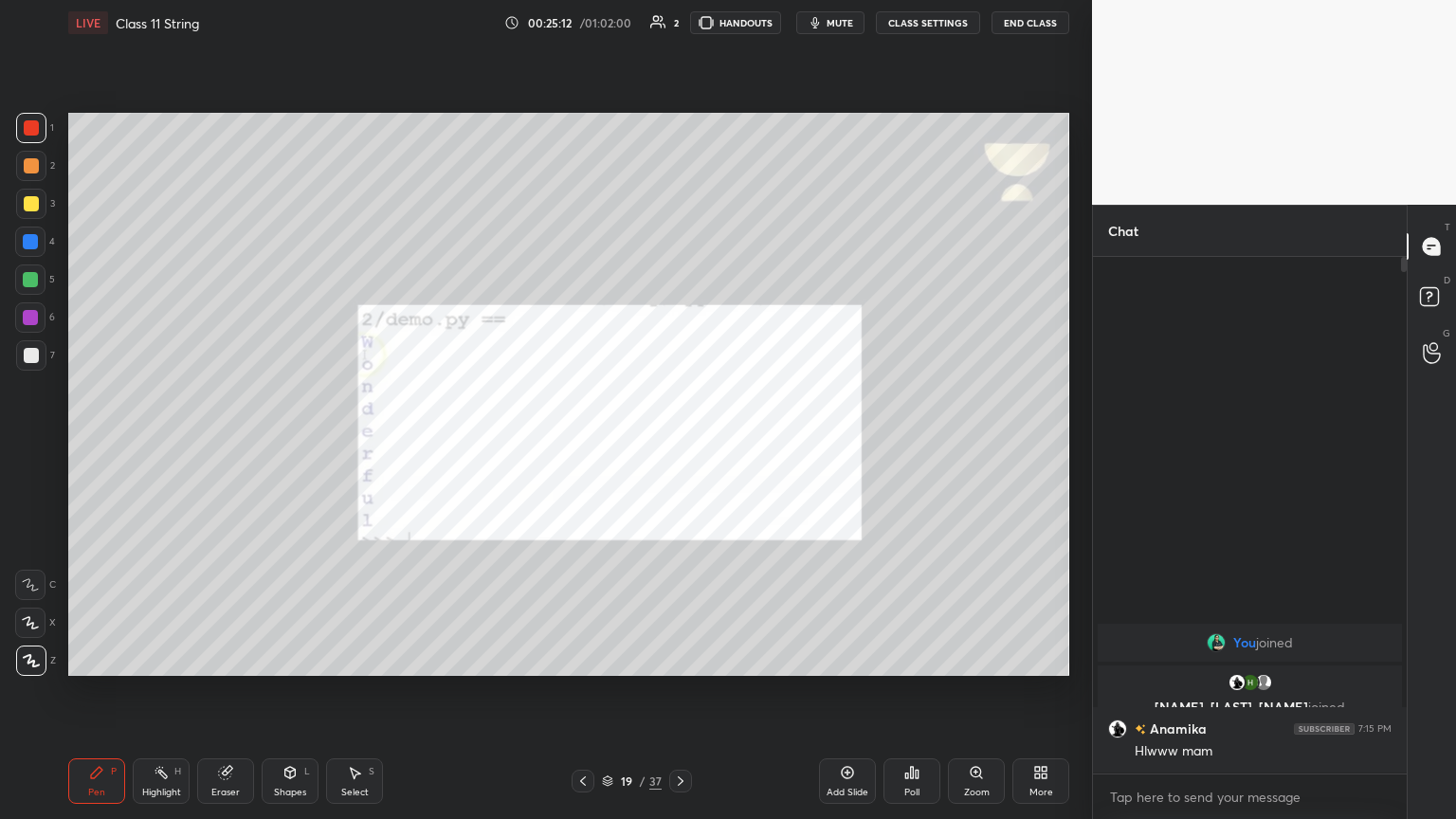 click 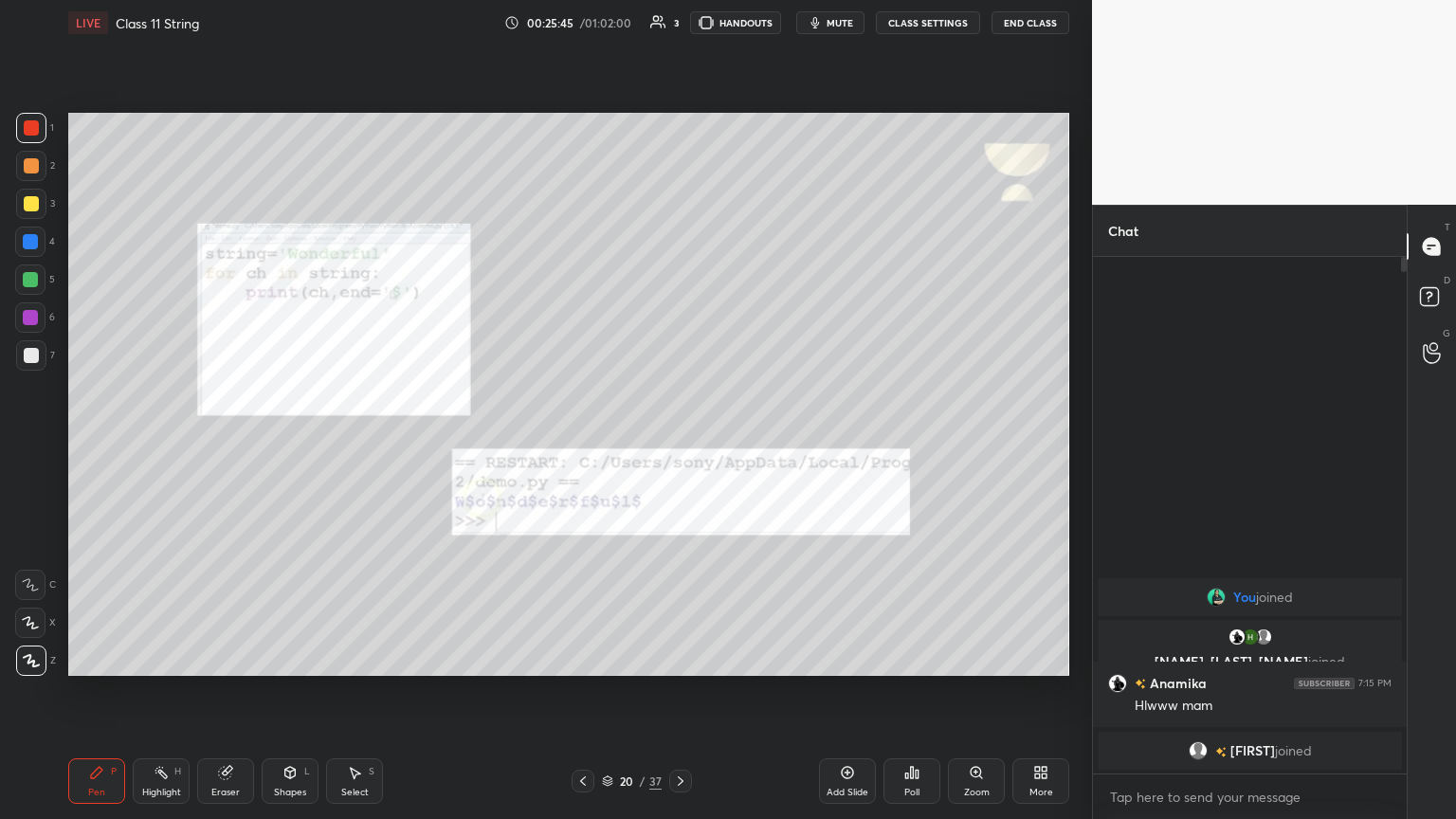 click 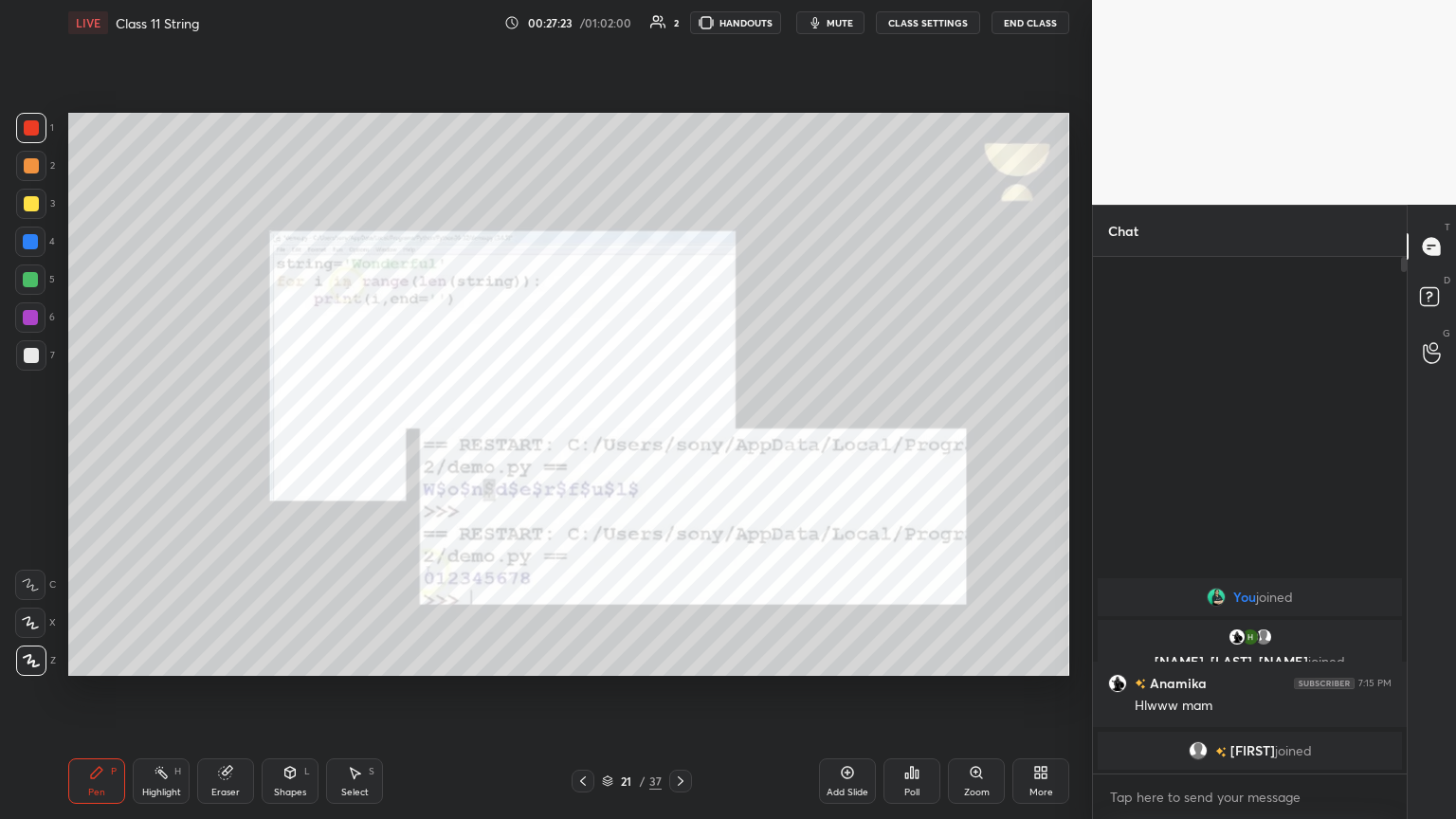 click 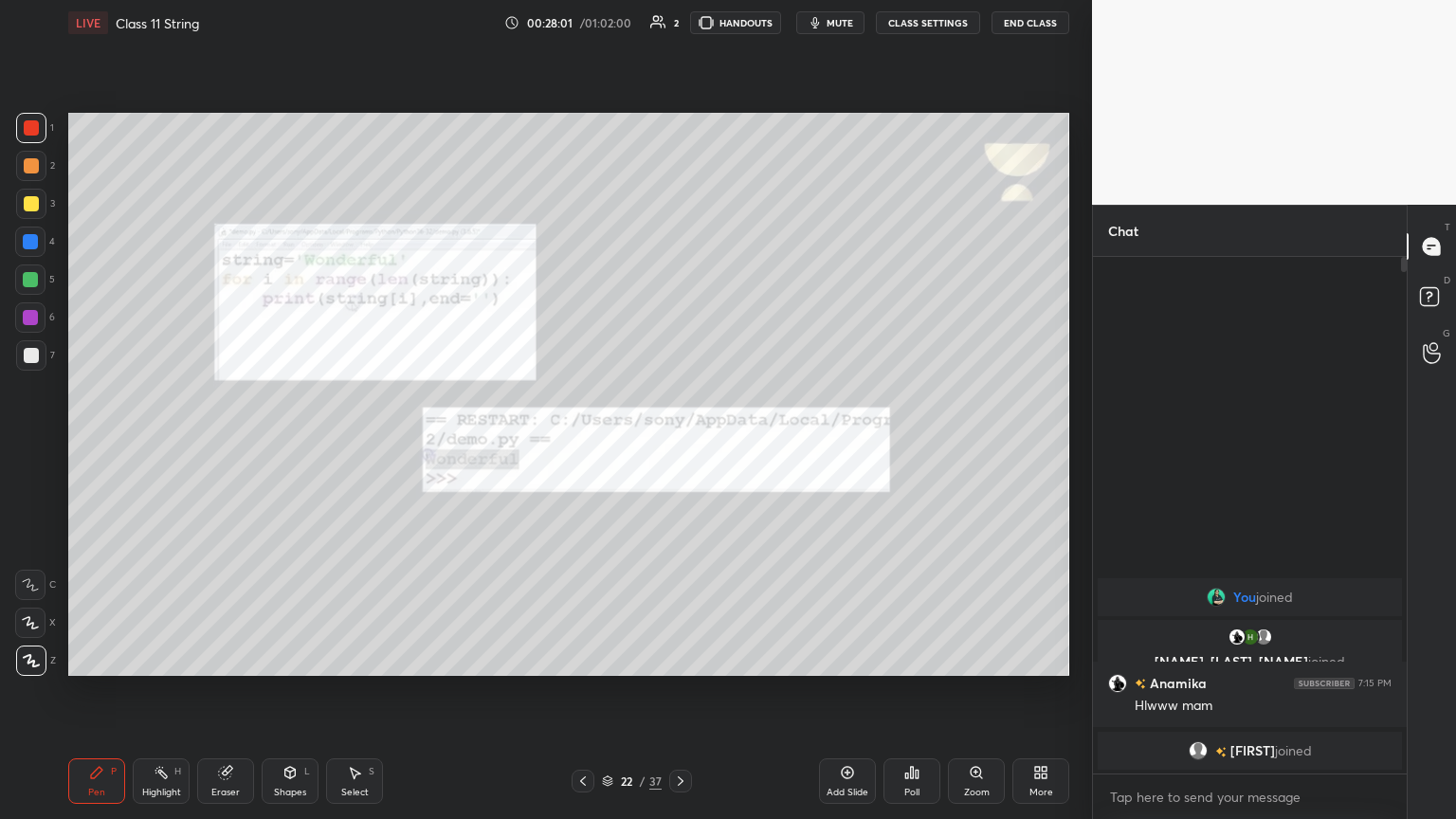 click 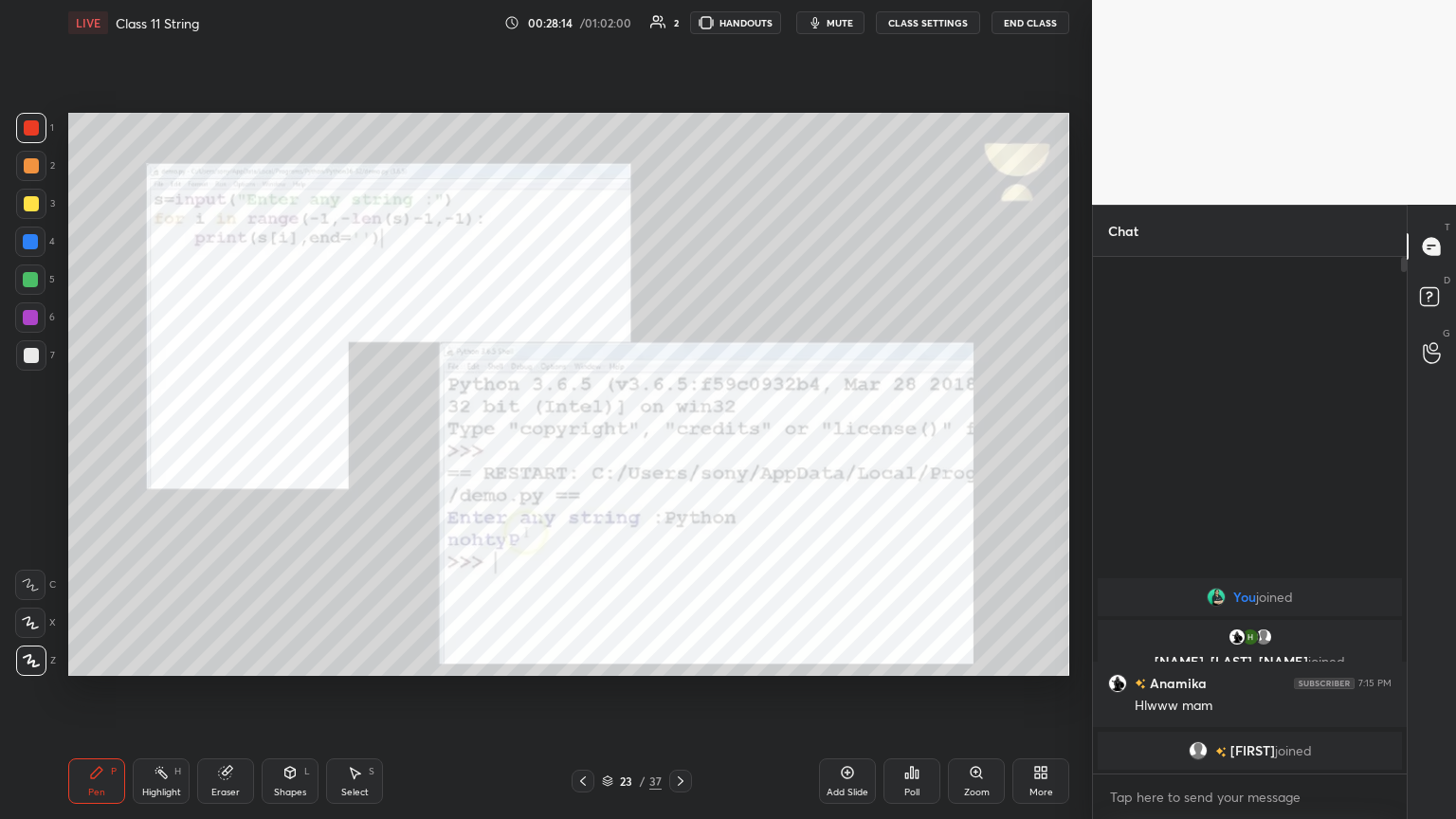 click 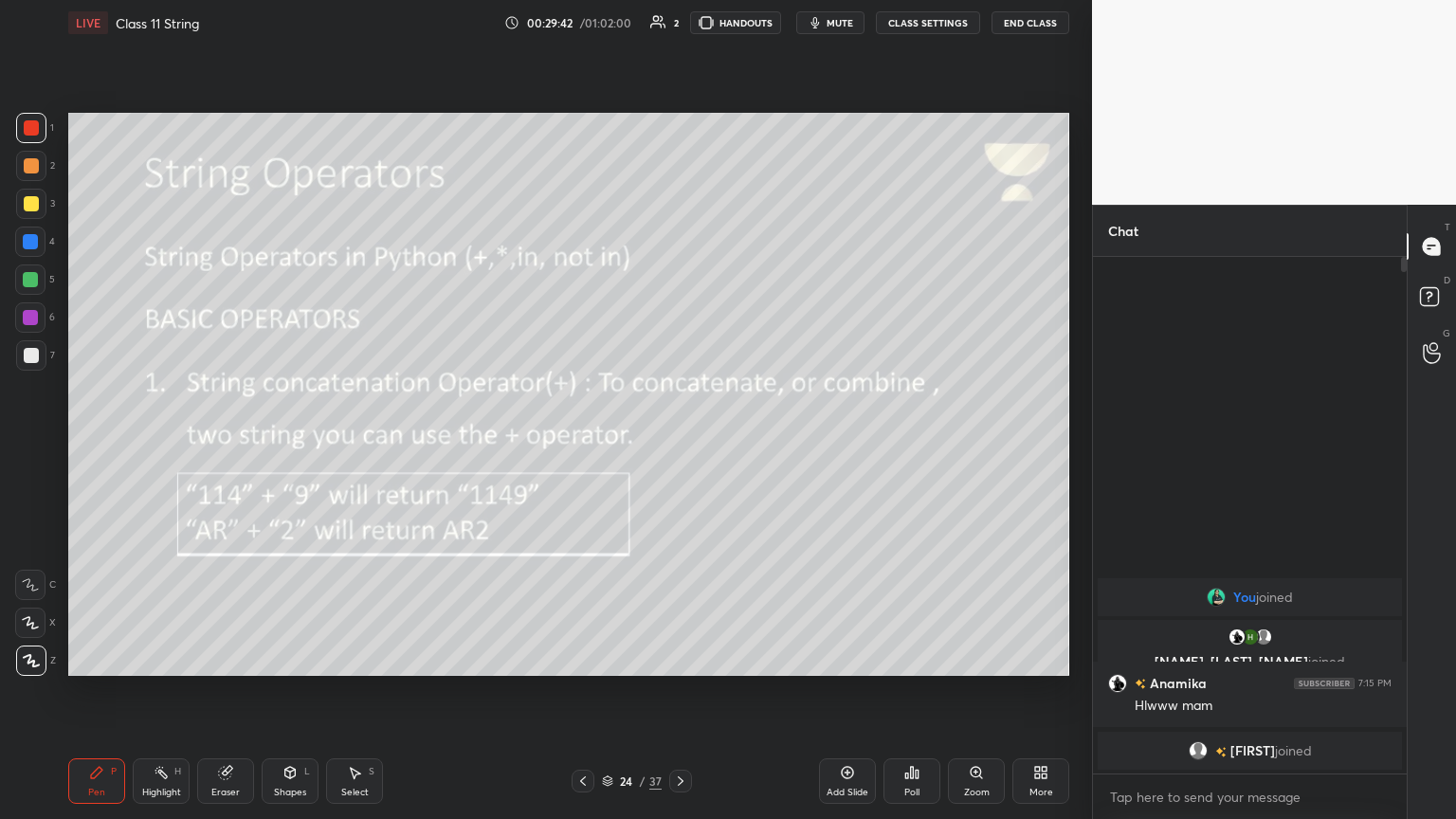 click on "Add Slide" at bounding box center (847, 781) 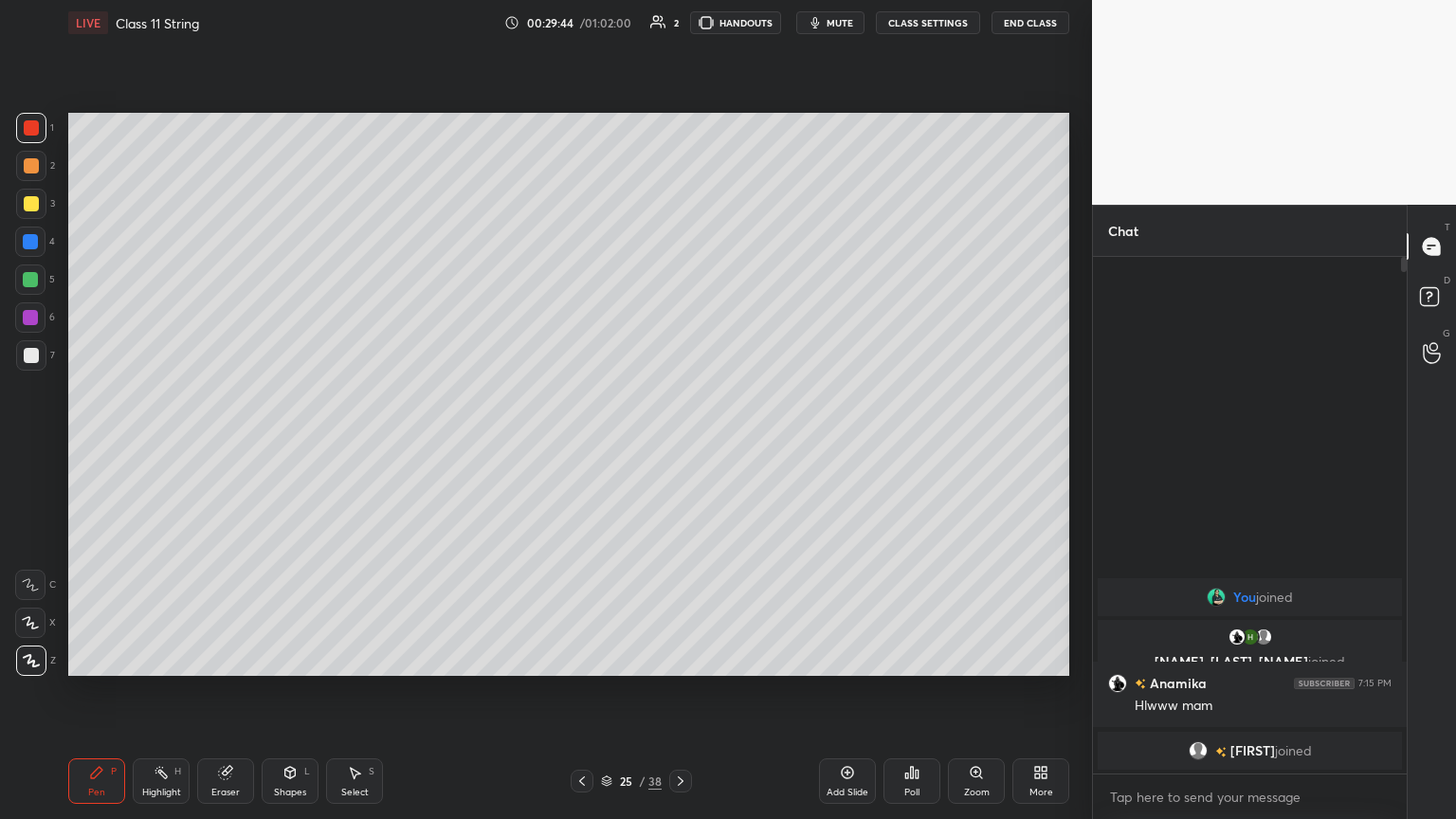 click at bounding box center (31, 204) 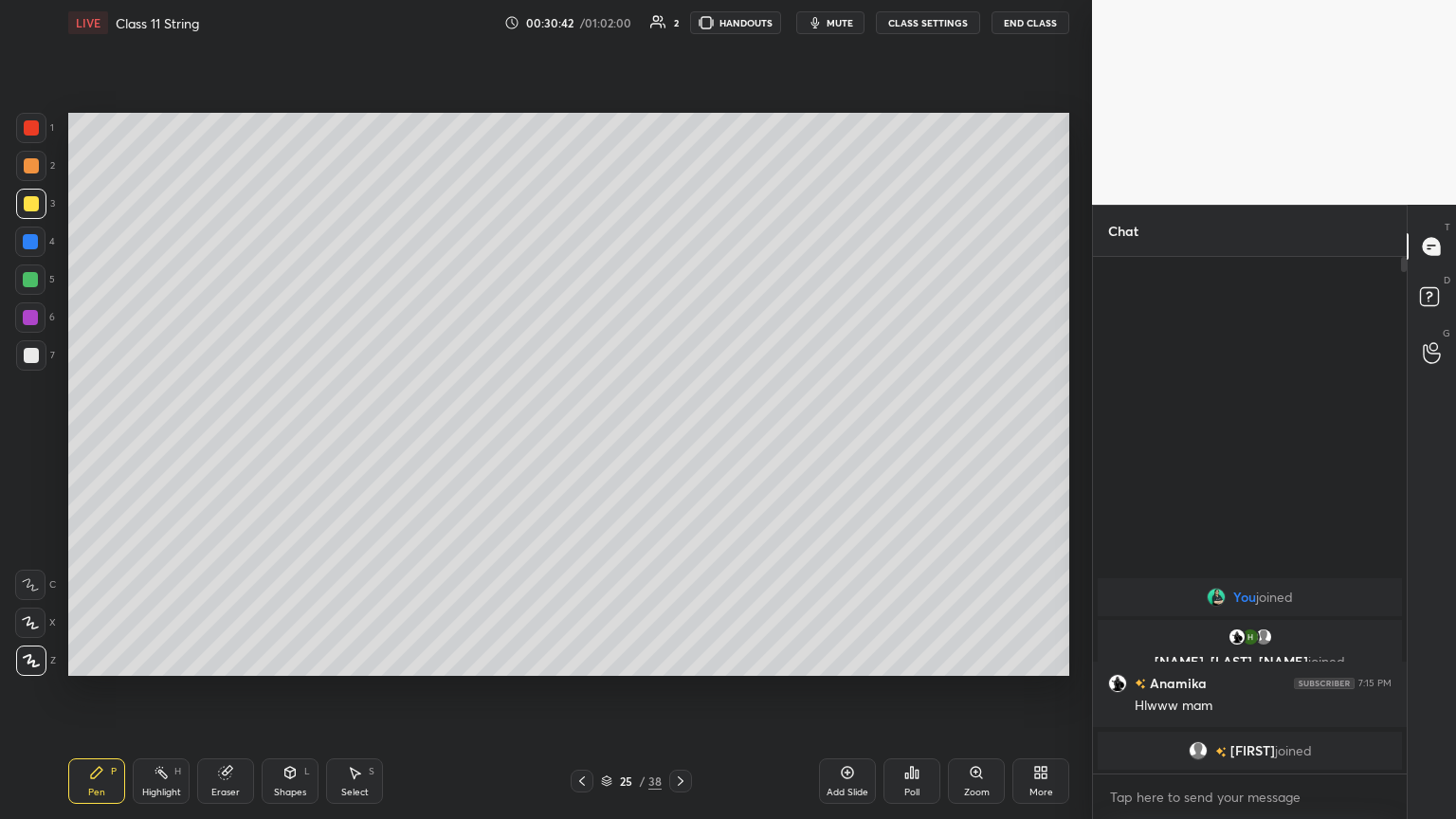 click 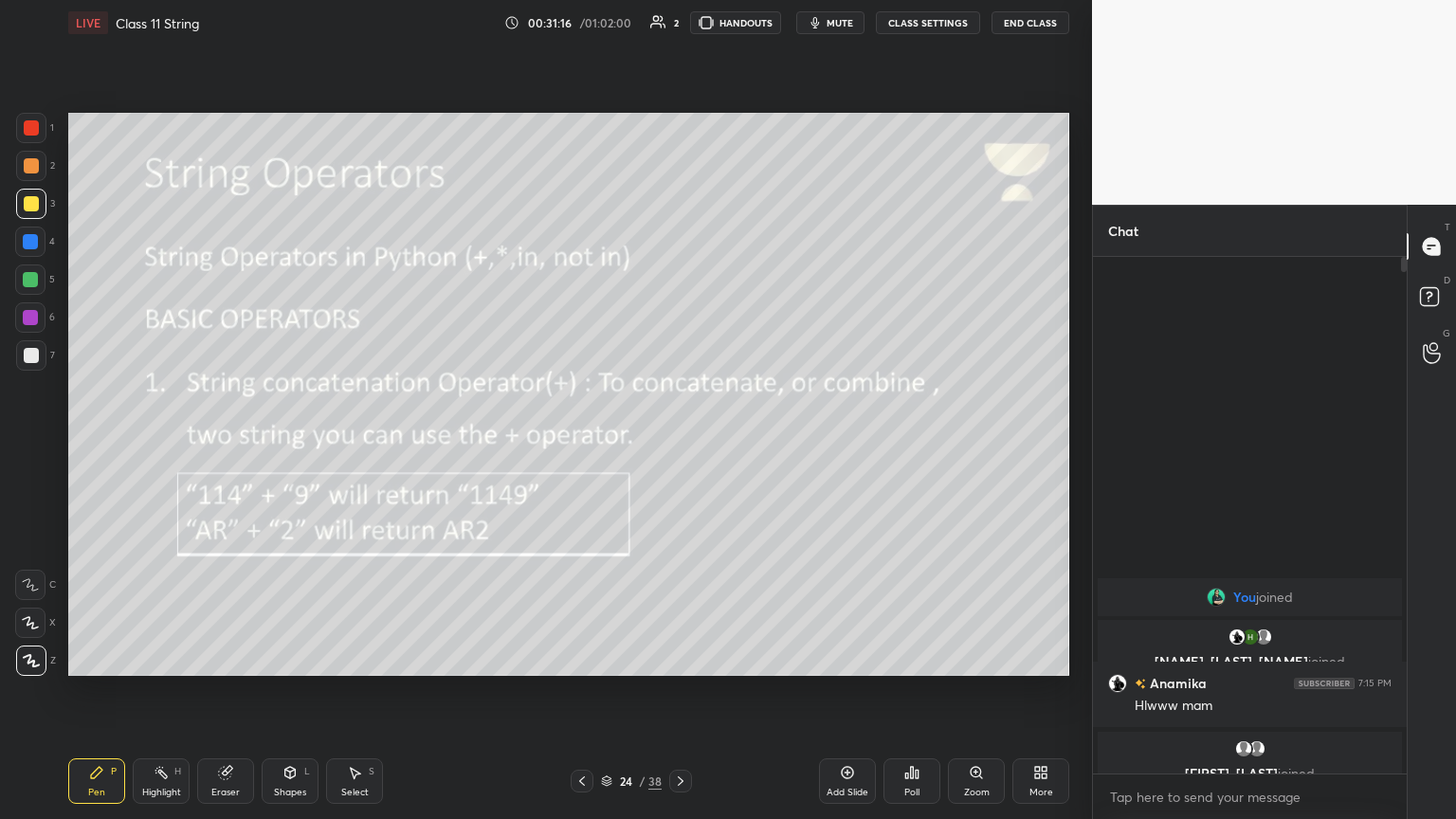 click at bounding box center (681, 781) 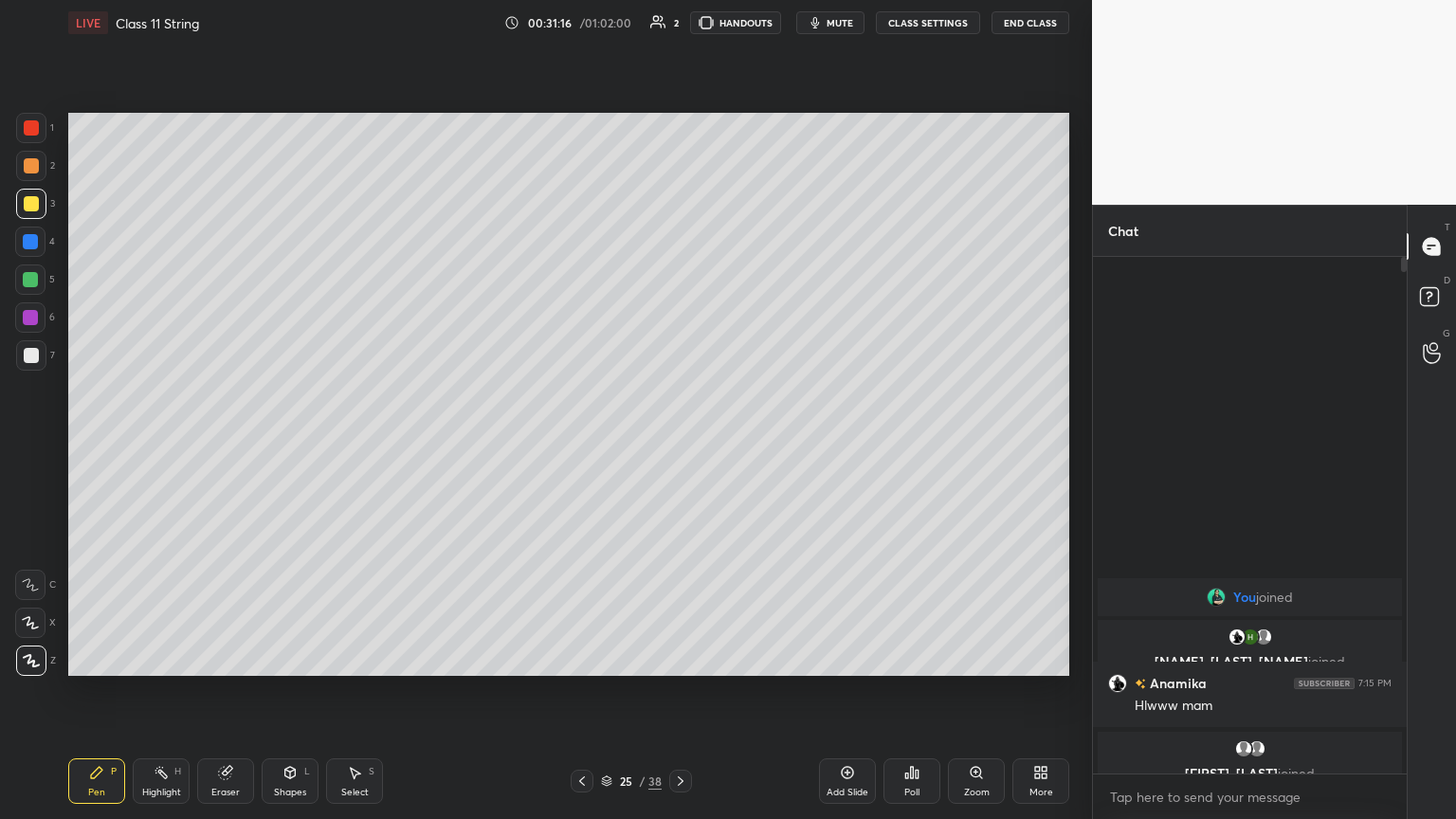 click on "Pen P Highlight H Eraser Shapes L Select S 25 / 38 Add Slide Poll Zoom More" at bounding box center [569, 781] 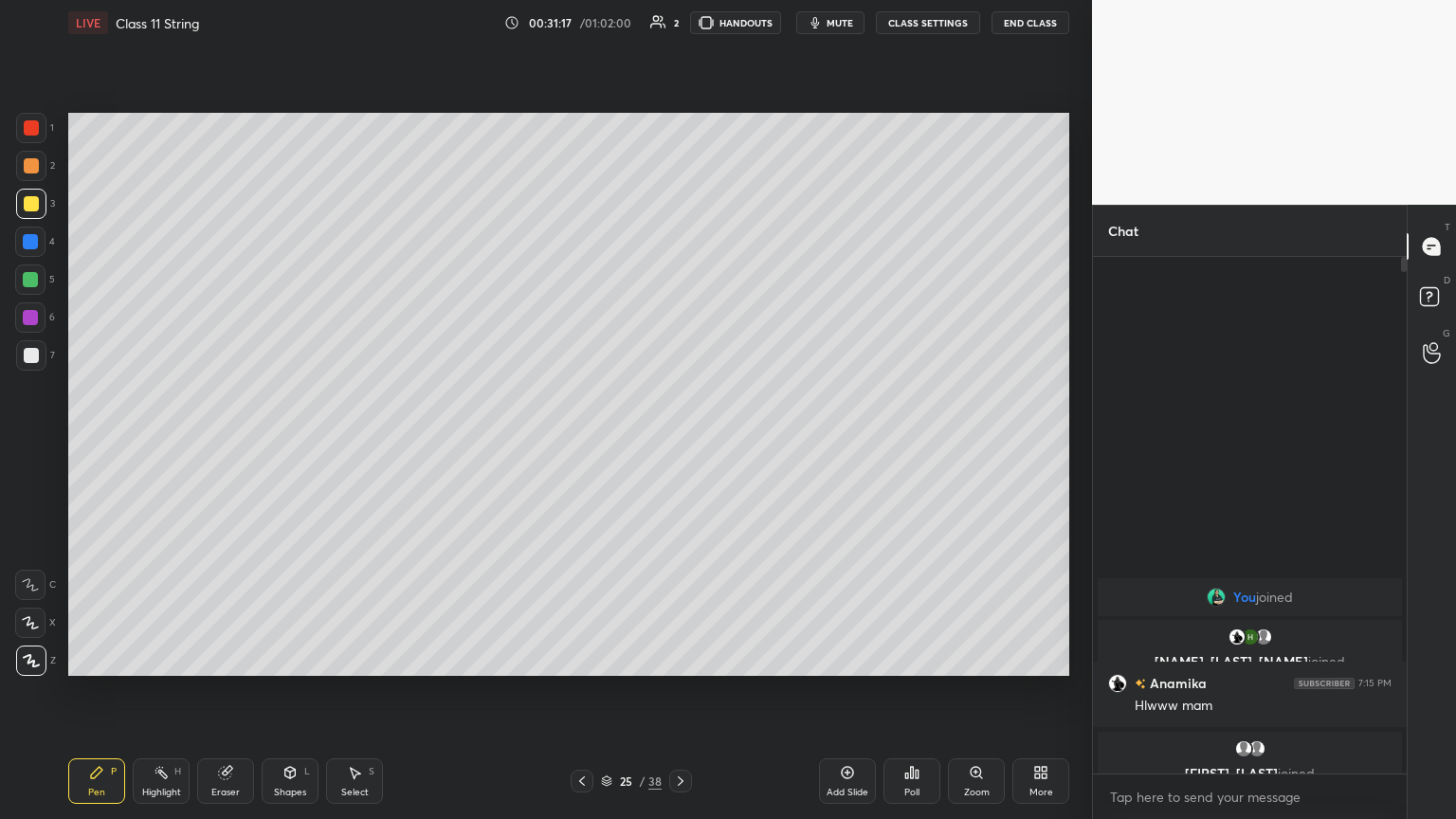 click 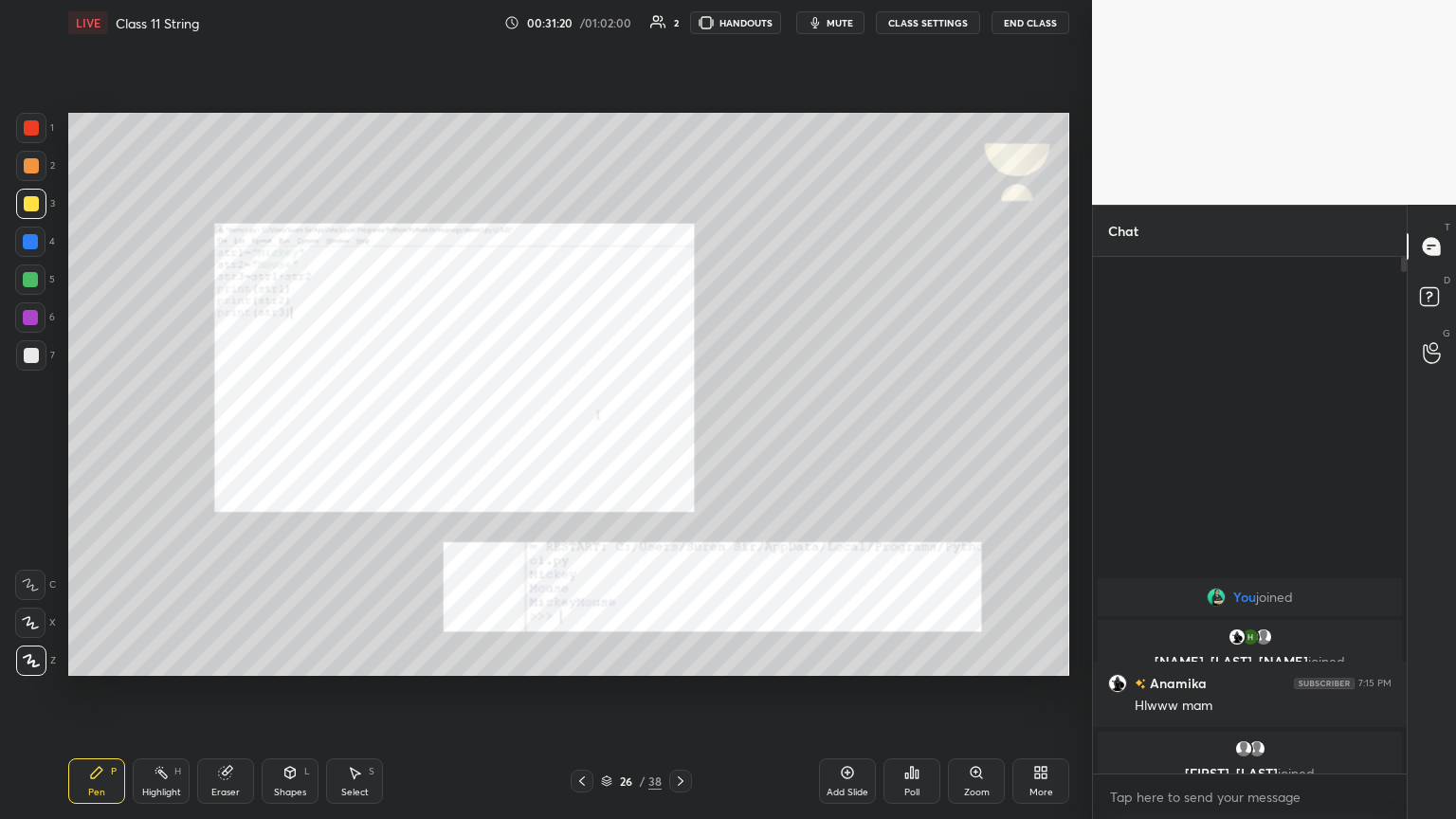 click on "Zoom" at bounding box center [976, 781] 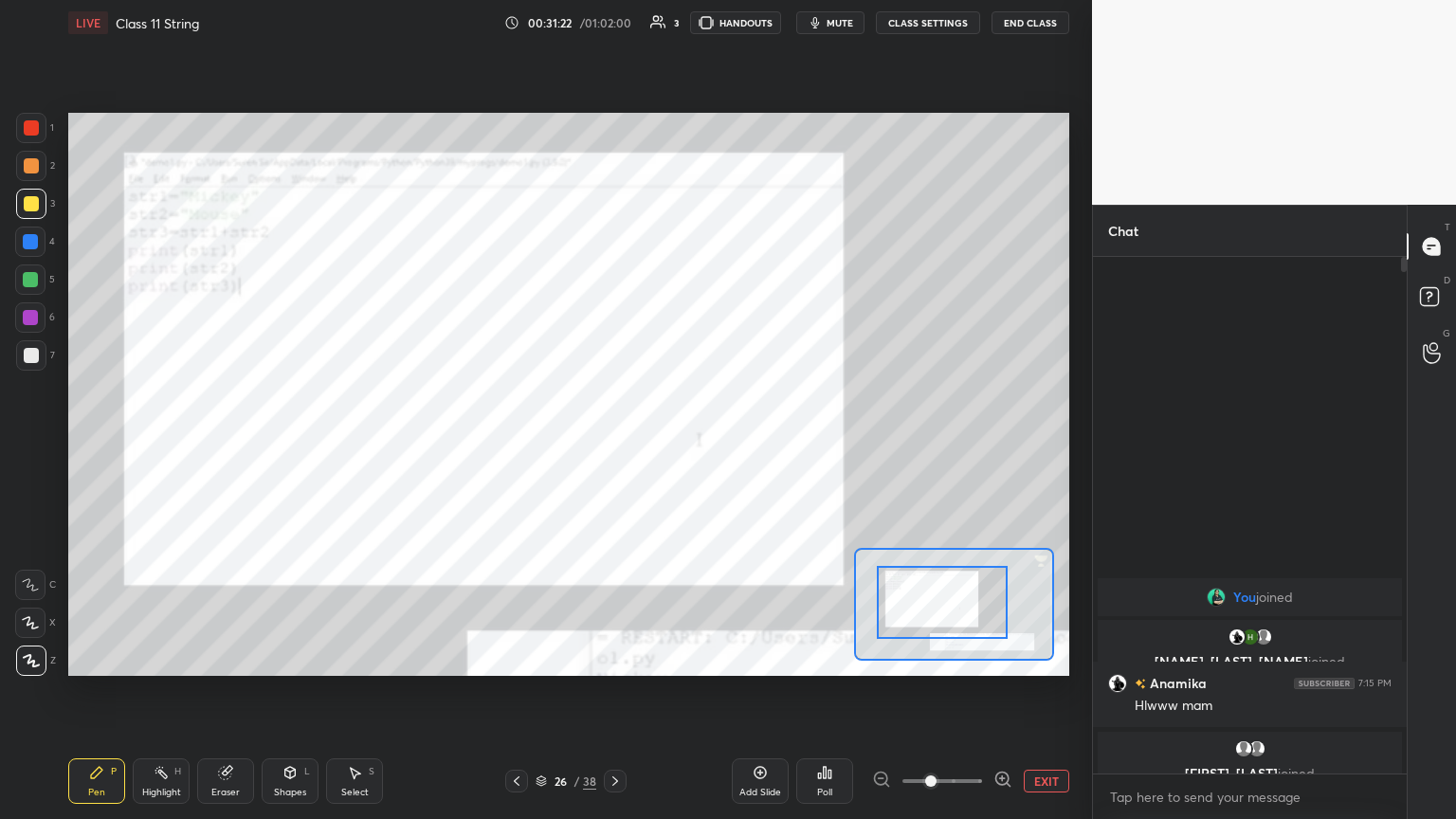 drag, startPoint x: 972, startPoint y: 585, endPoint x: 939, endPoint y: 590, distance: 33.37664 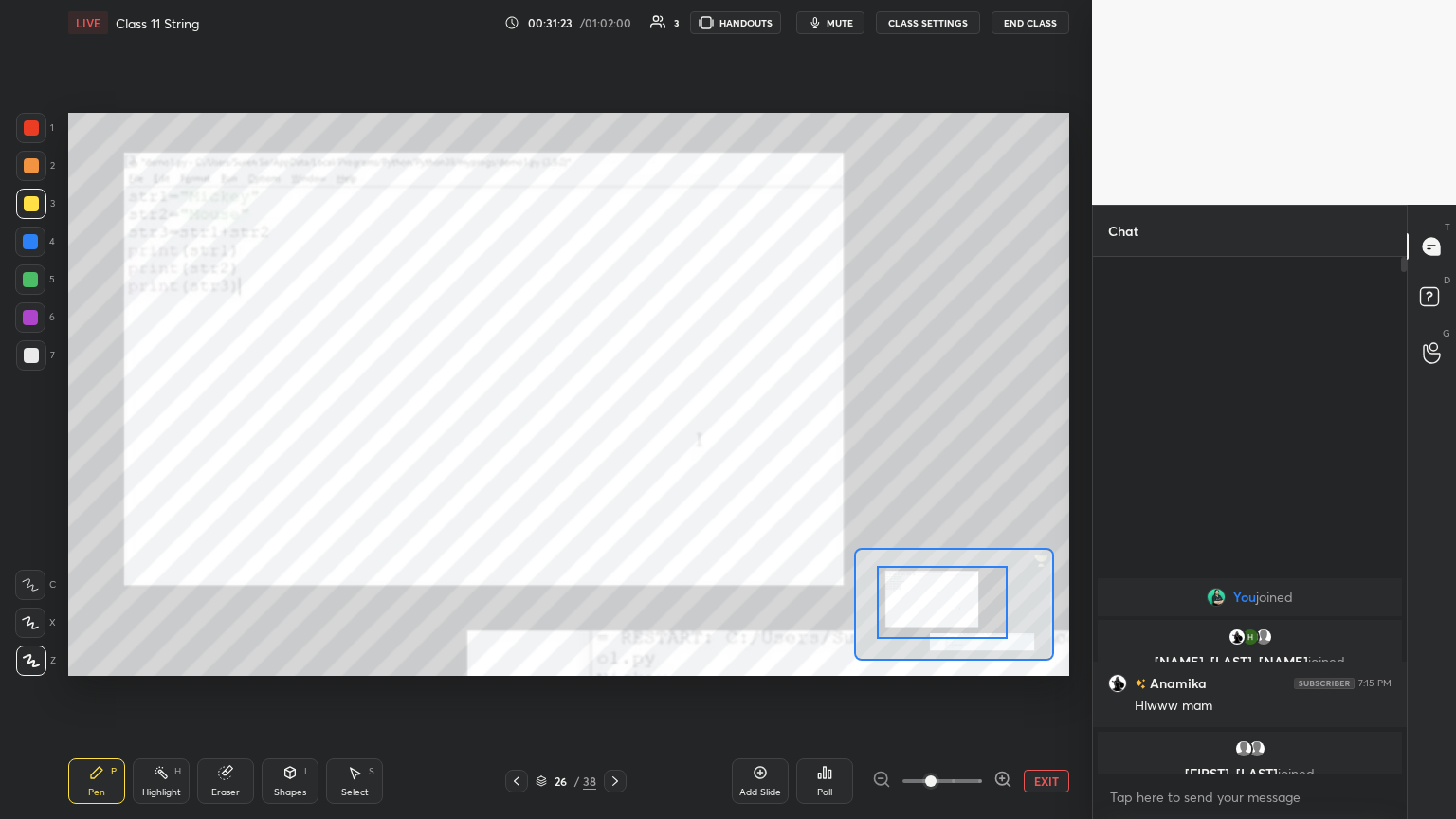 click at bounding box center (31, 128) 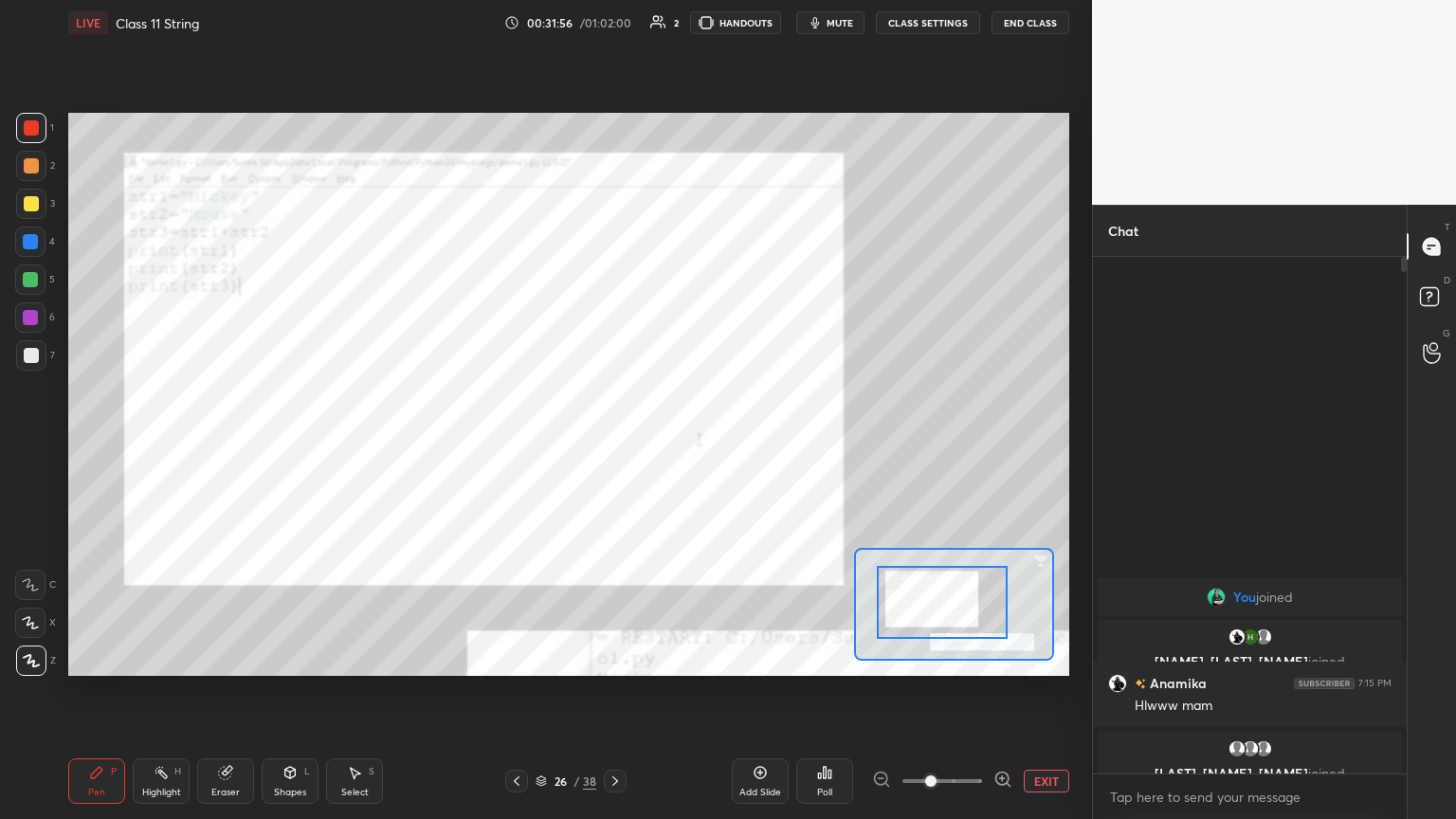 click on "EXIT" at bounding box center (1046, 781) 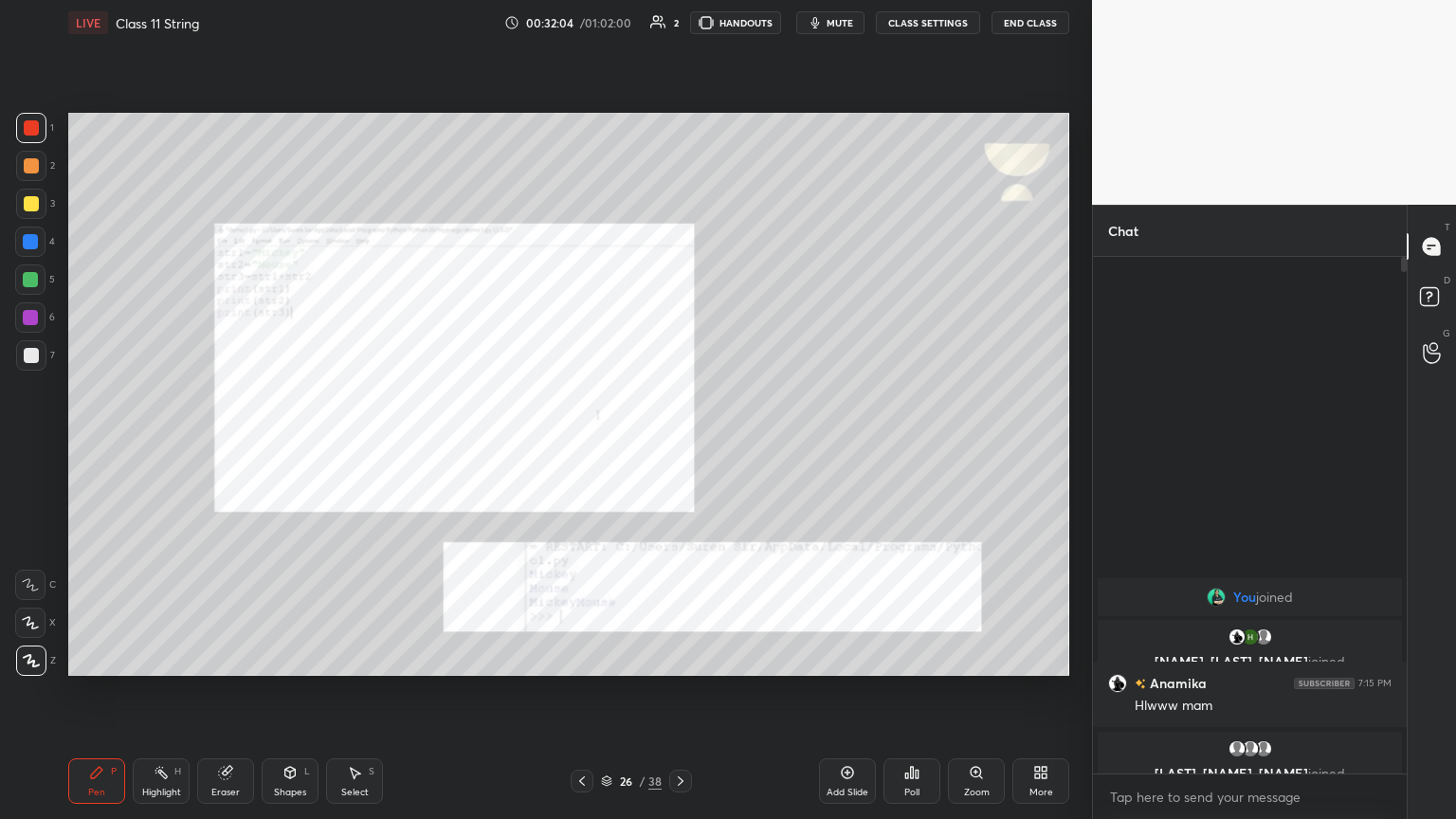 click 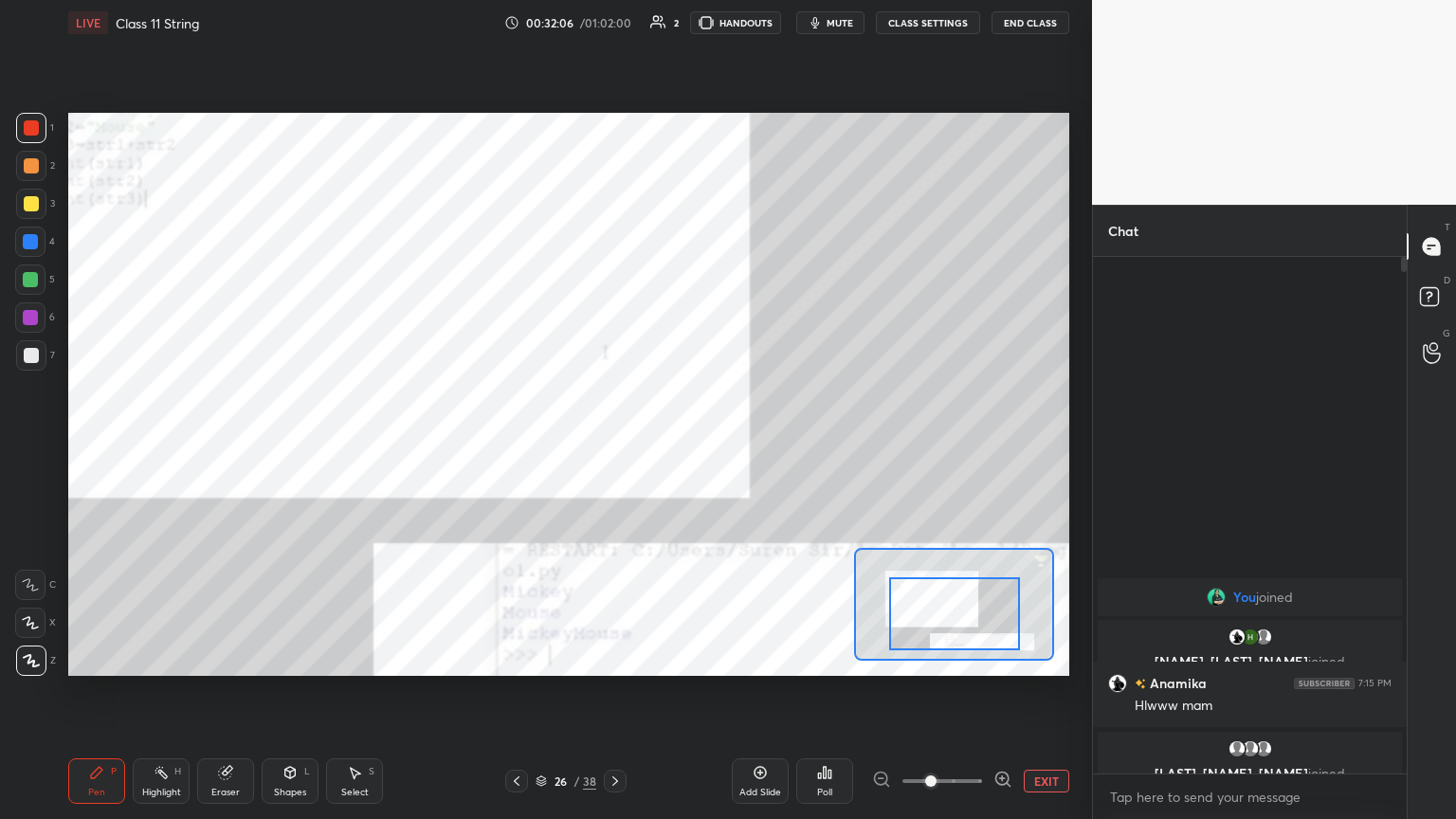 drag, startPoint x: 983, startPoint y: 609, endPoint x: 990, endPoint y: 642, distance: 33.73426 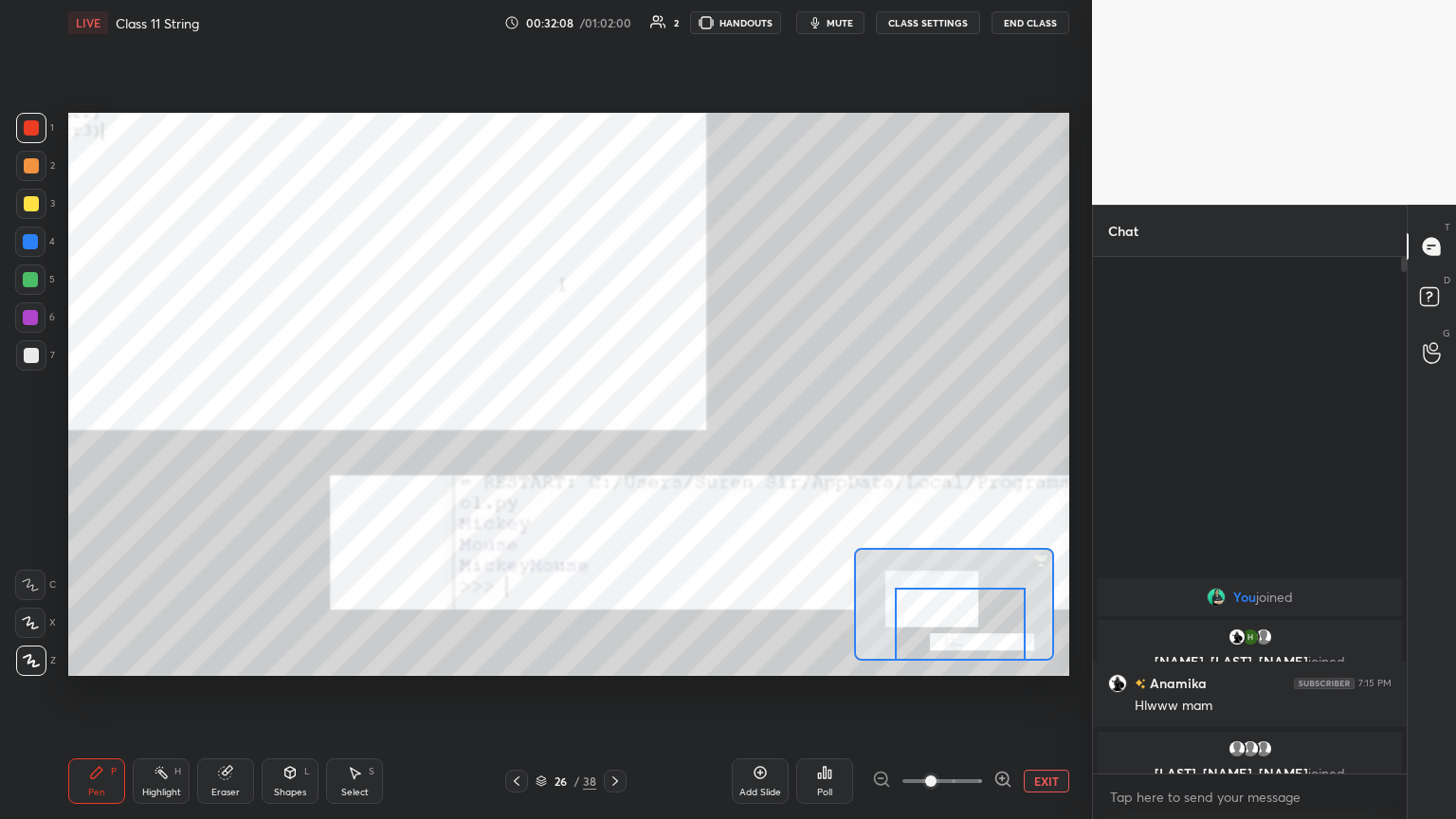 click at bounding box center (960, 624) 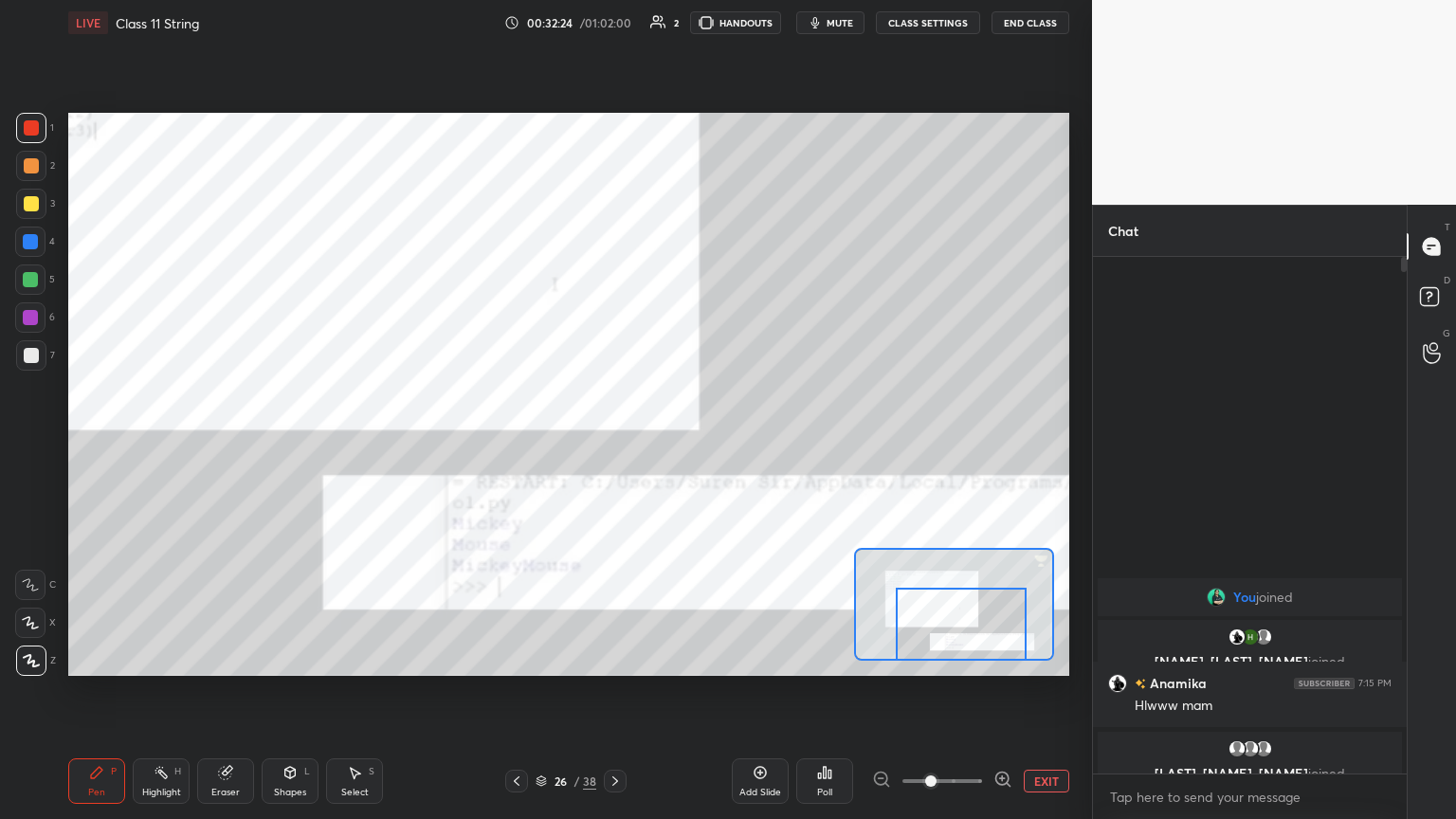 click on "EXIT" at bounding box center (1046, 781) 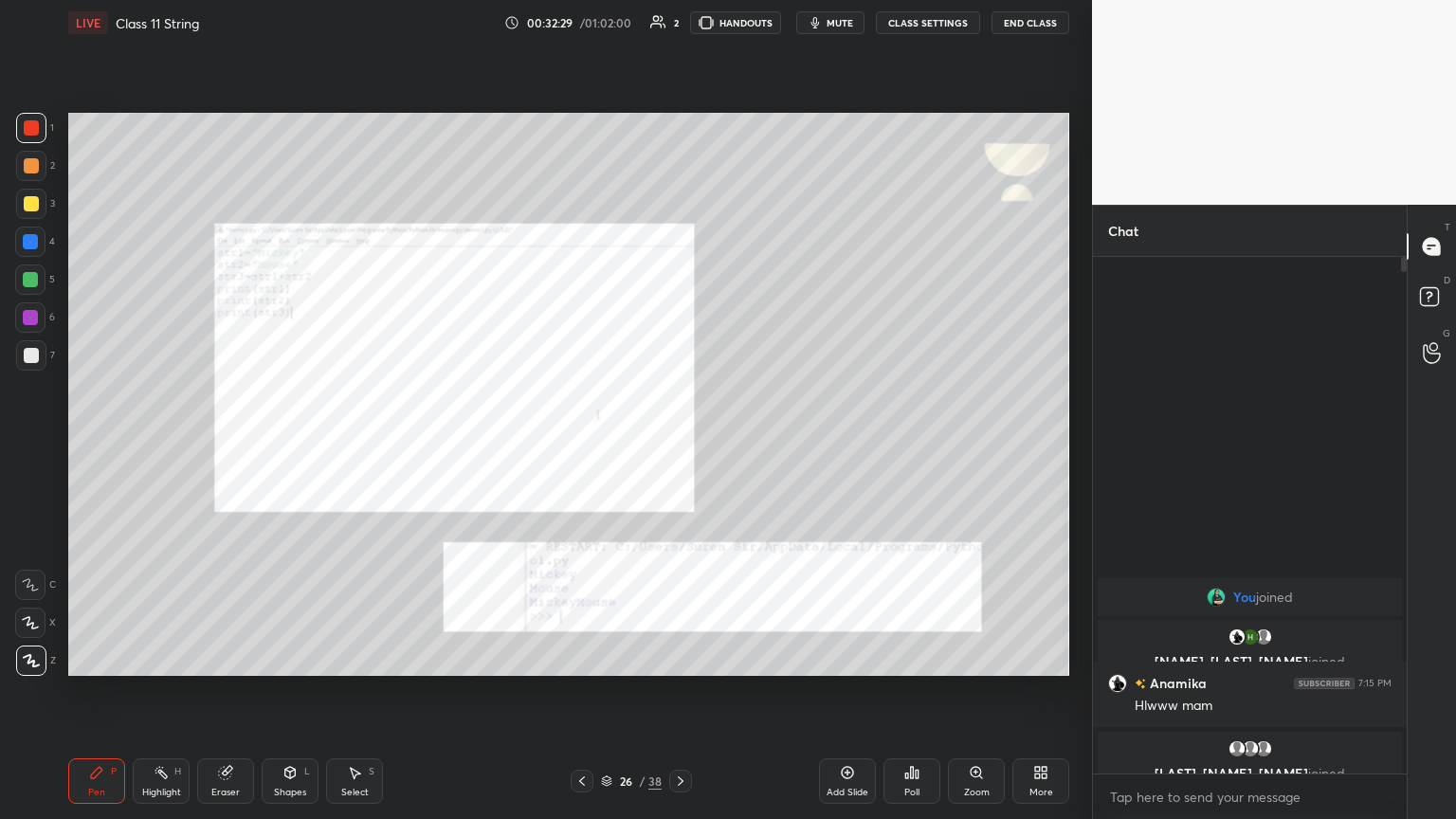 click 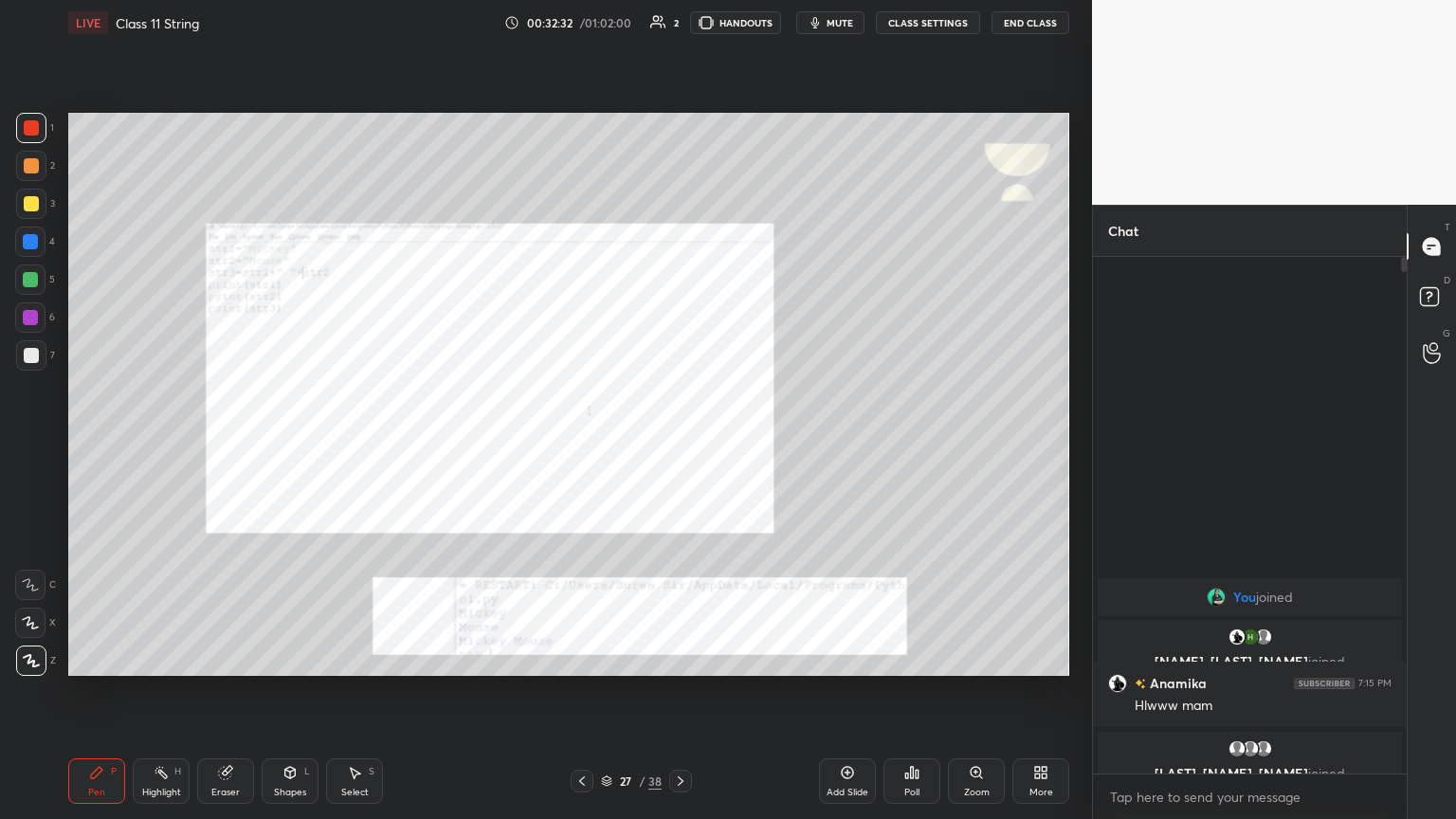 click 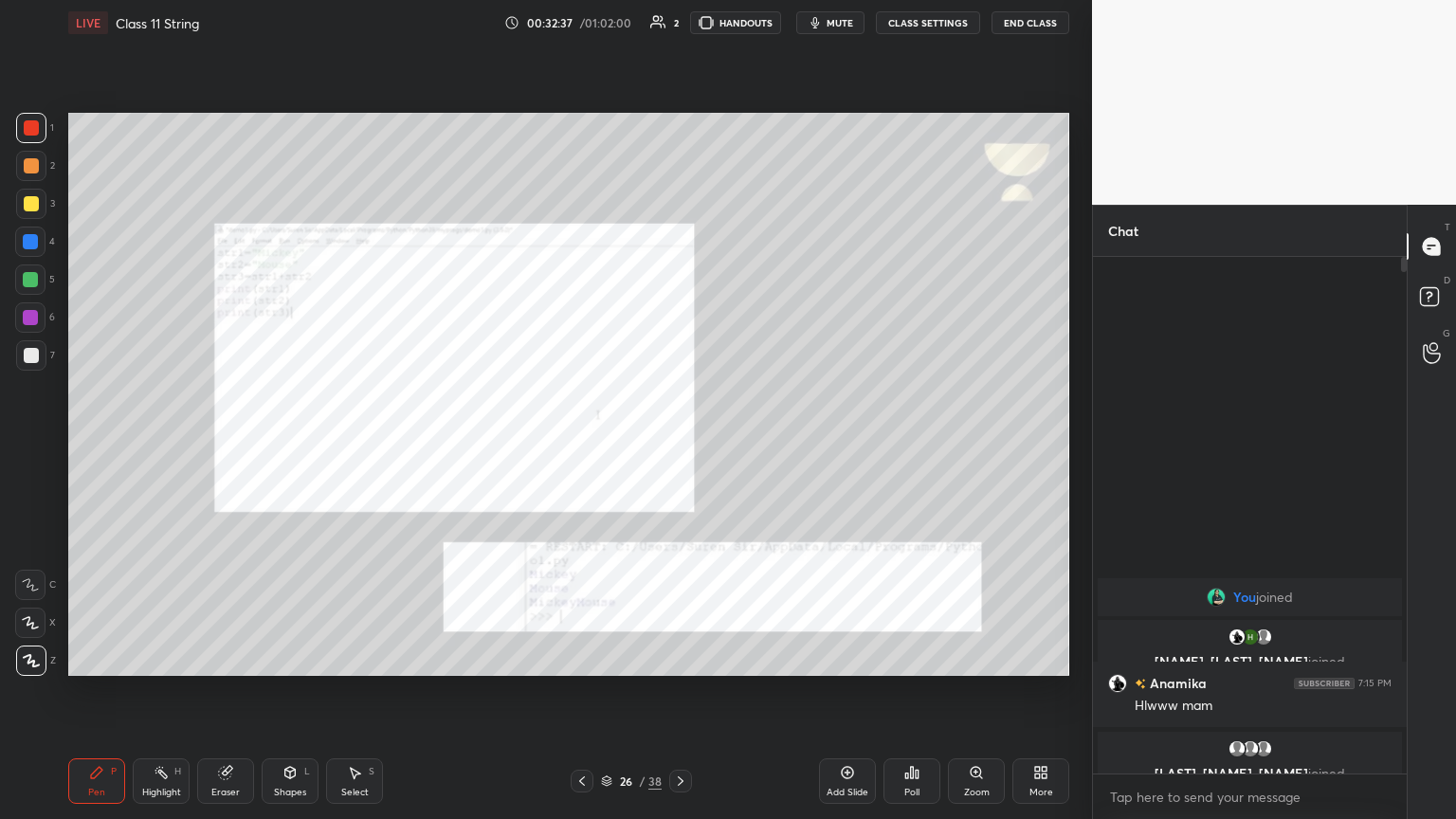 click 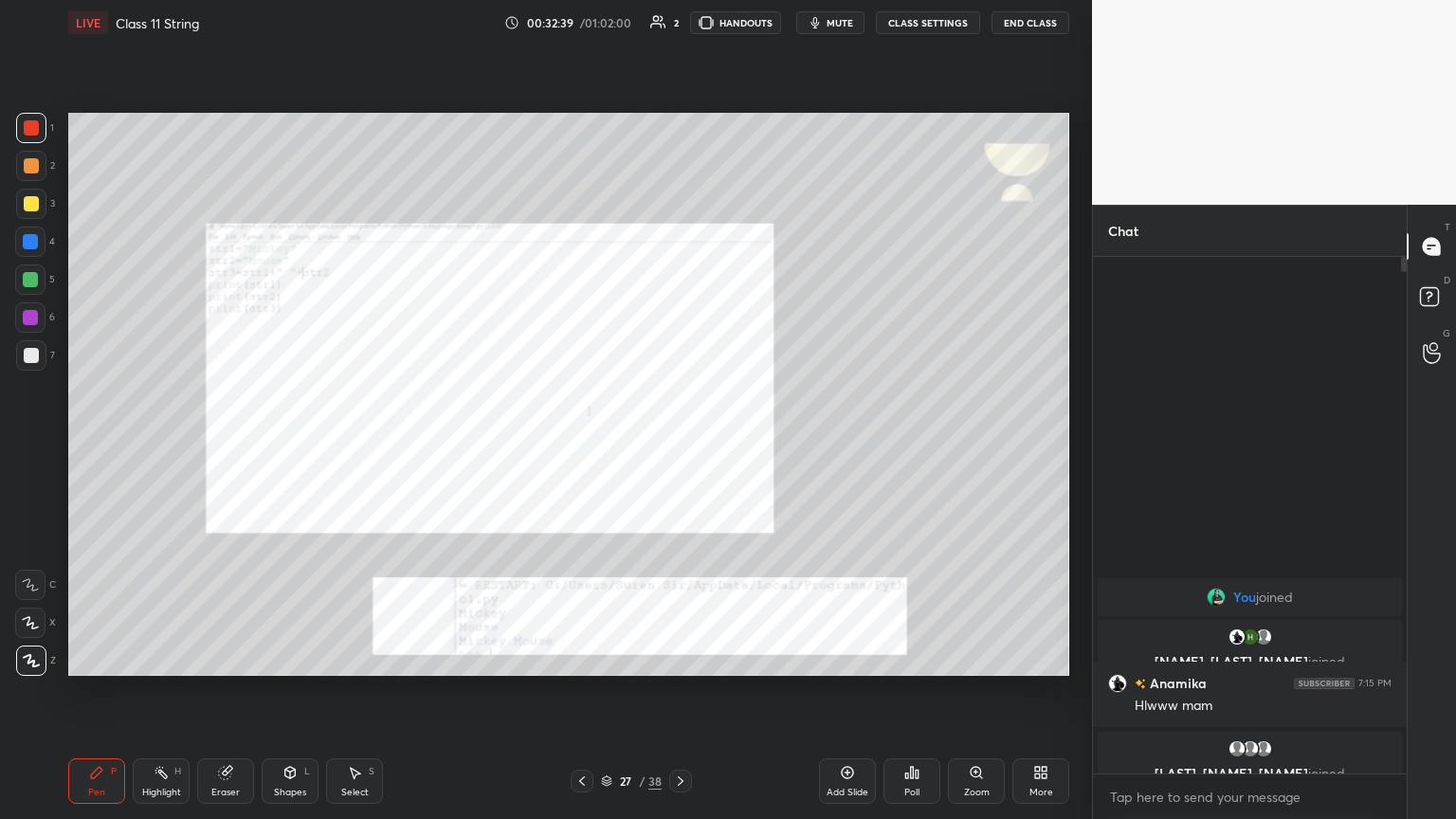click on "Zoom" at bounding box center (976, 781) 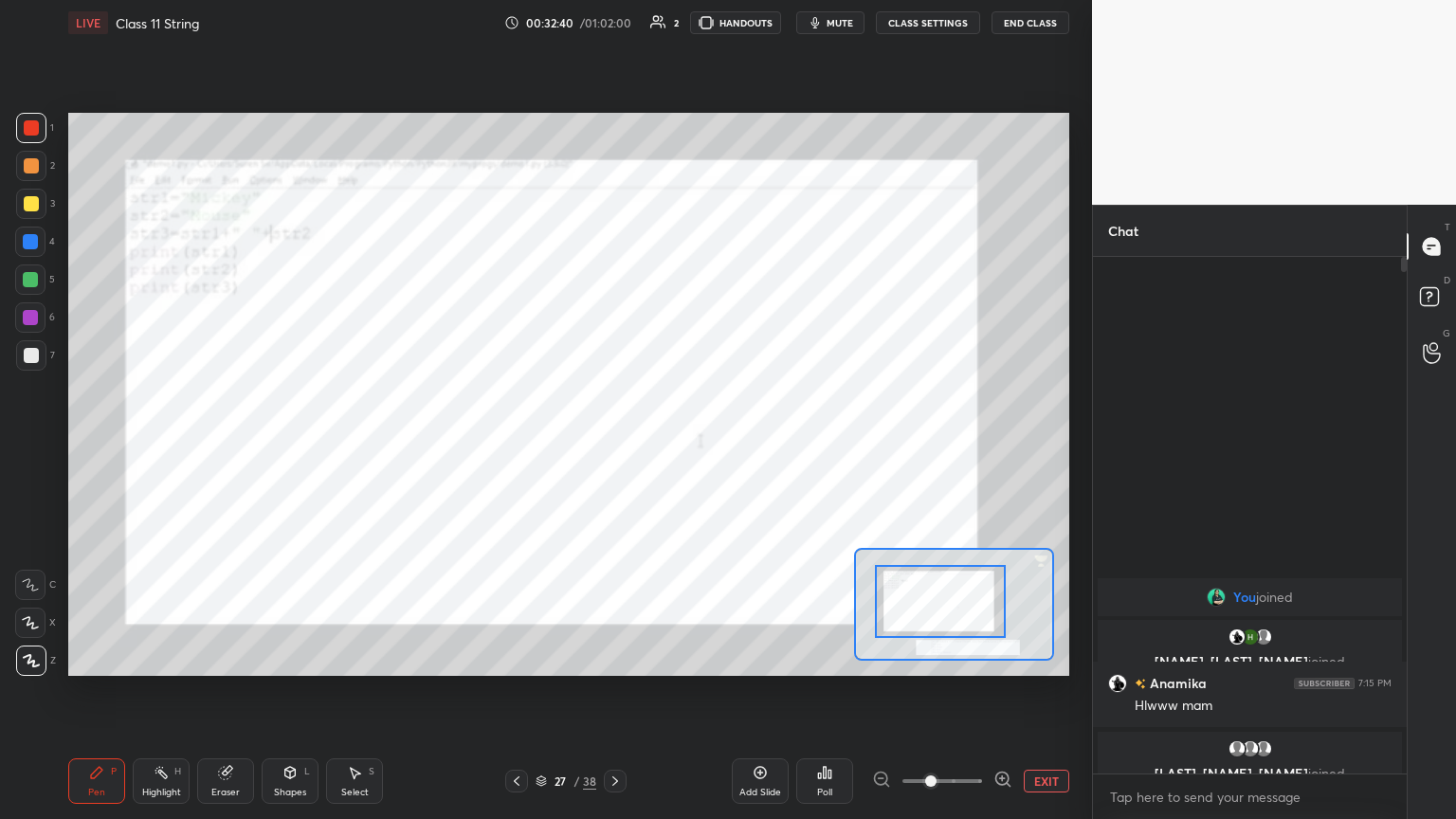 drag, startPoint x: 939, startPoint y: 610, endPoint x: 914, endPoint y: 607, distance: 25.179357 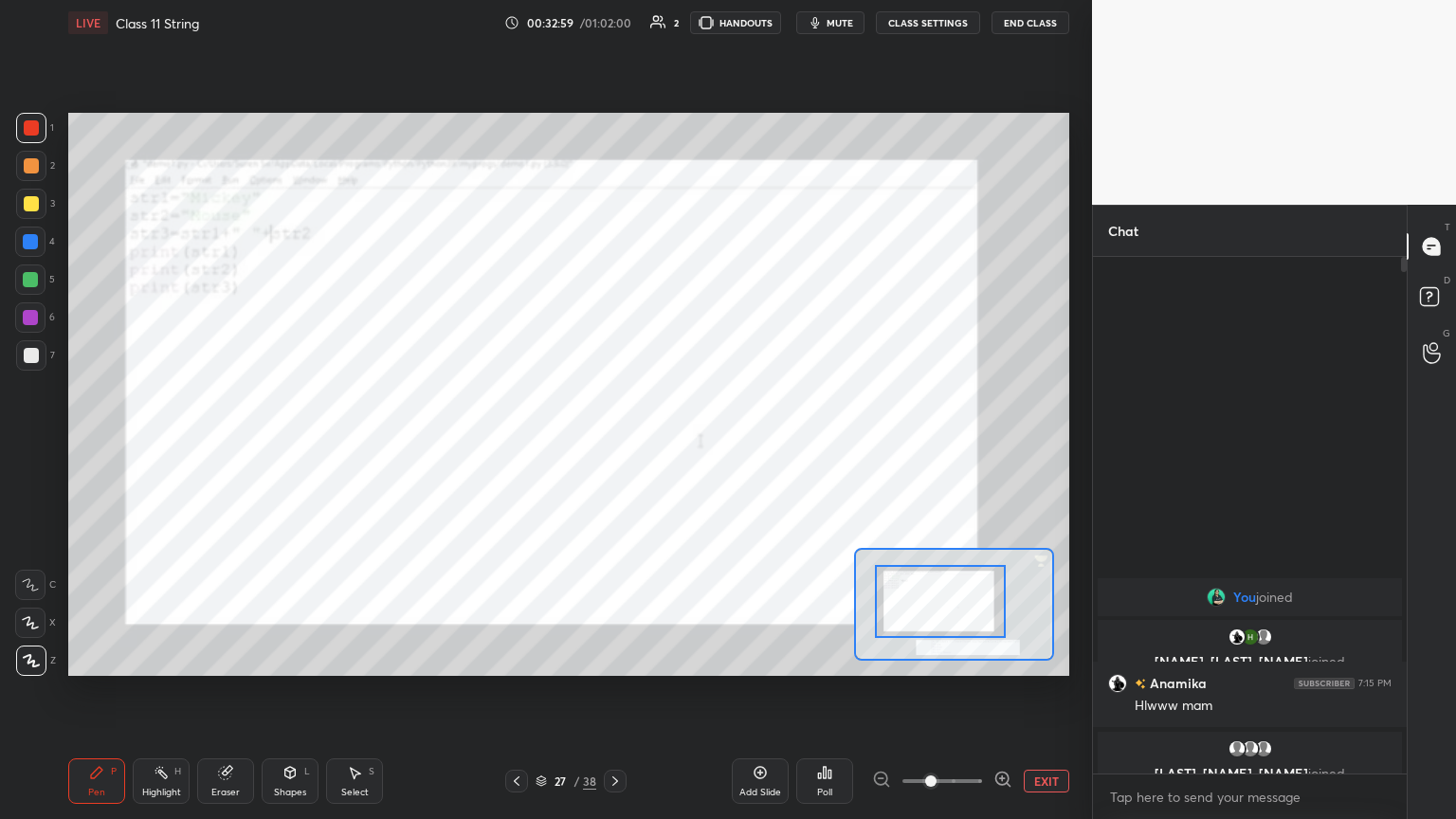 click on "EXIT" at bounding box center (1046, 781) 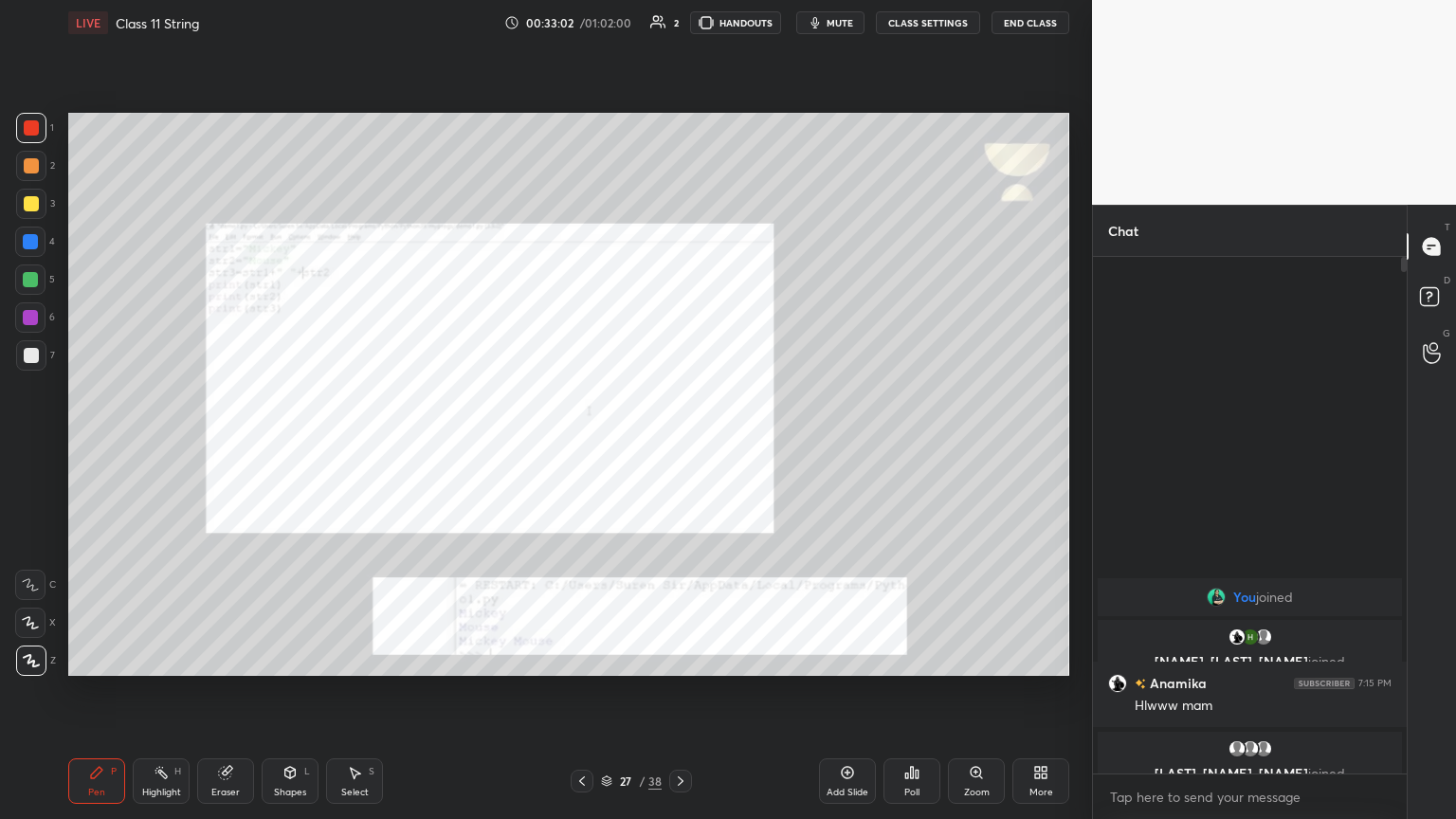 click on "Zoom" at bounding box center [976, 781] 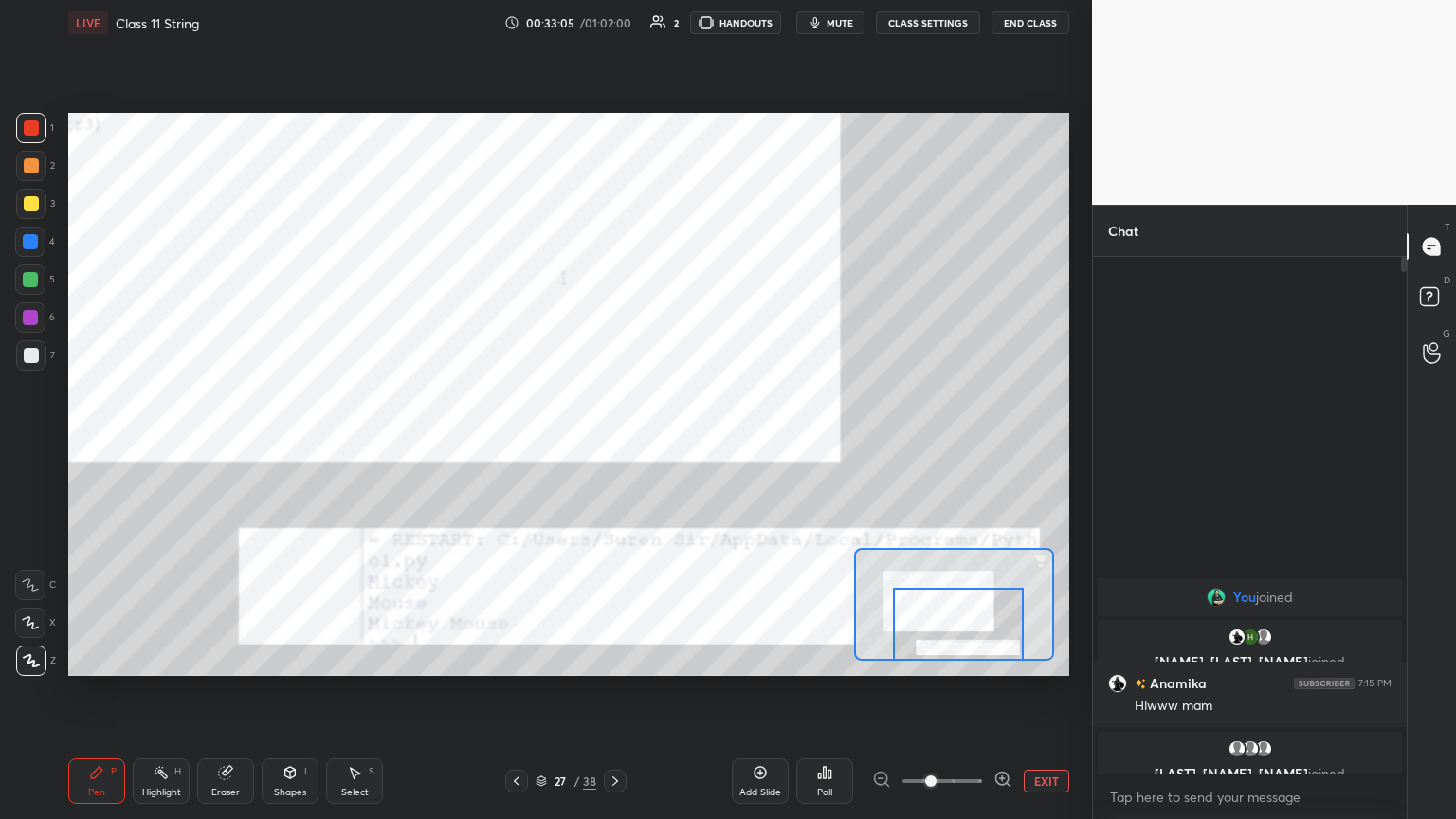 drag, startPoint x: 940, startPoint y: 626, endPoint x: 944, endPoint y: 644, distance: 18.439089 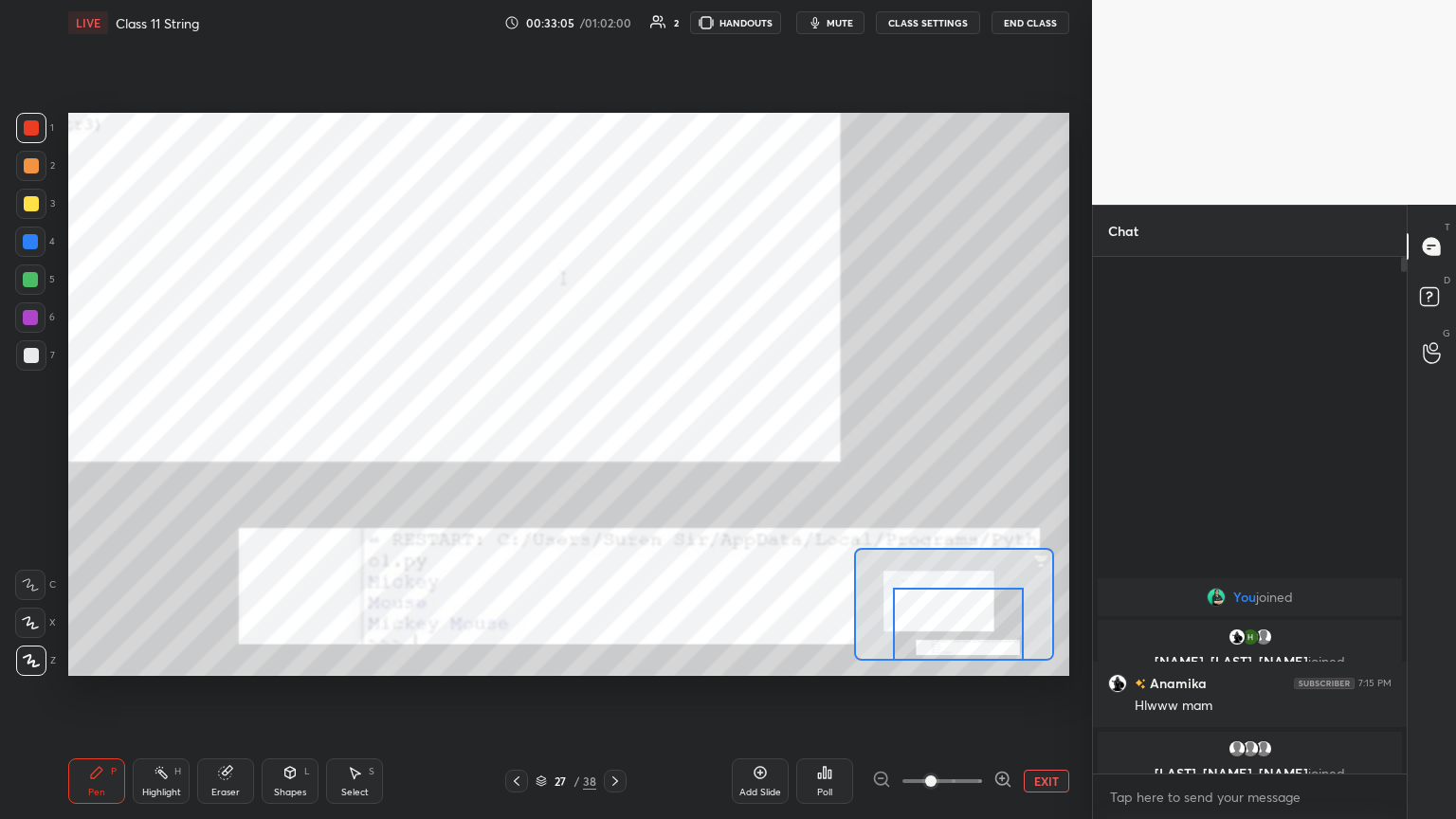 click at bounding box center (958, 624) 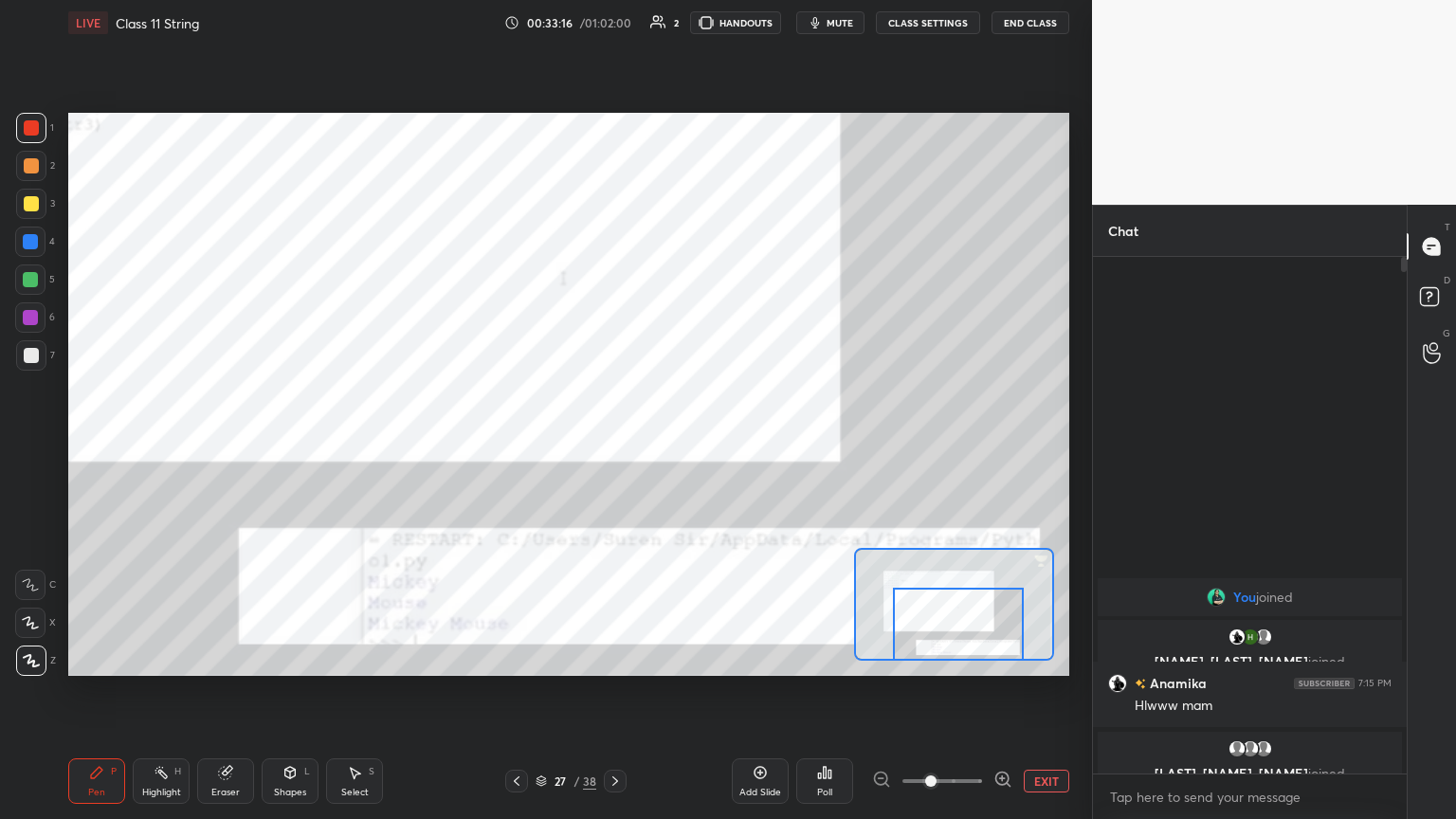 click on "EXIT" at bounding box center (1046, 781) 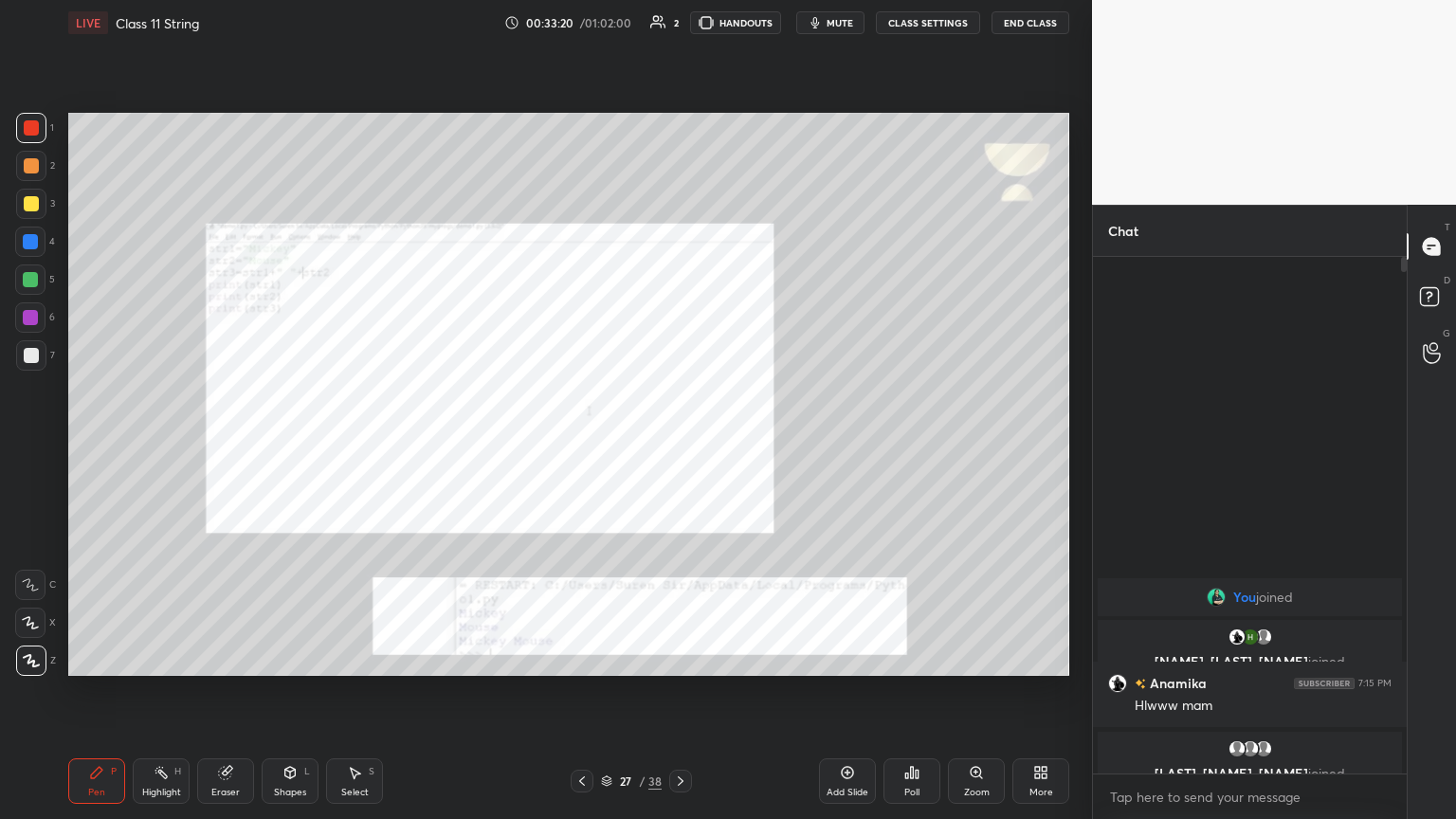 click 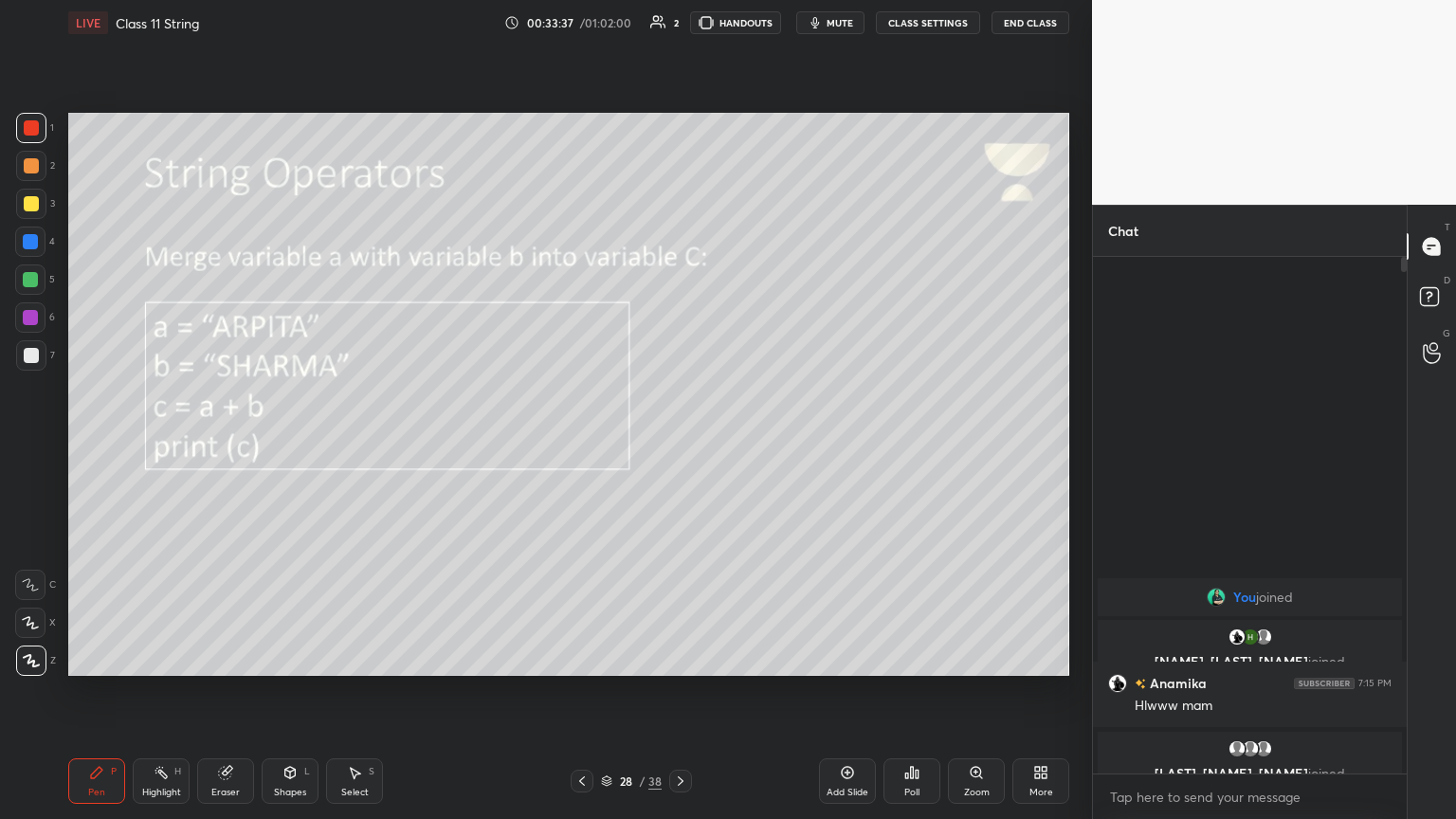 click 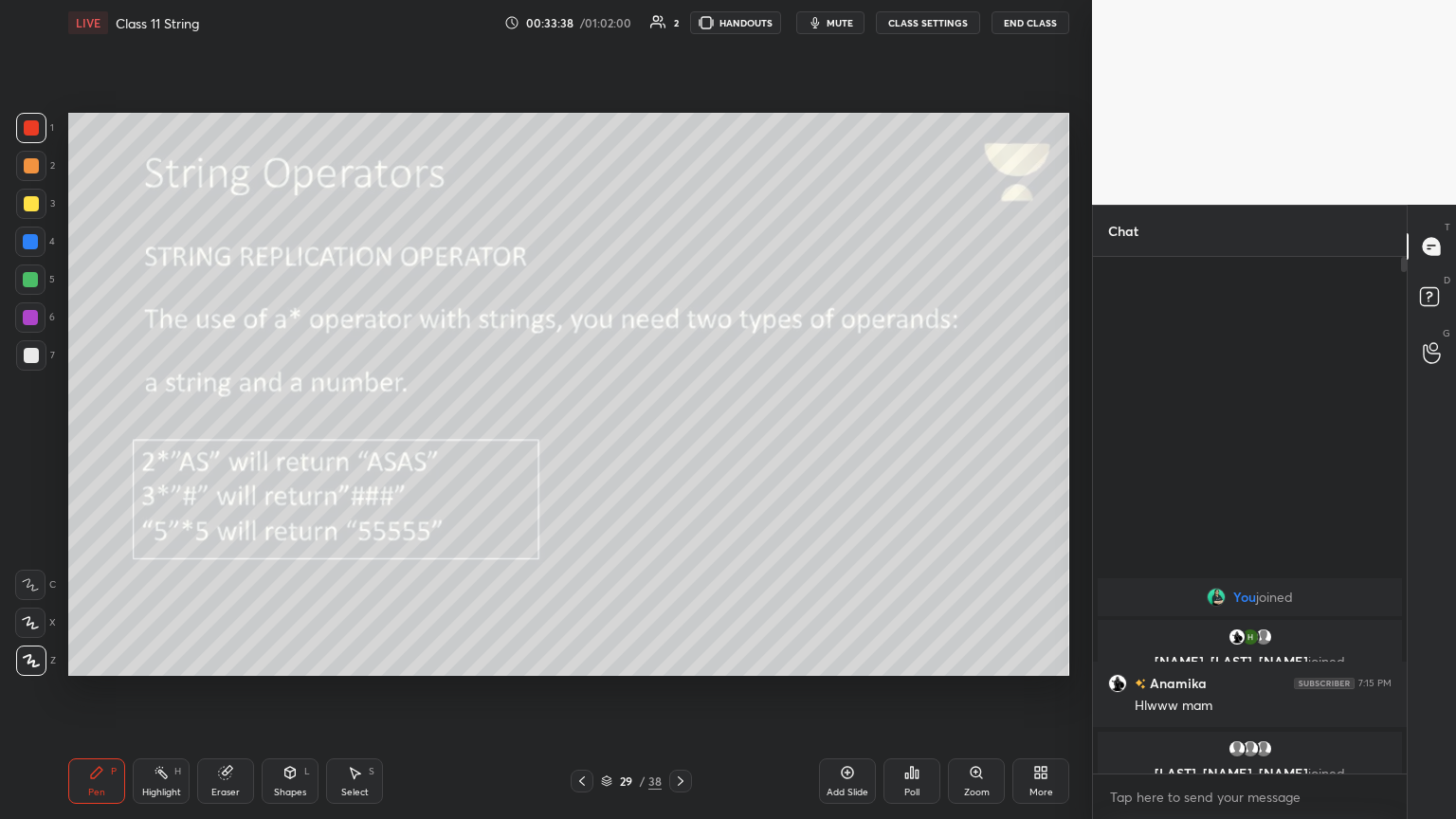 click on "29 / 38" at bounding box center [631, 781] 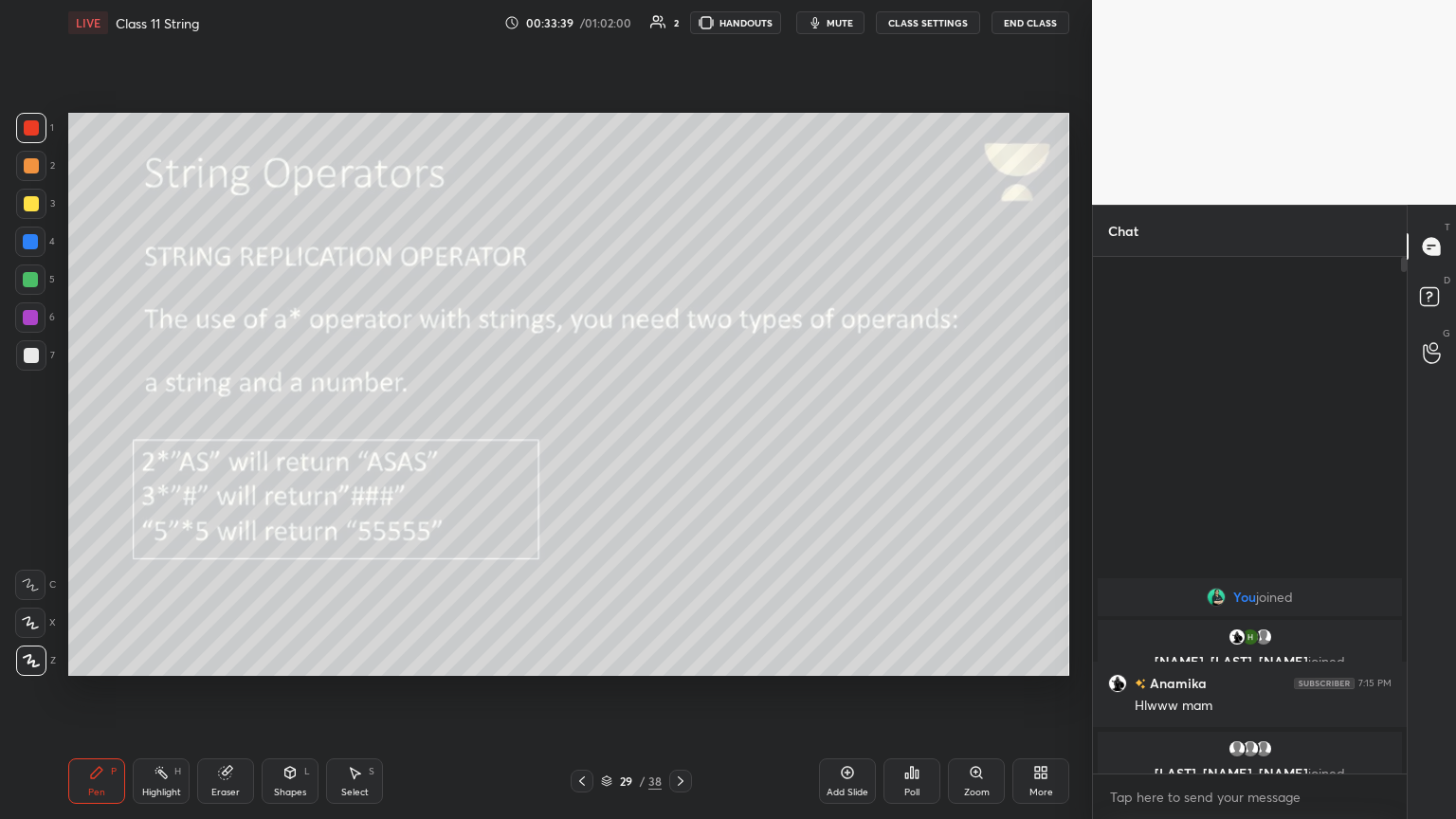 click 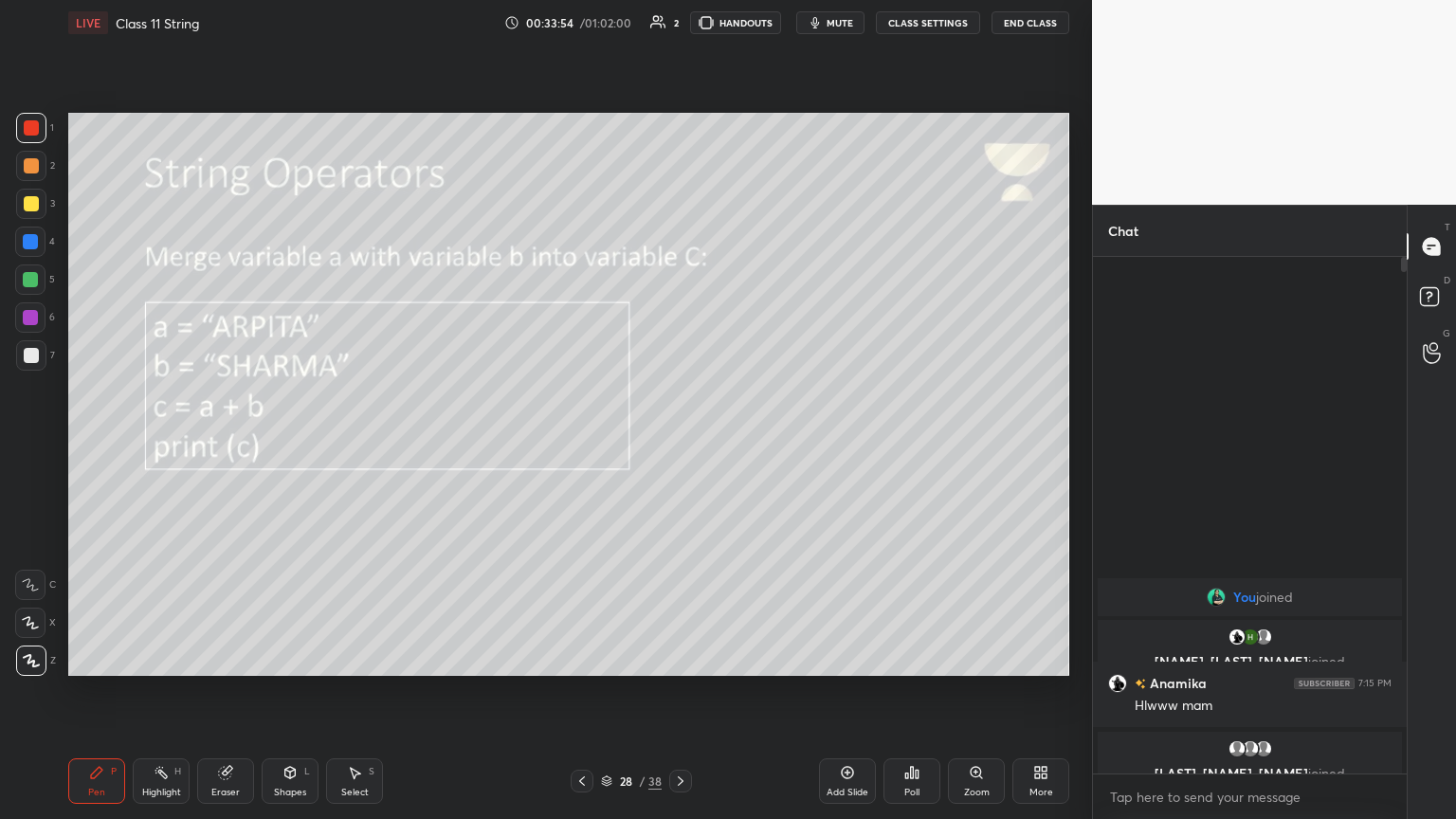 click on "mute" at bounding box center (840, 23) 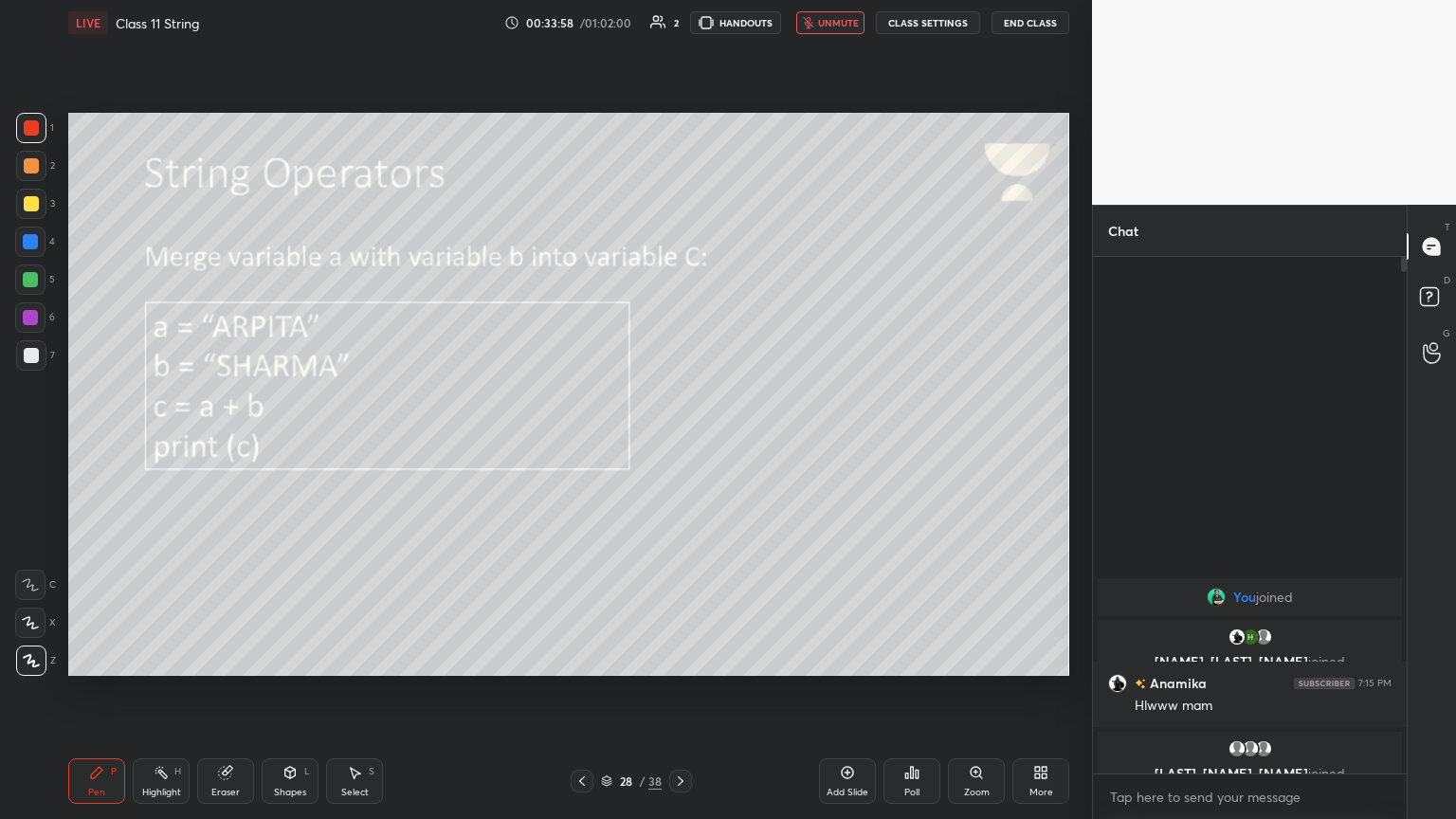 click on "unmute" at bounding box center [838, 23] 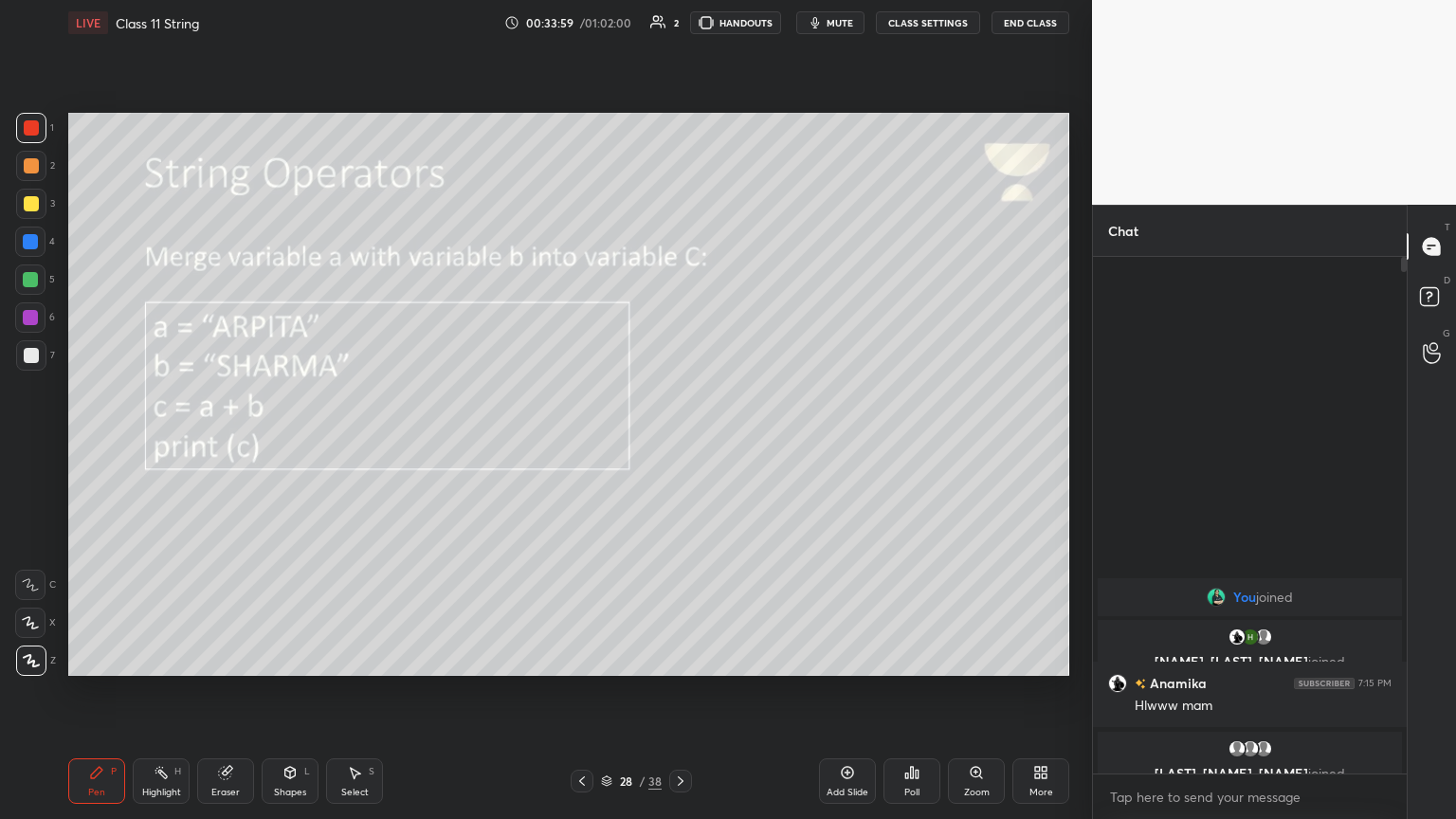 click on "mute" at bounding box center [840, 23] 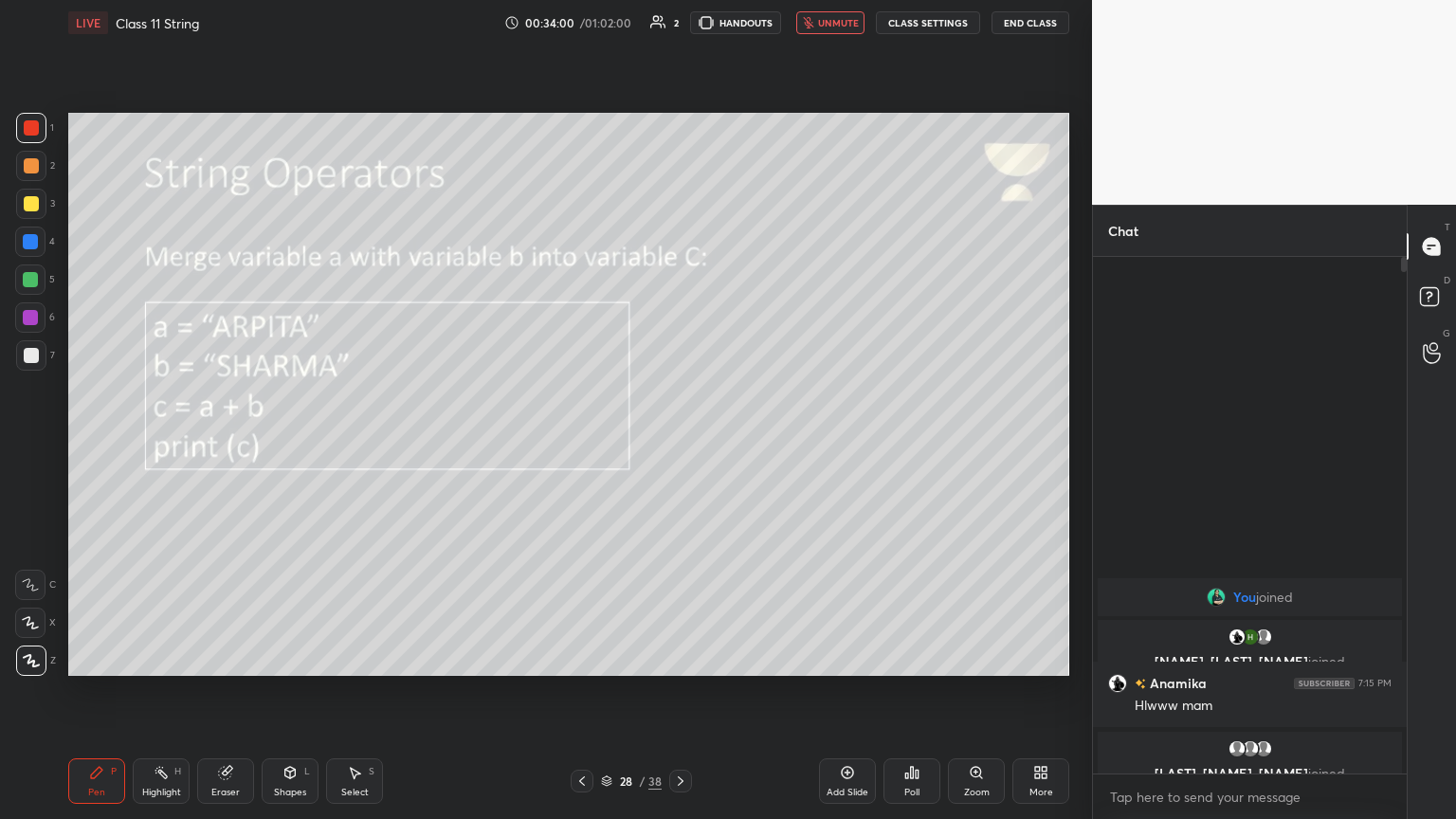 click on "unmute" at bounding box center [838, 23] 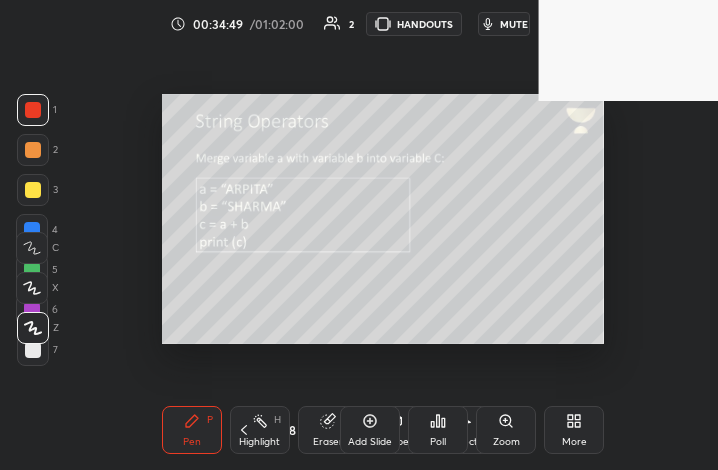 scroll, scrollTop: 342, scrollLeft: 568, axis: both 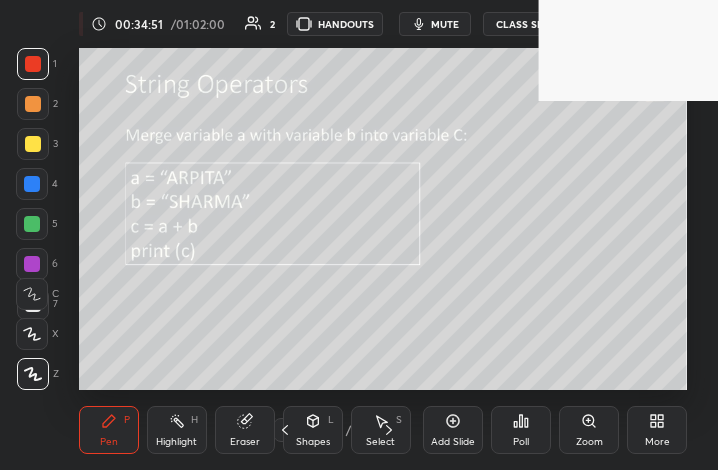 click on "More" at bounding box center (657, 430) 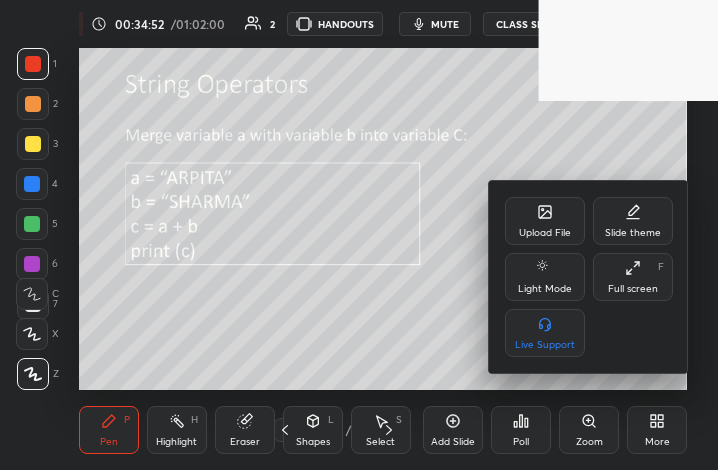 click on "Full screen F" at bounding box center (633, 277) 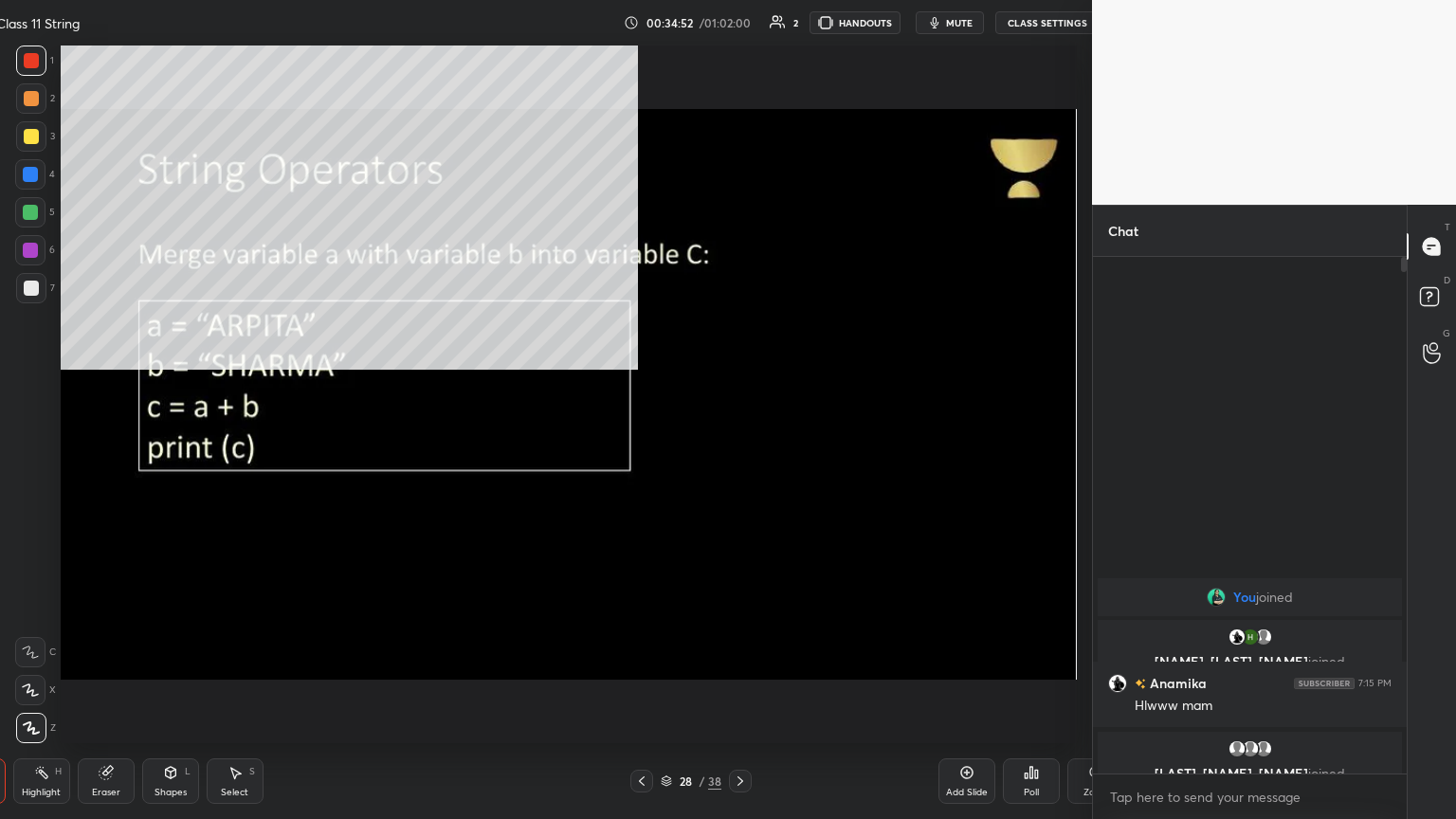 scroll, scrollTop: 94094, scrollLeft: 93594, axis: both 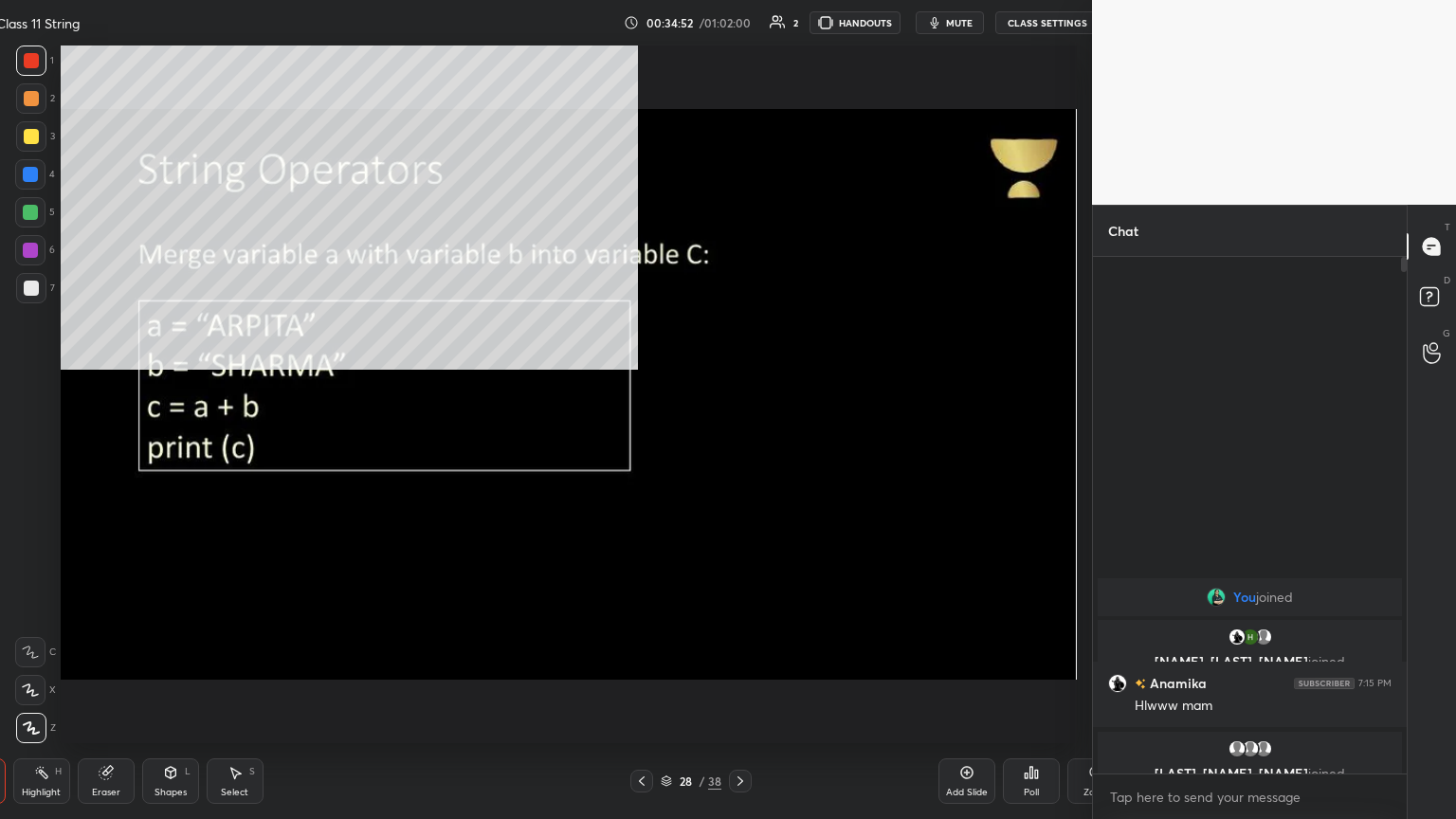 type on "x" 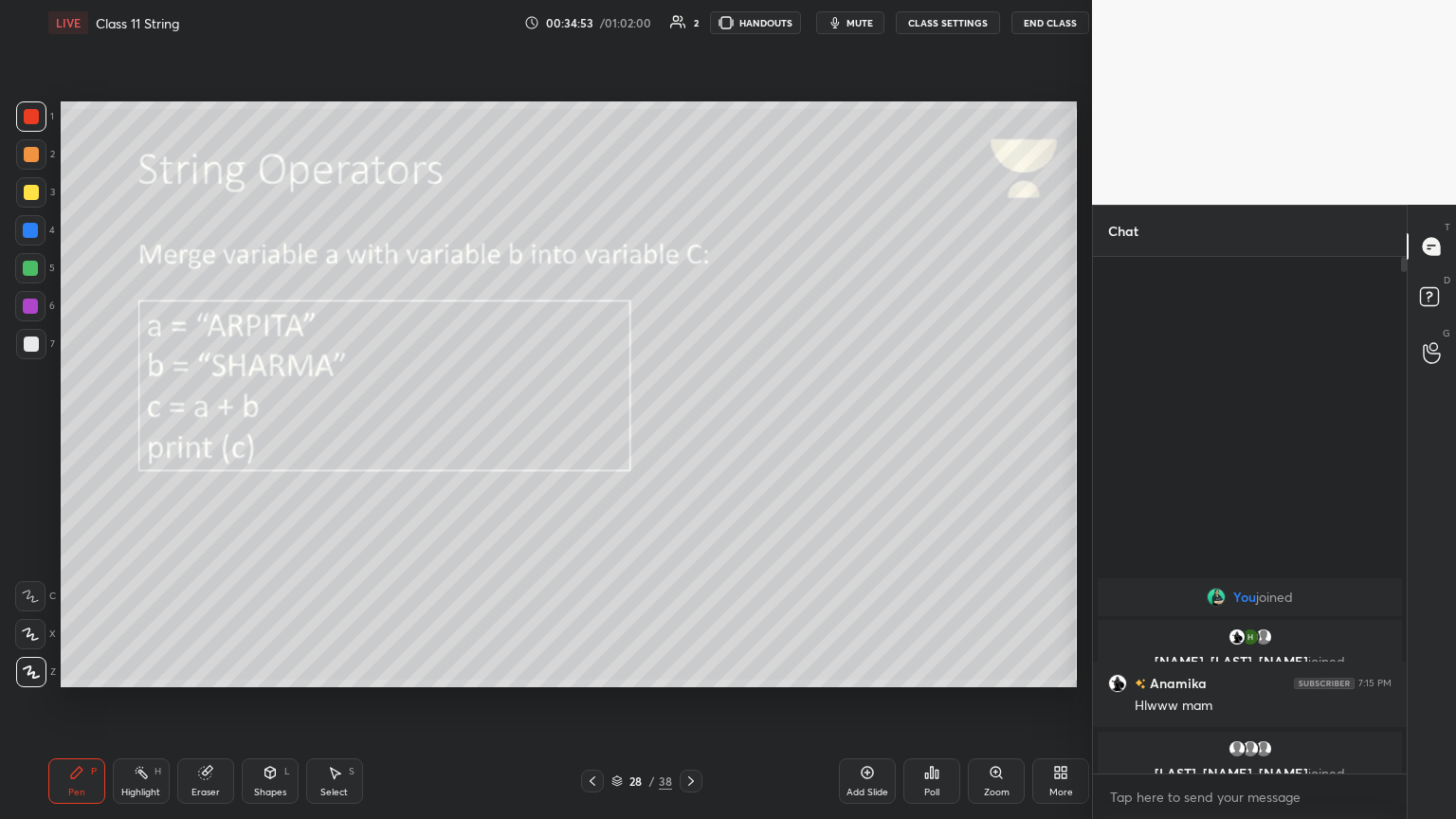 scroll, scrollTop: 698, scrollLeft: 1016, axis: both 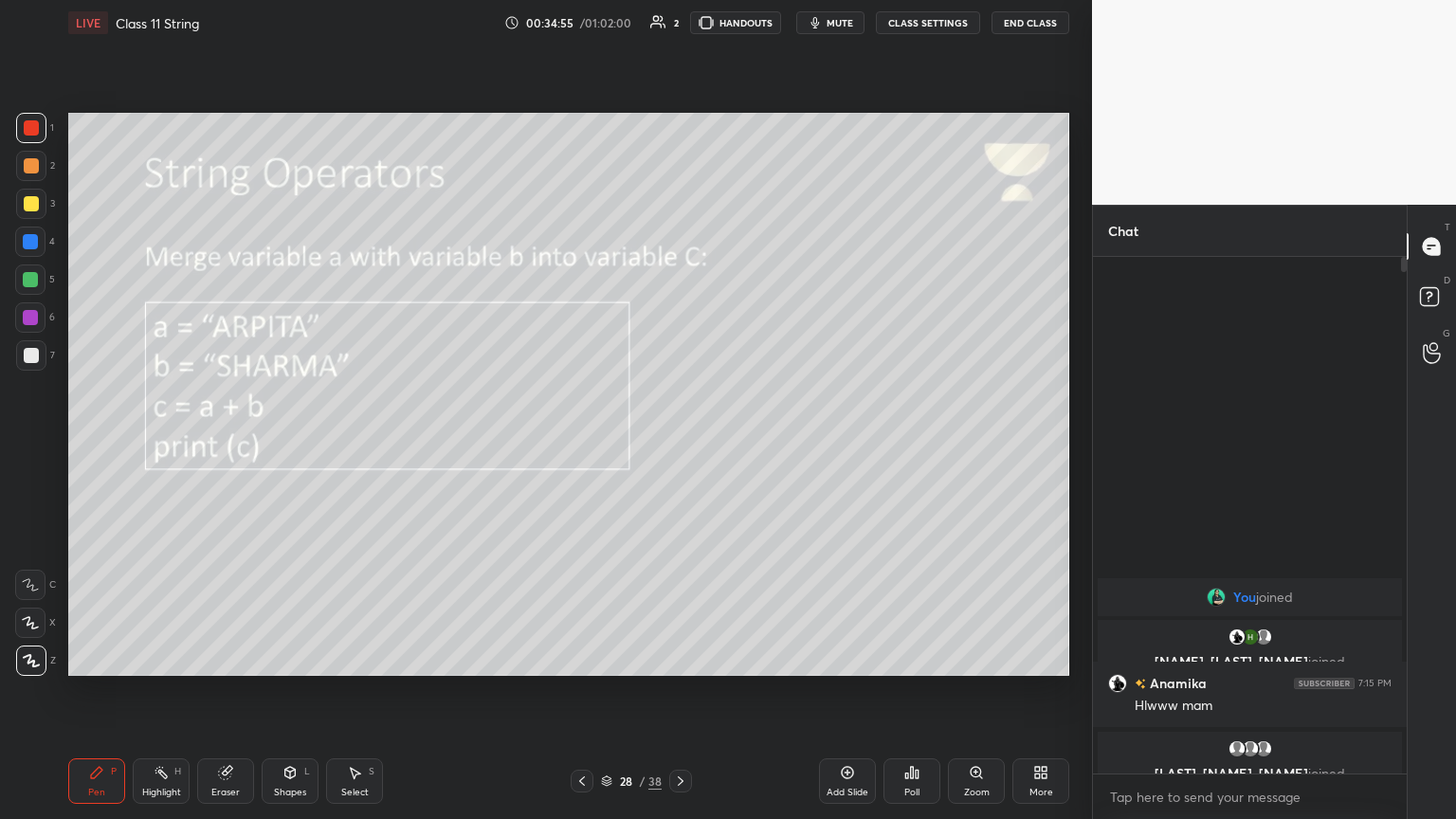 click on "mute" at bounding box center [840, 23] 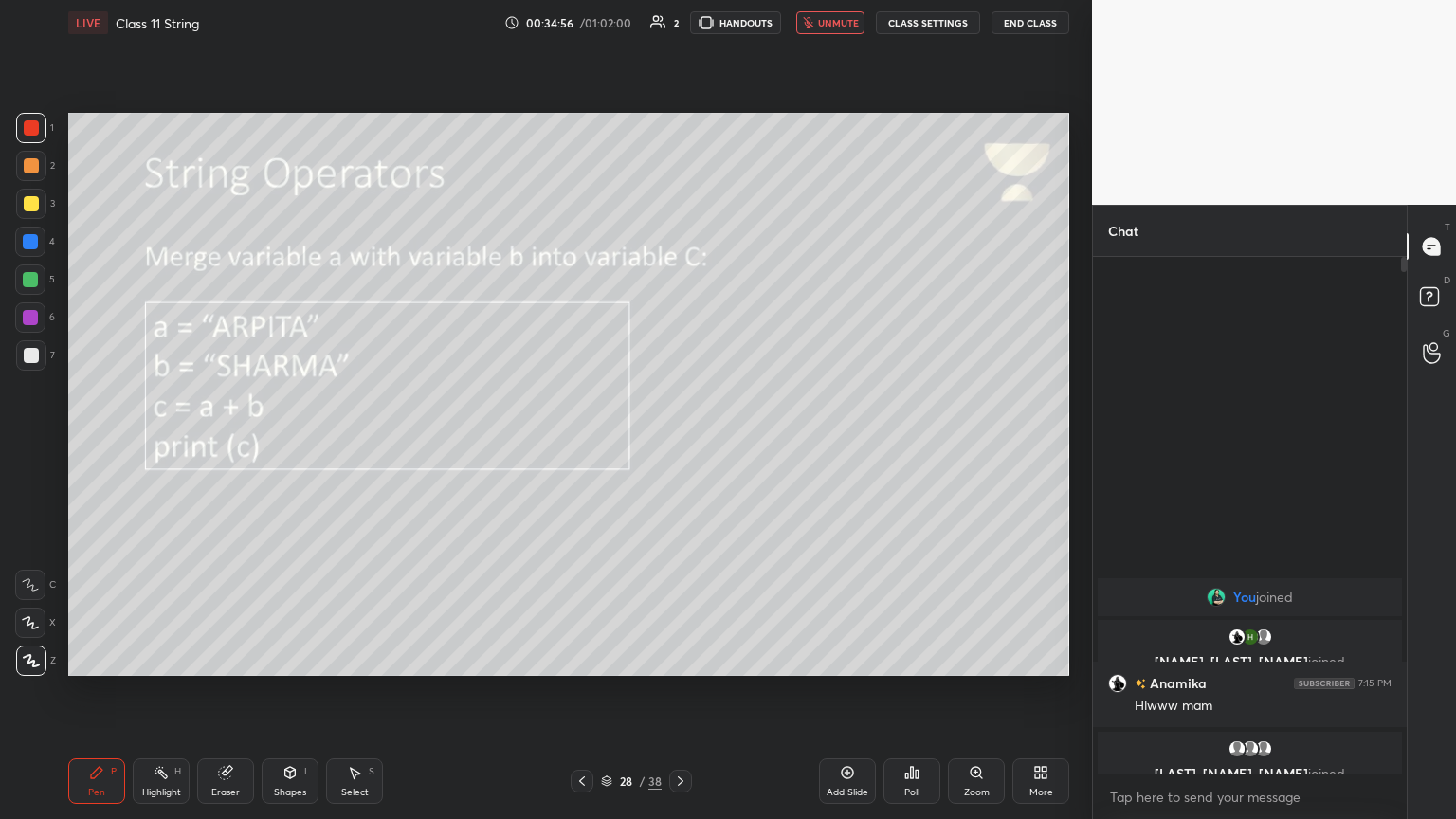 click on "unmute" at bounding box center (838, 23) 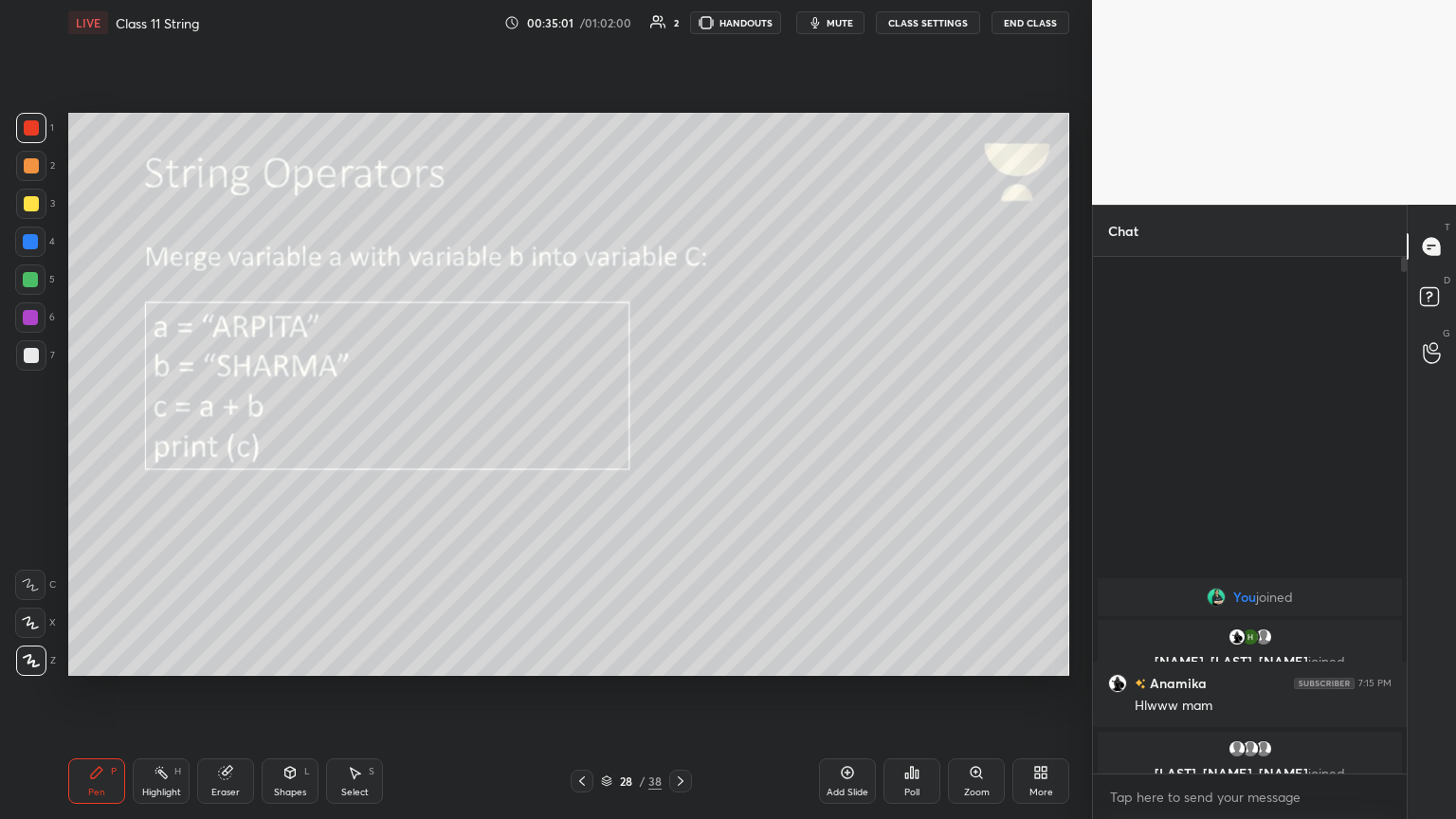 click 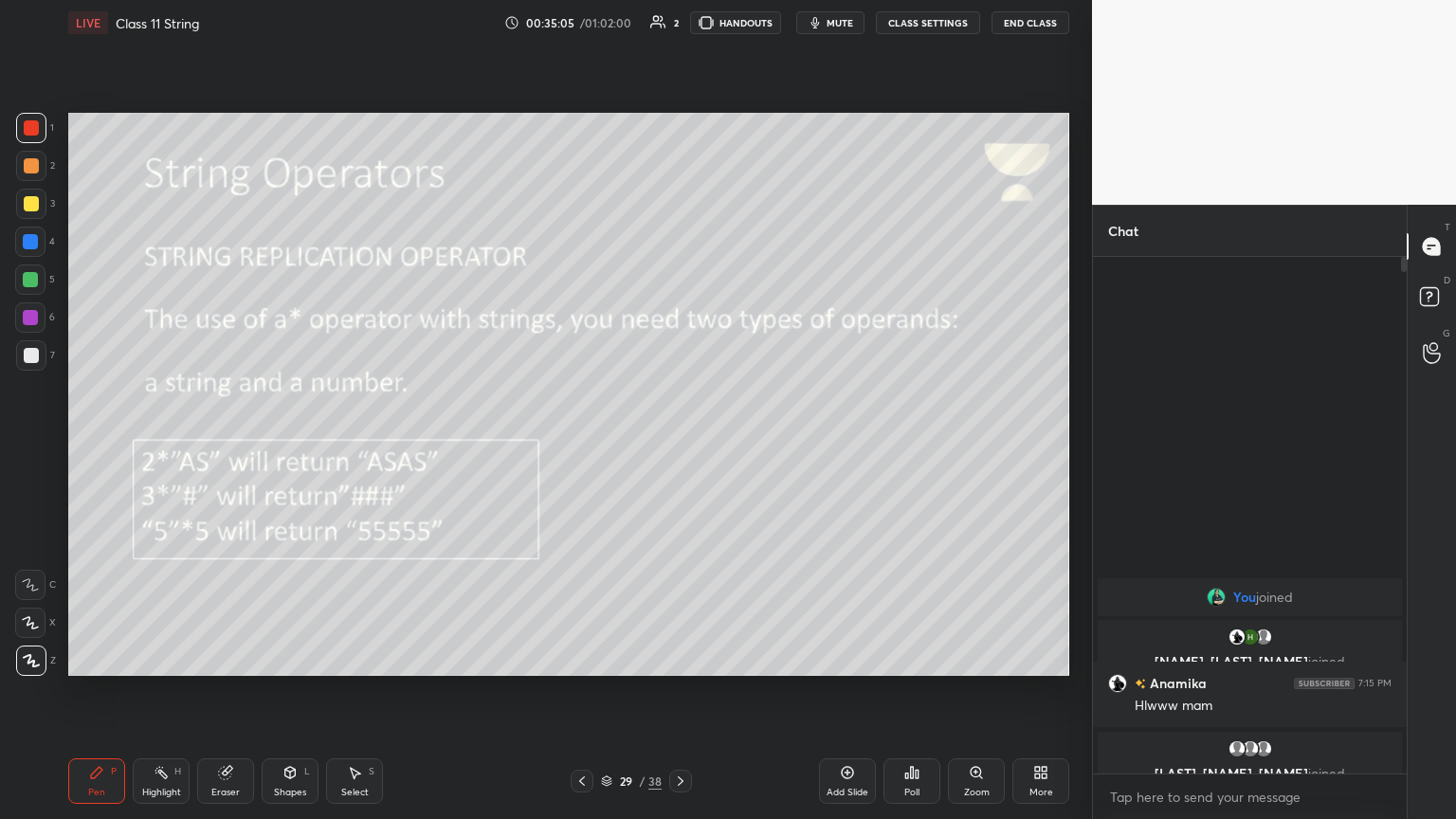 click 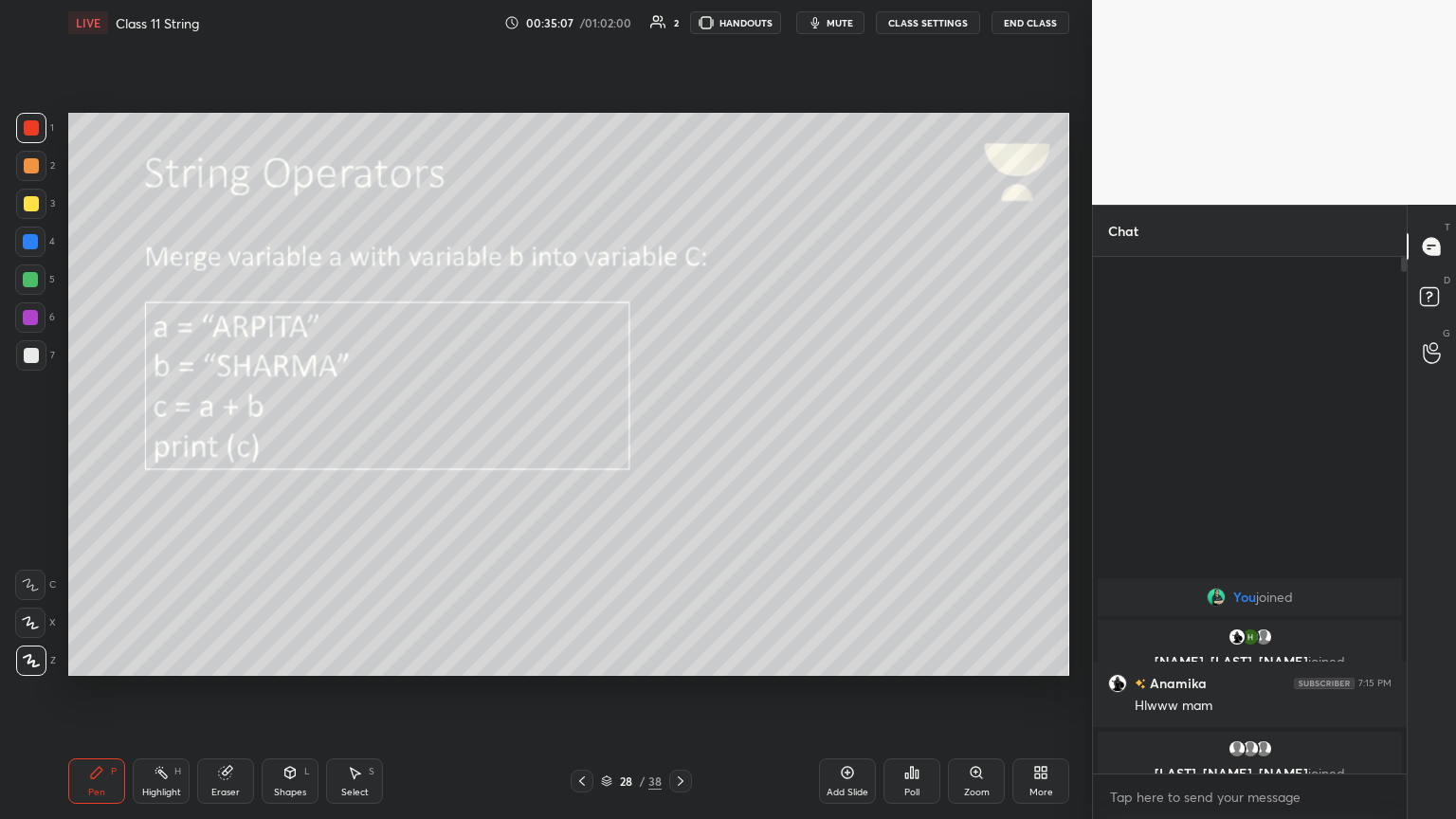 click 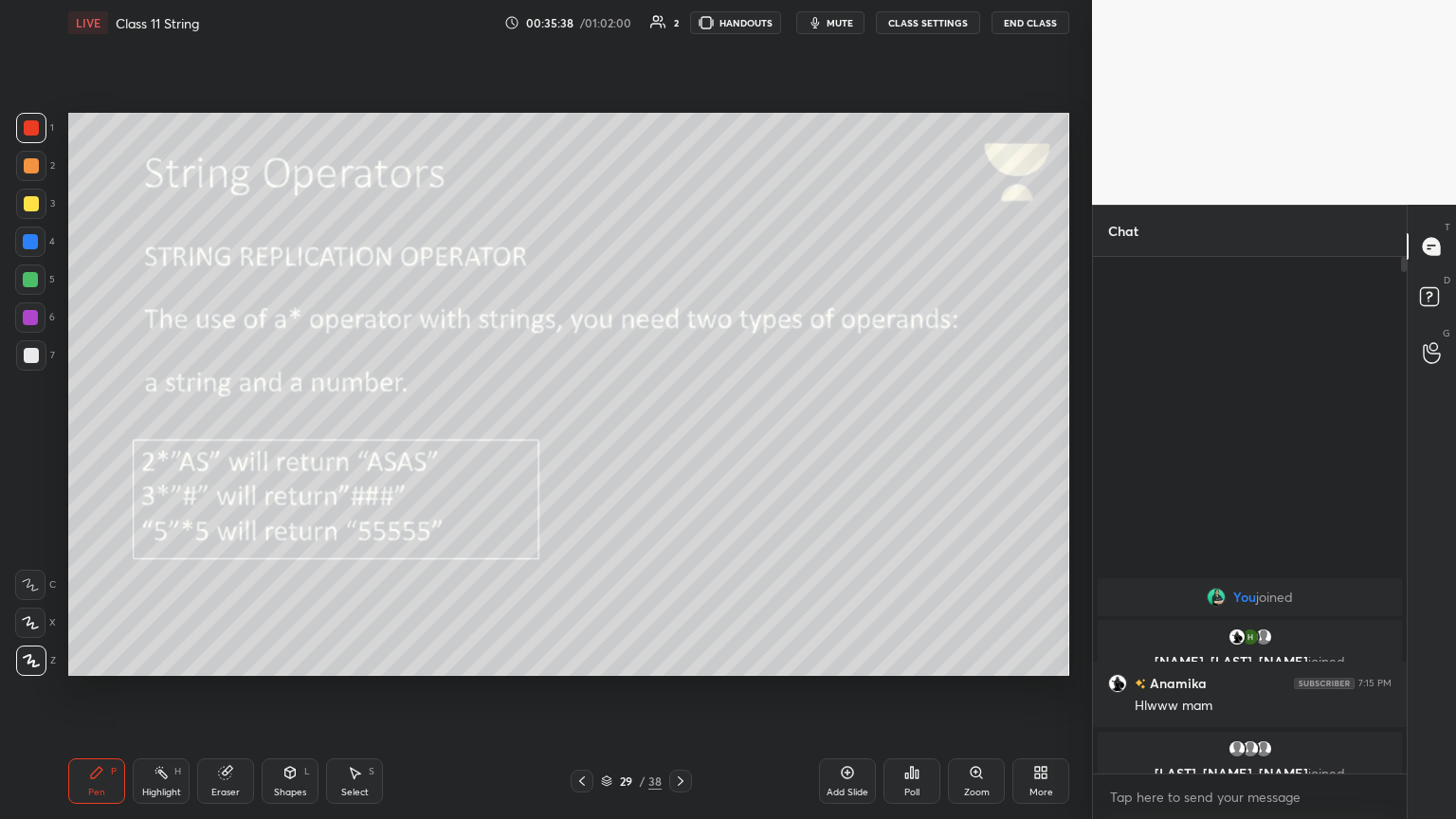 click at bounding box center [31, 204] 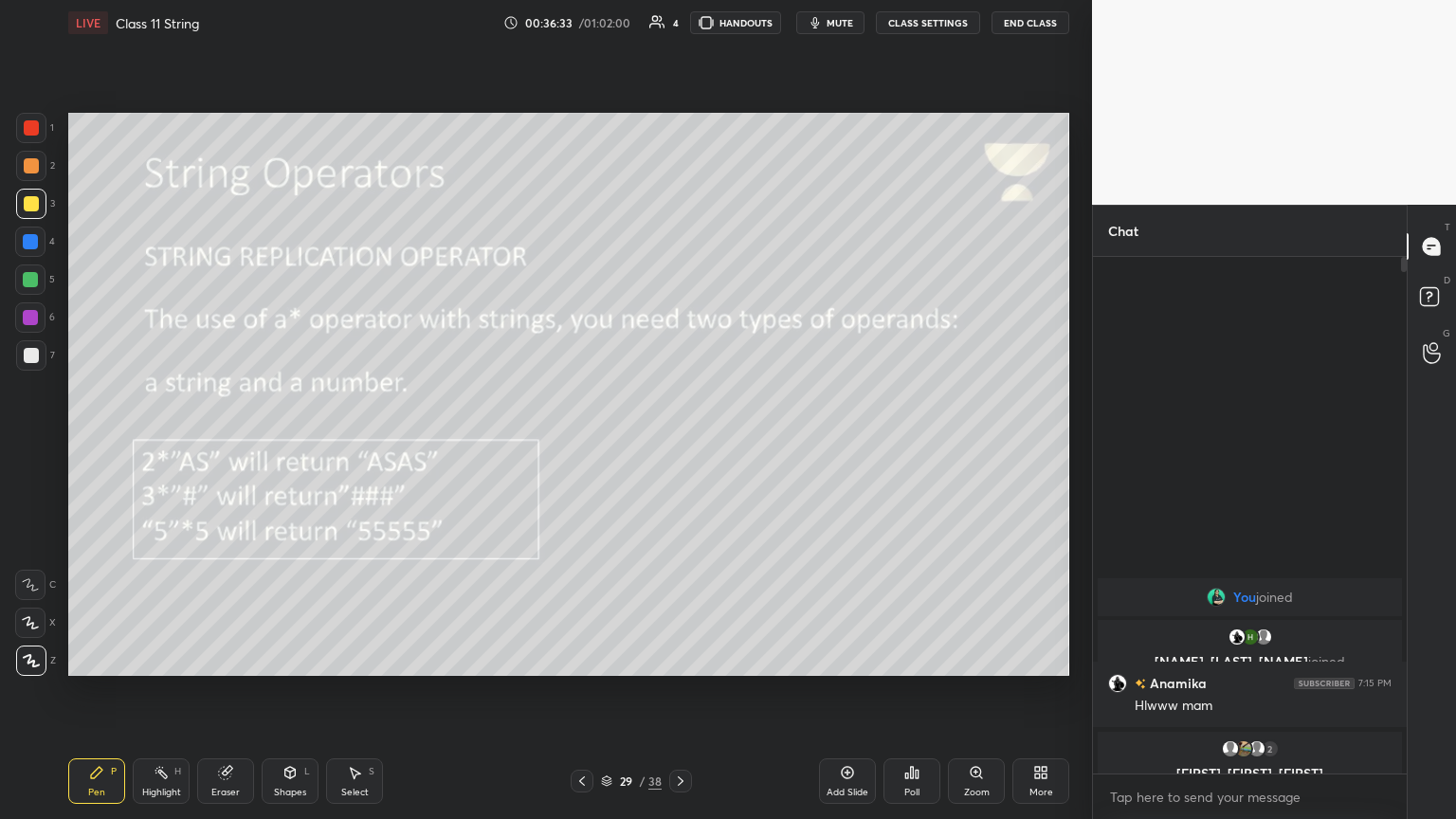 click on "Add Slide" at bounding box center [847, 781] 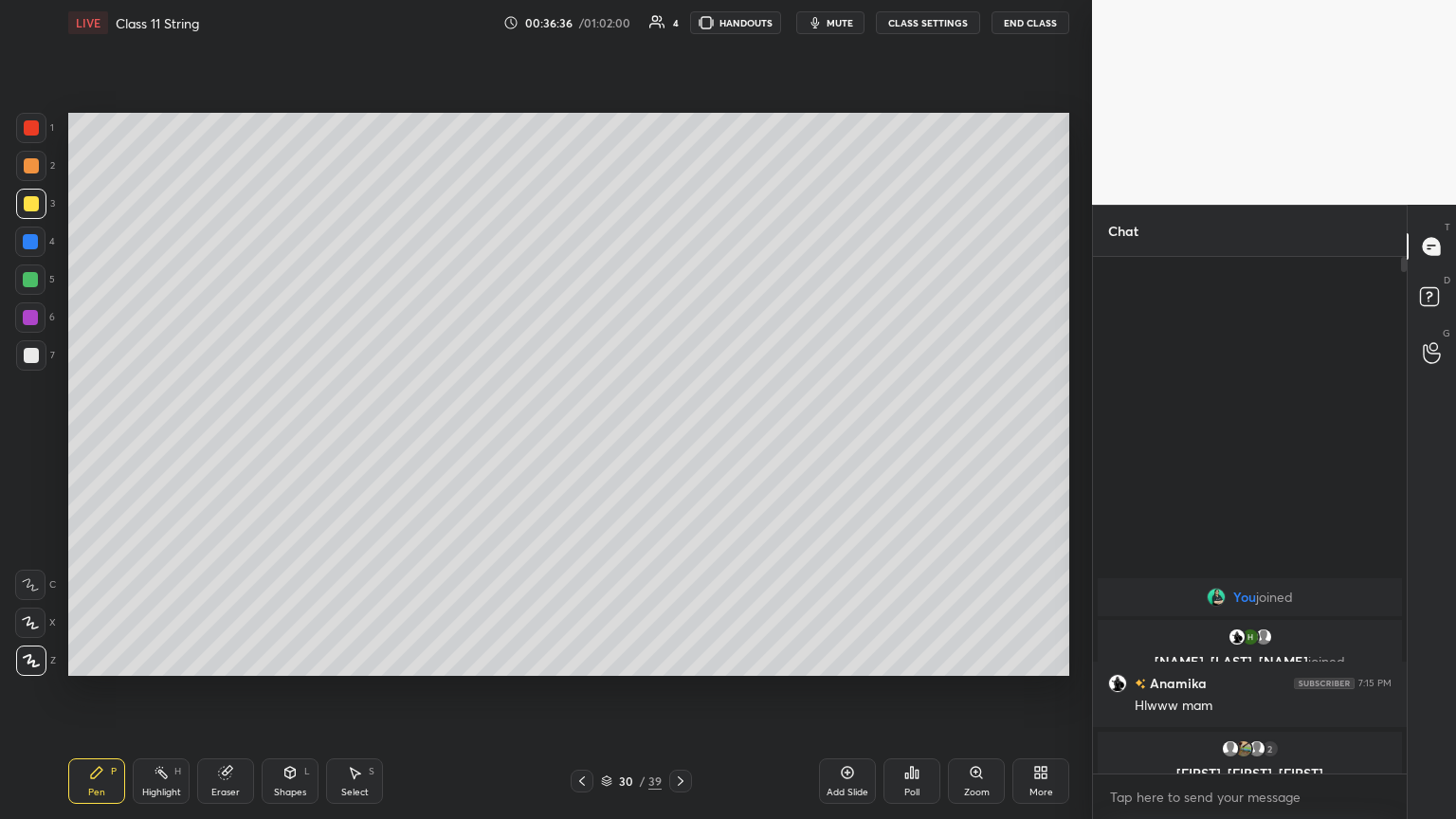 click on "Setting up your live class Poll for   secs No correct answer Start poll" at bounding box center [569, 394] 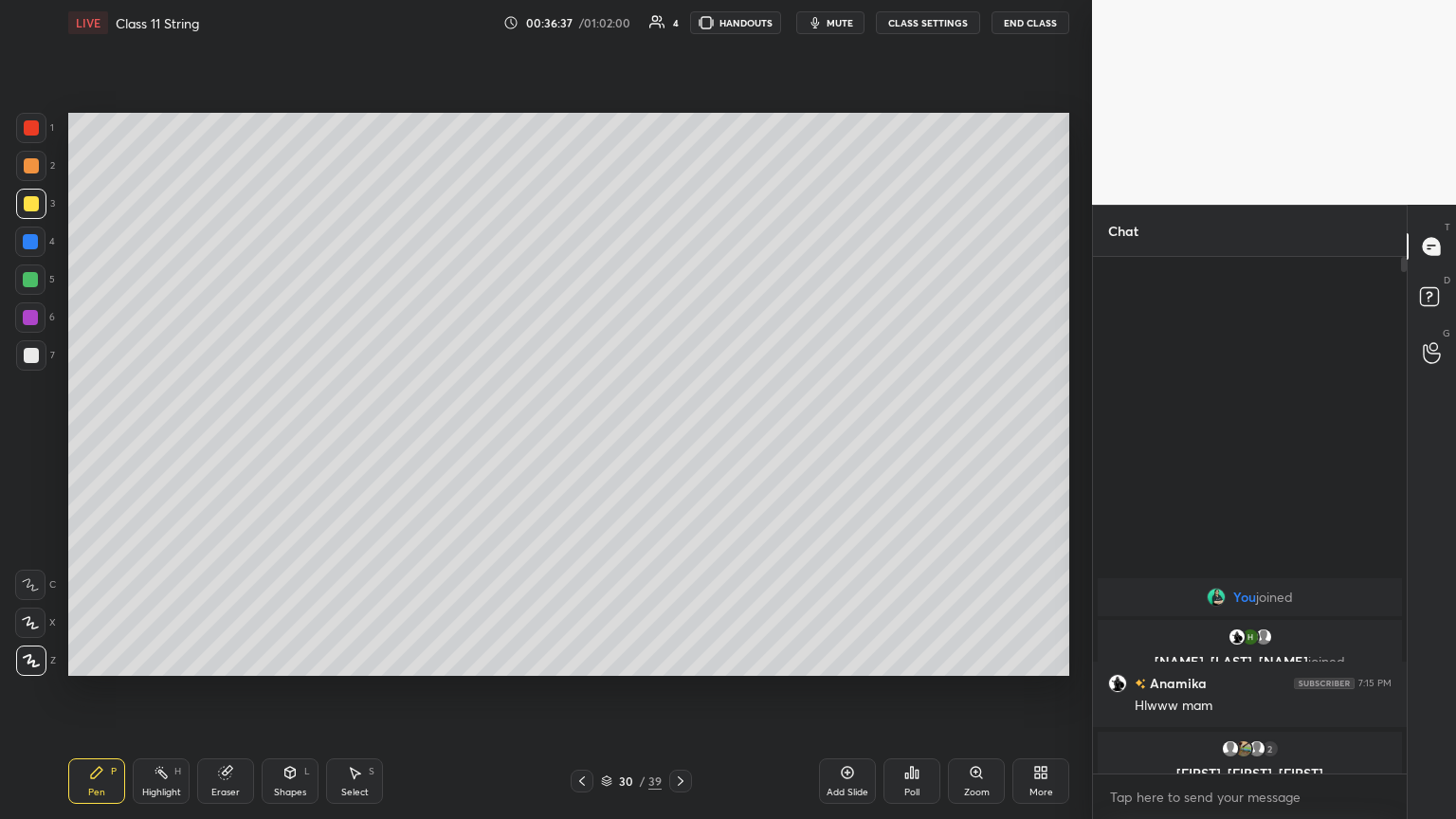 drag, startPoint x: 406, startPoint y: 98, endPoint x: 416, endPoint y: 106, distance: 12.80625 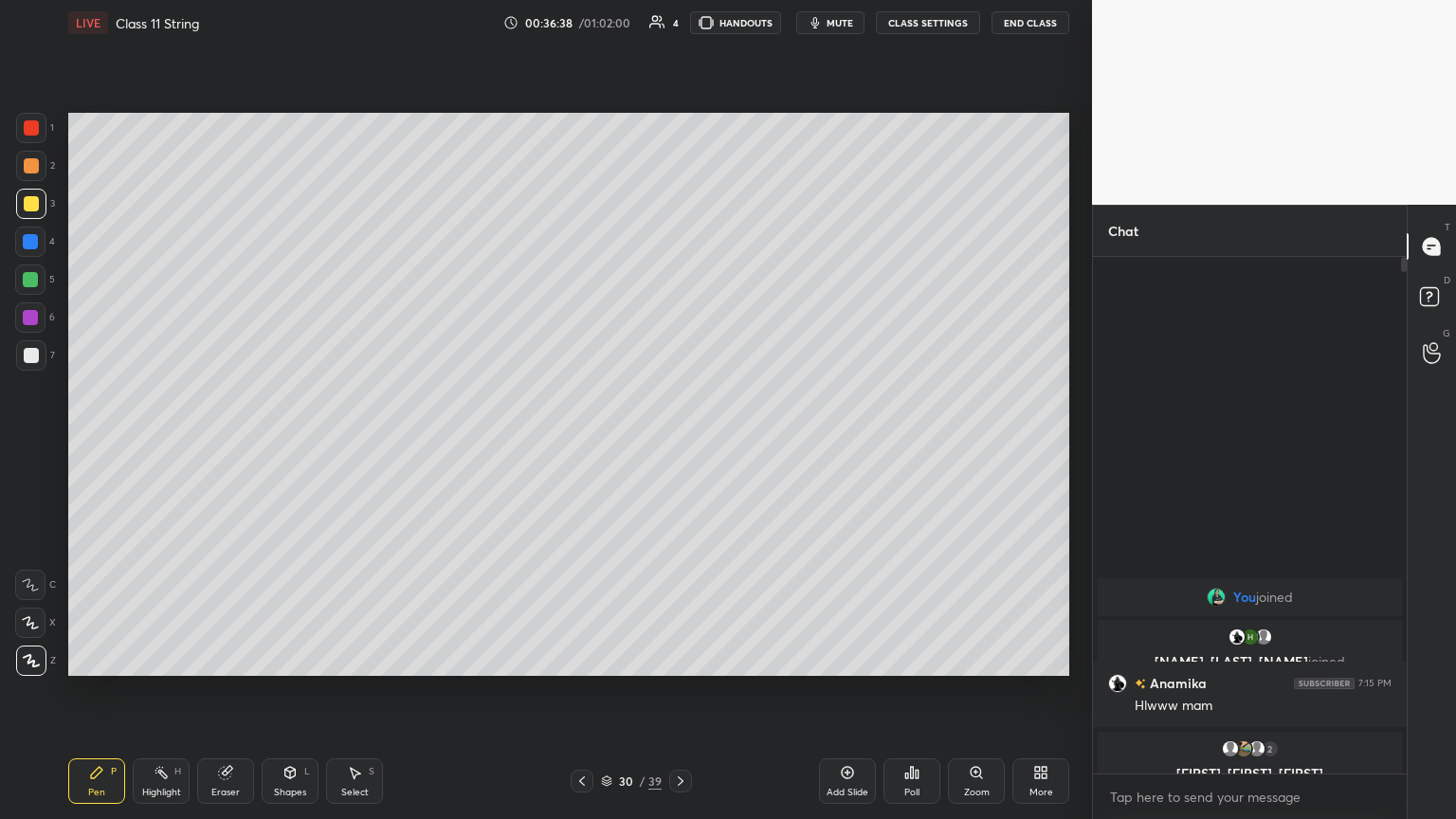 click on "Setting up your live class Poll for   secs No correct answer Start poll" at bounding box center [569, 394] 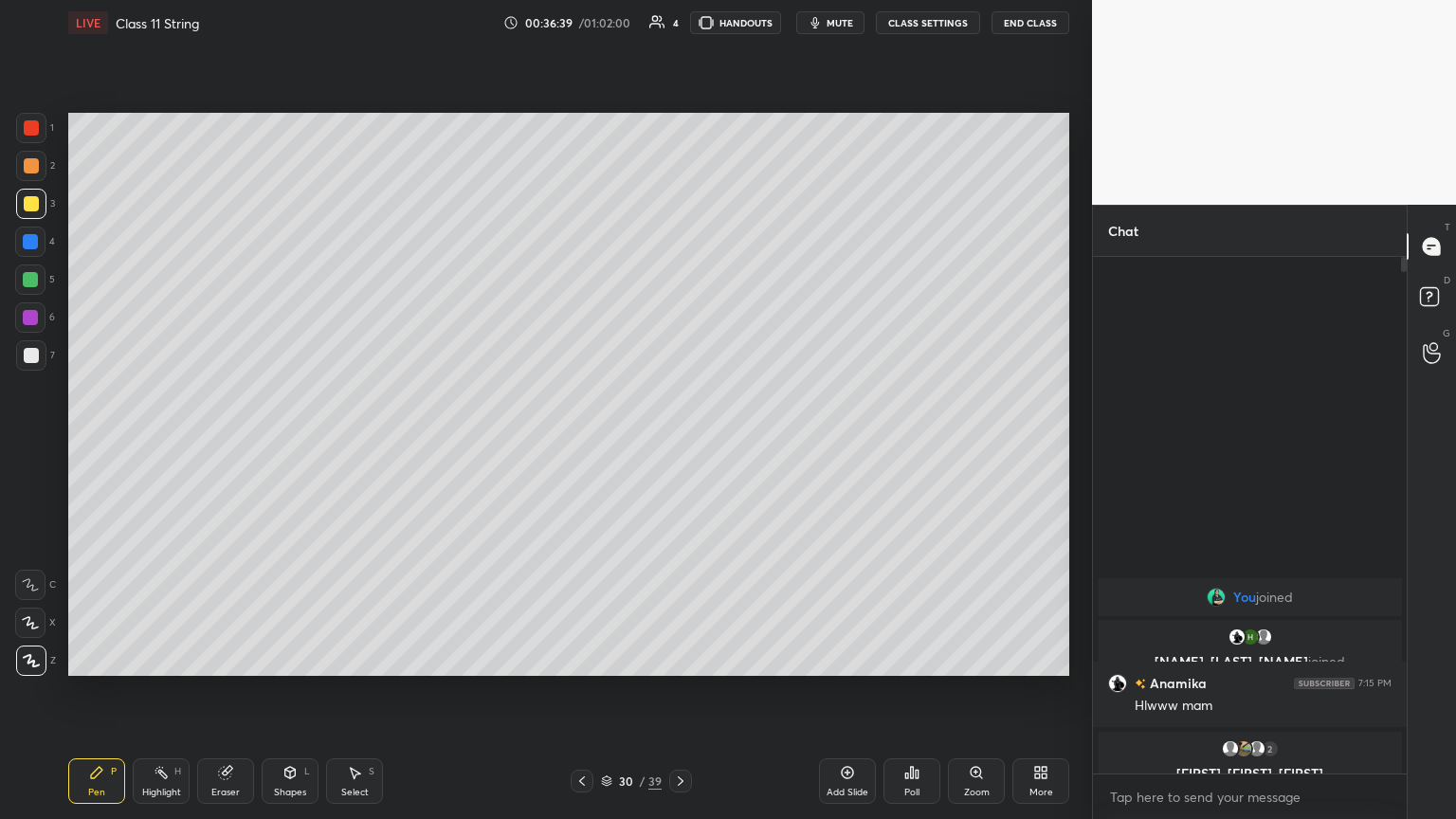 click on "Setting up your live class Poll for   secs No correct answer Start poll" at bounding box center [569, 394] 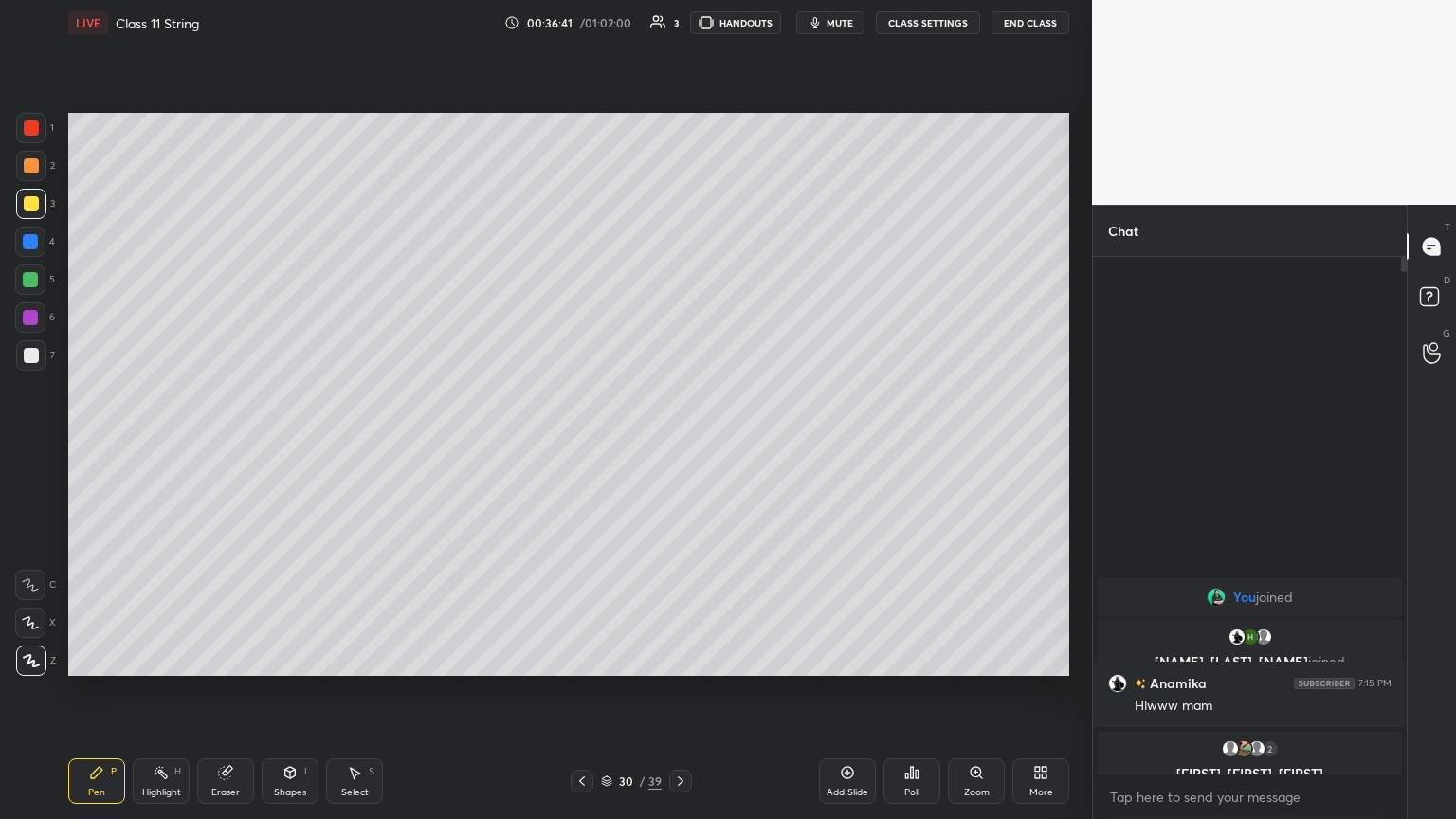 click on "Setting up your live class Poll for   secs No correct answer Start poll" at bounding box center (569, 394) 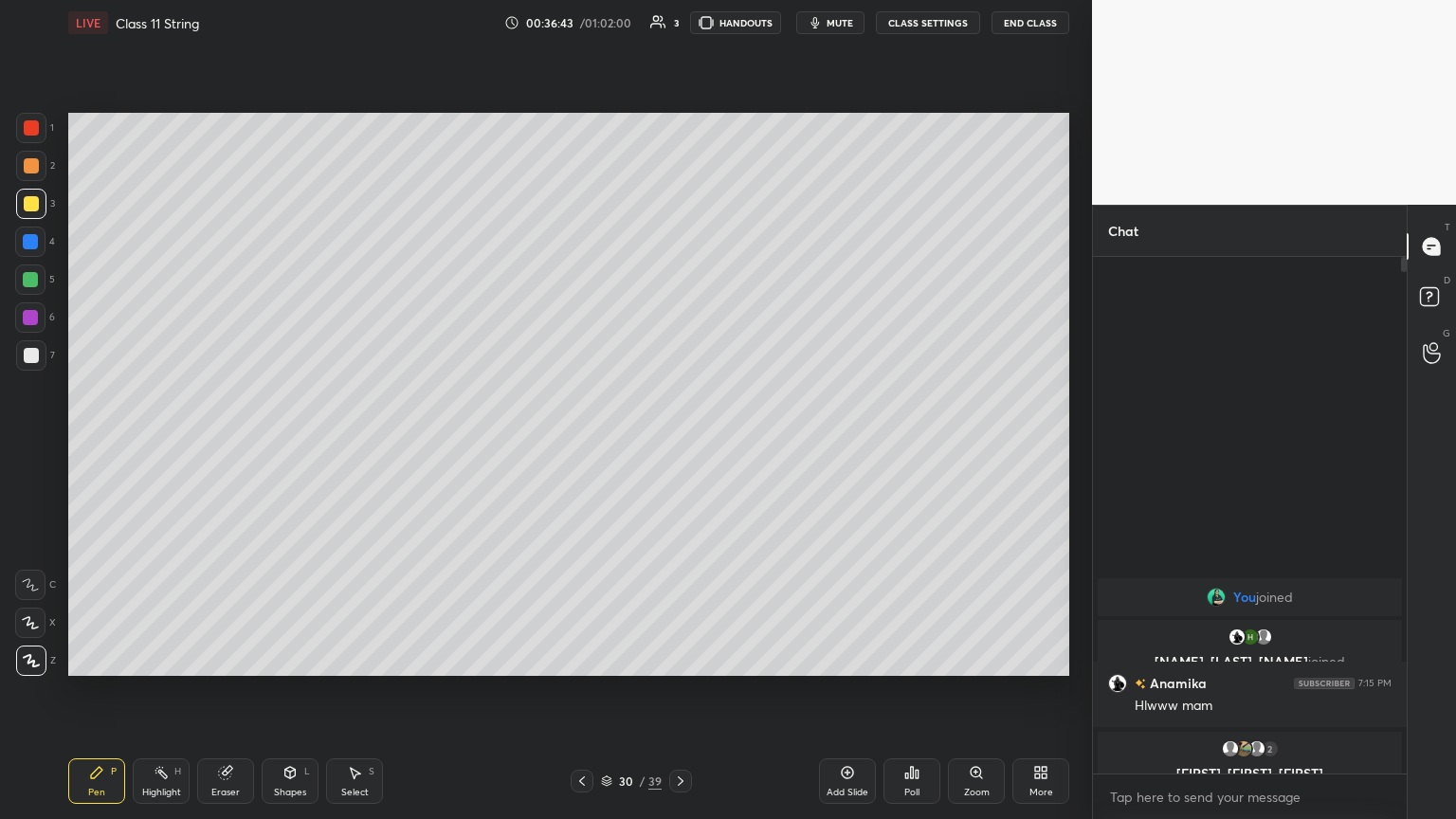 click on "Setting up your live class Poll for   secs No correct answer Start poll" at bounding box center [569, 394] 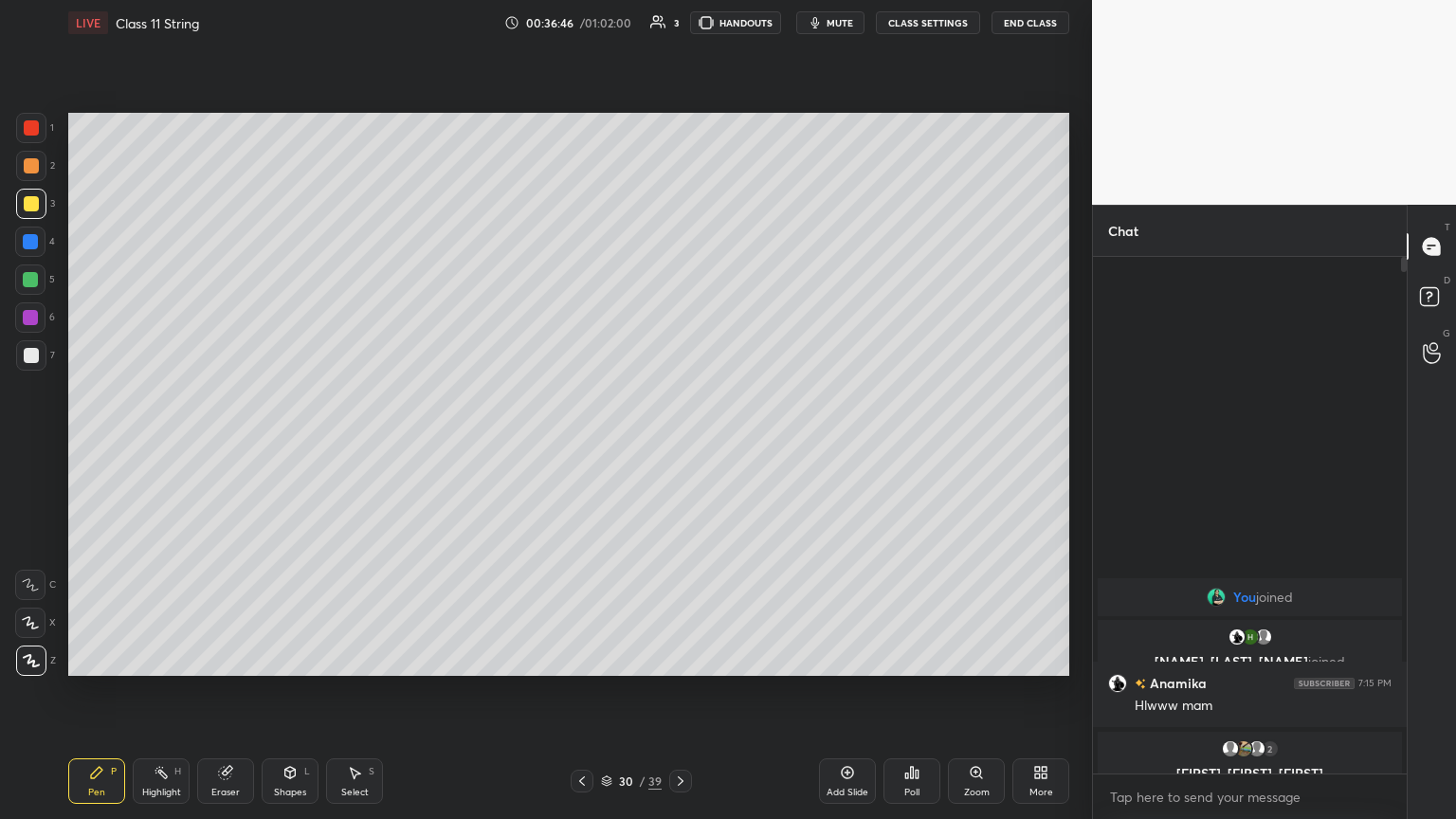 click on "Eraser" at bounding box center (226, 781) 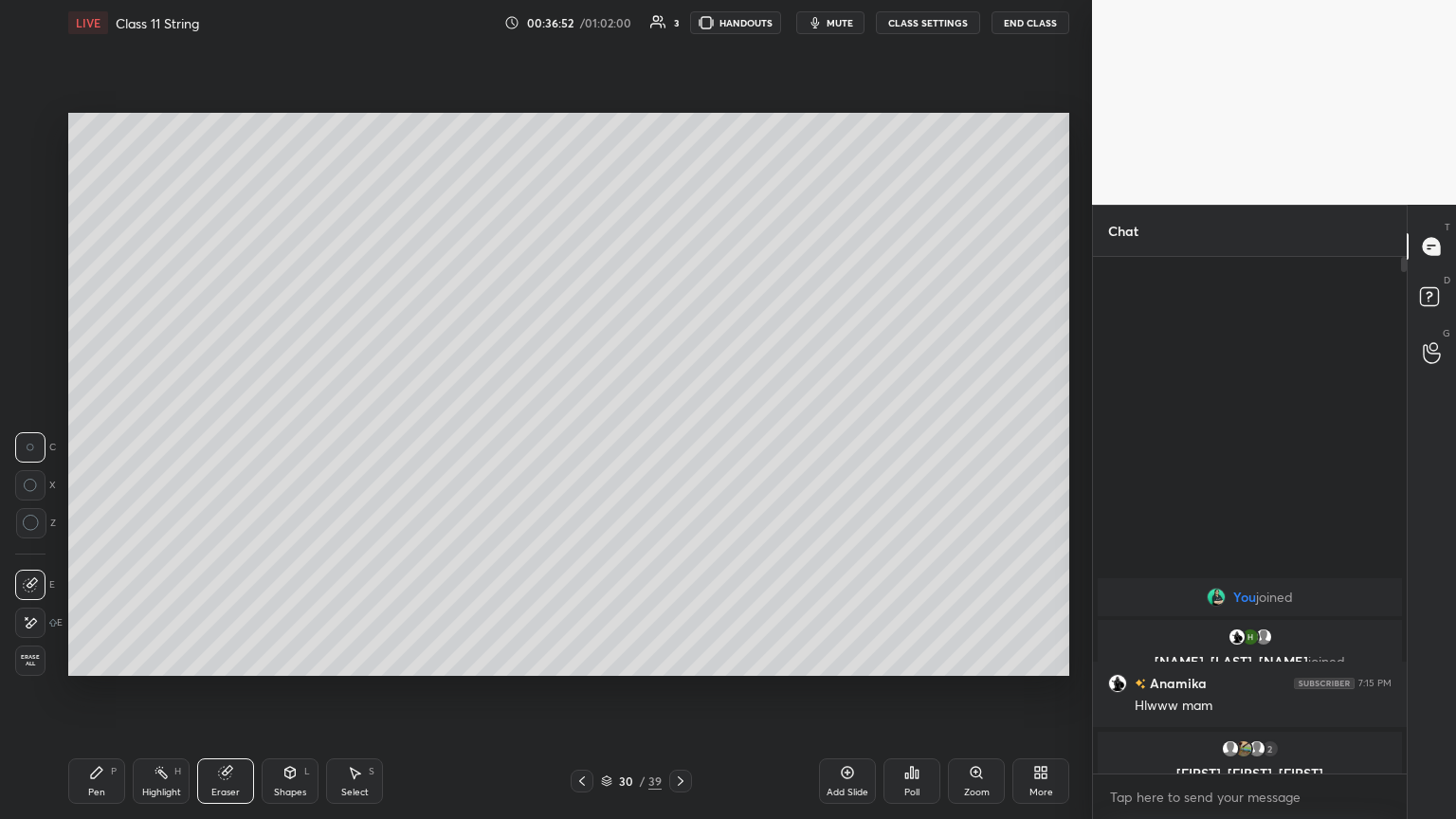 click 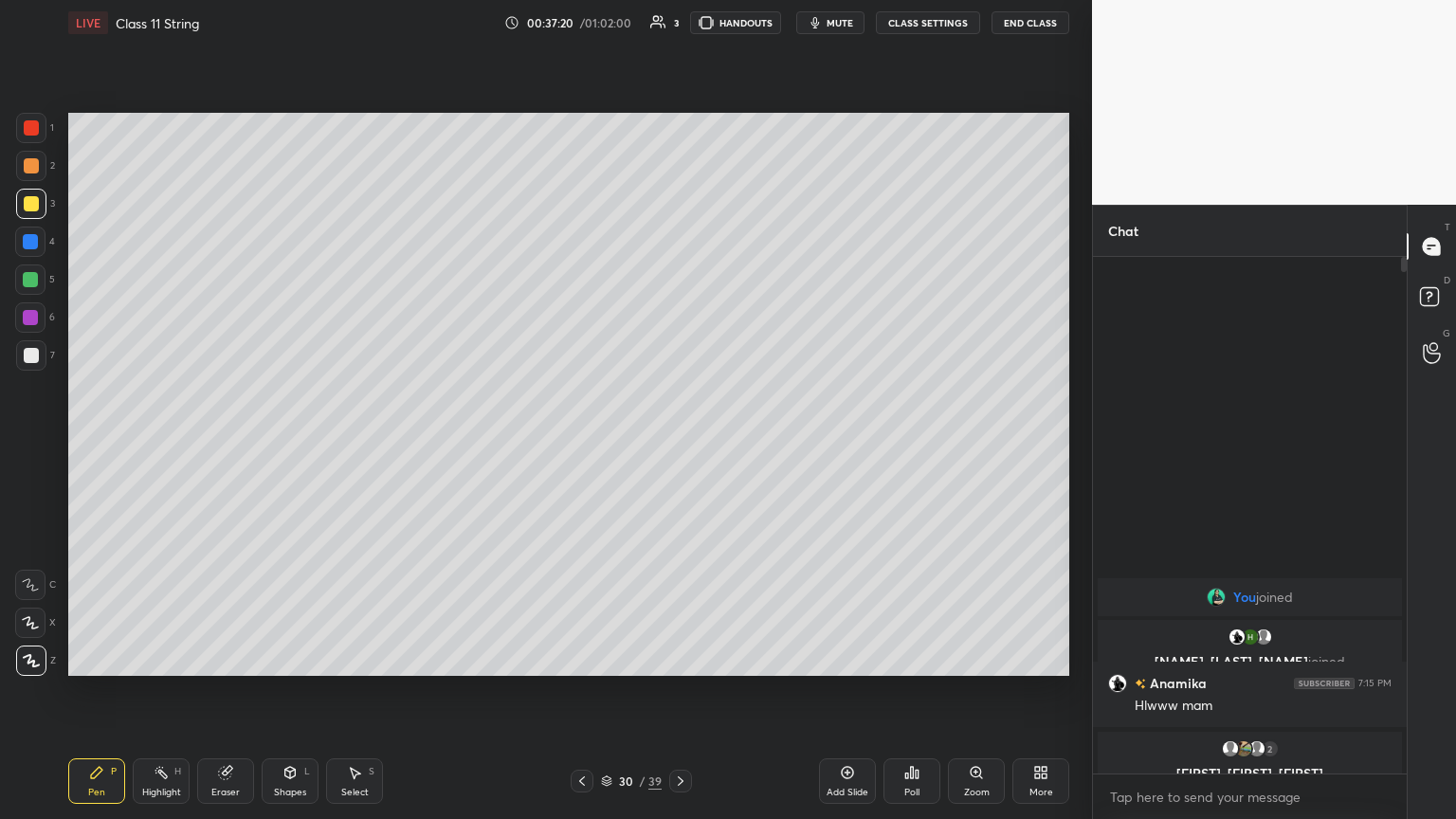 click at bounding box center (582, 781) 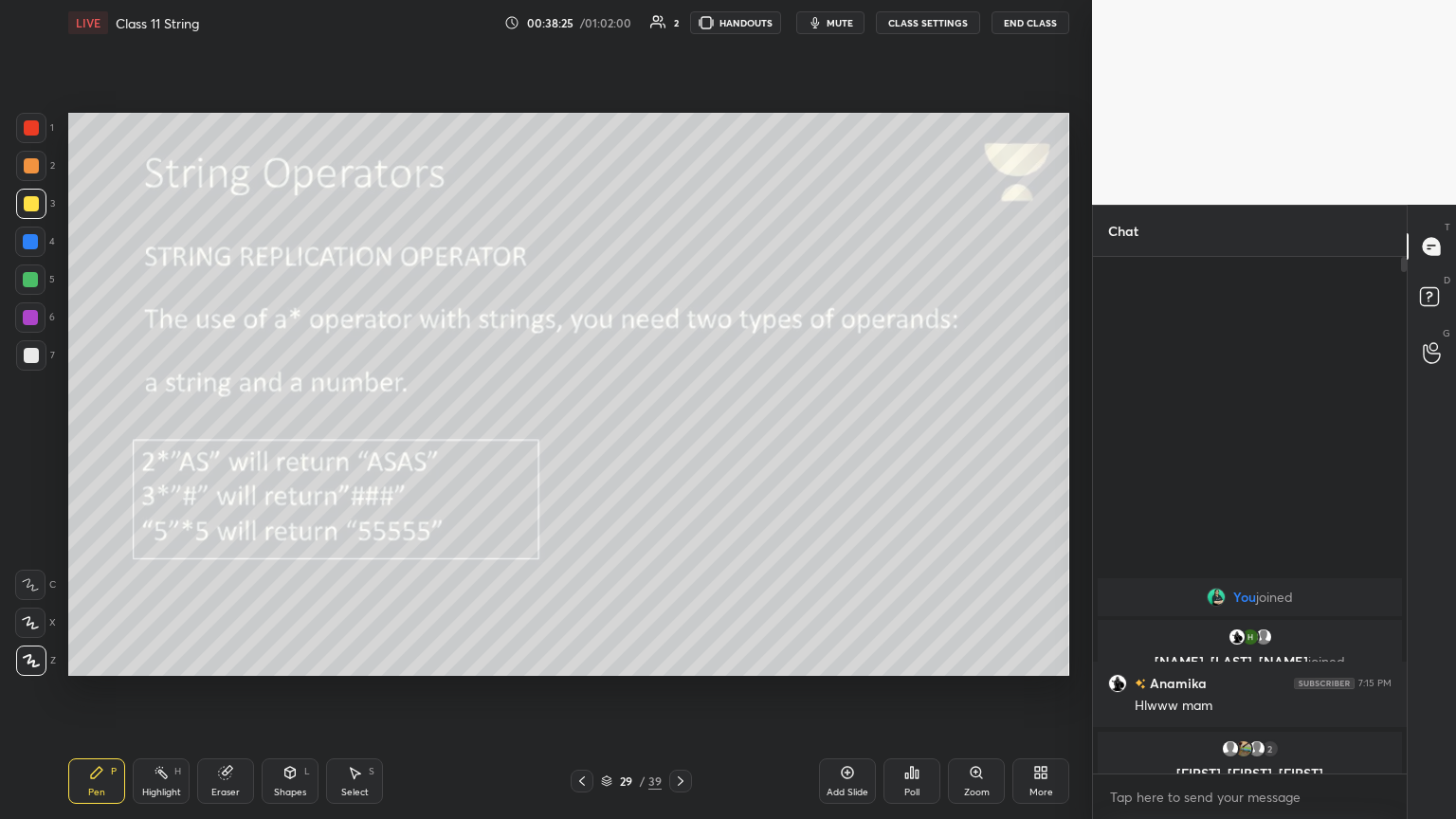 click 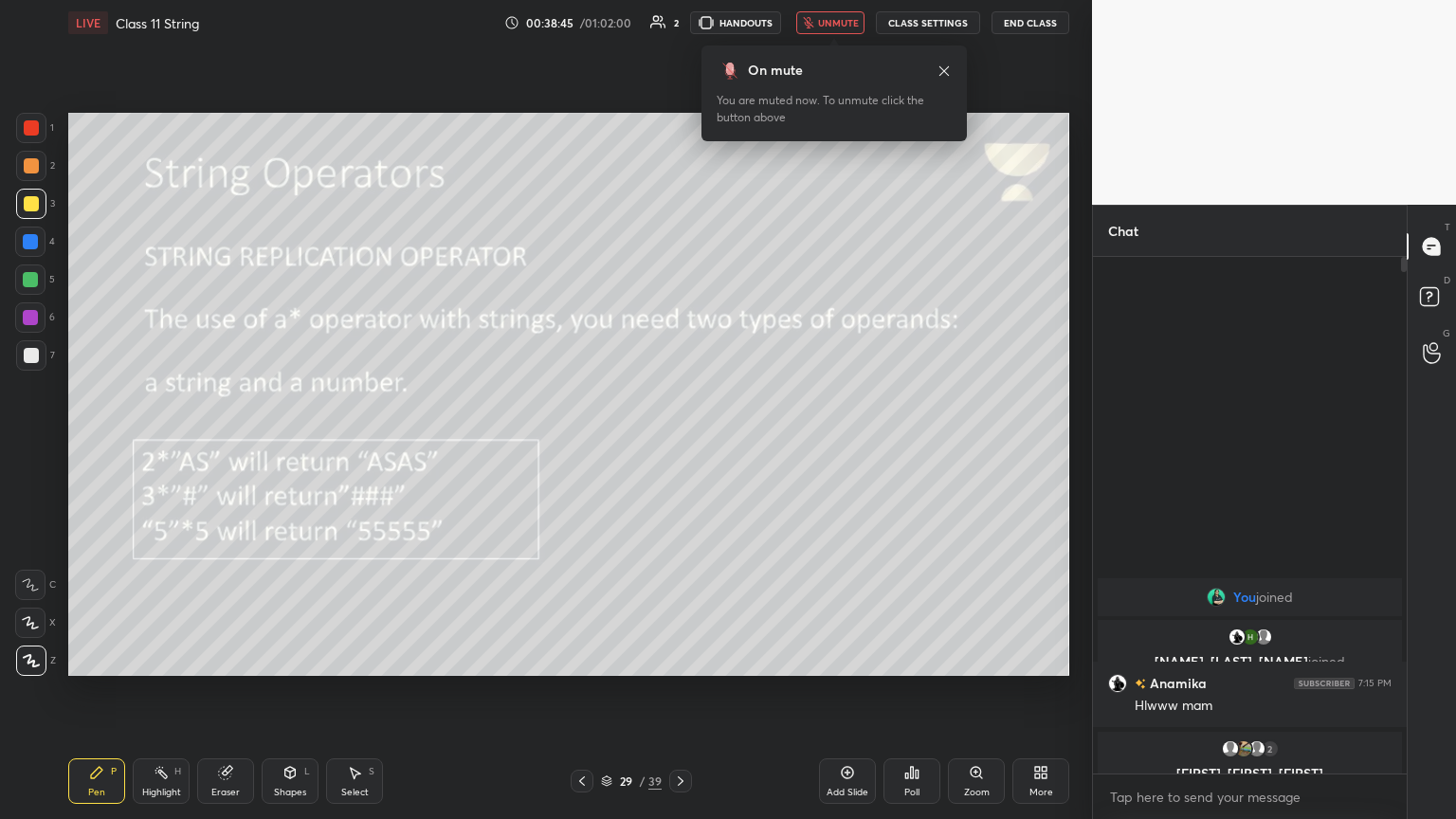 click on "unmute" at bounding box center (838, 23) 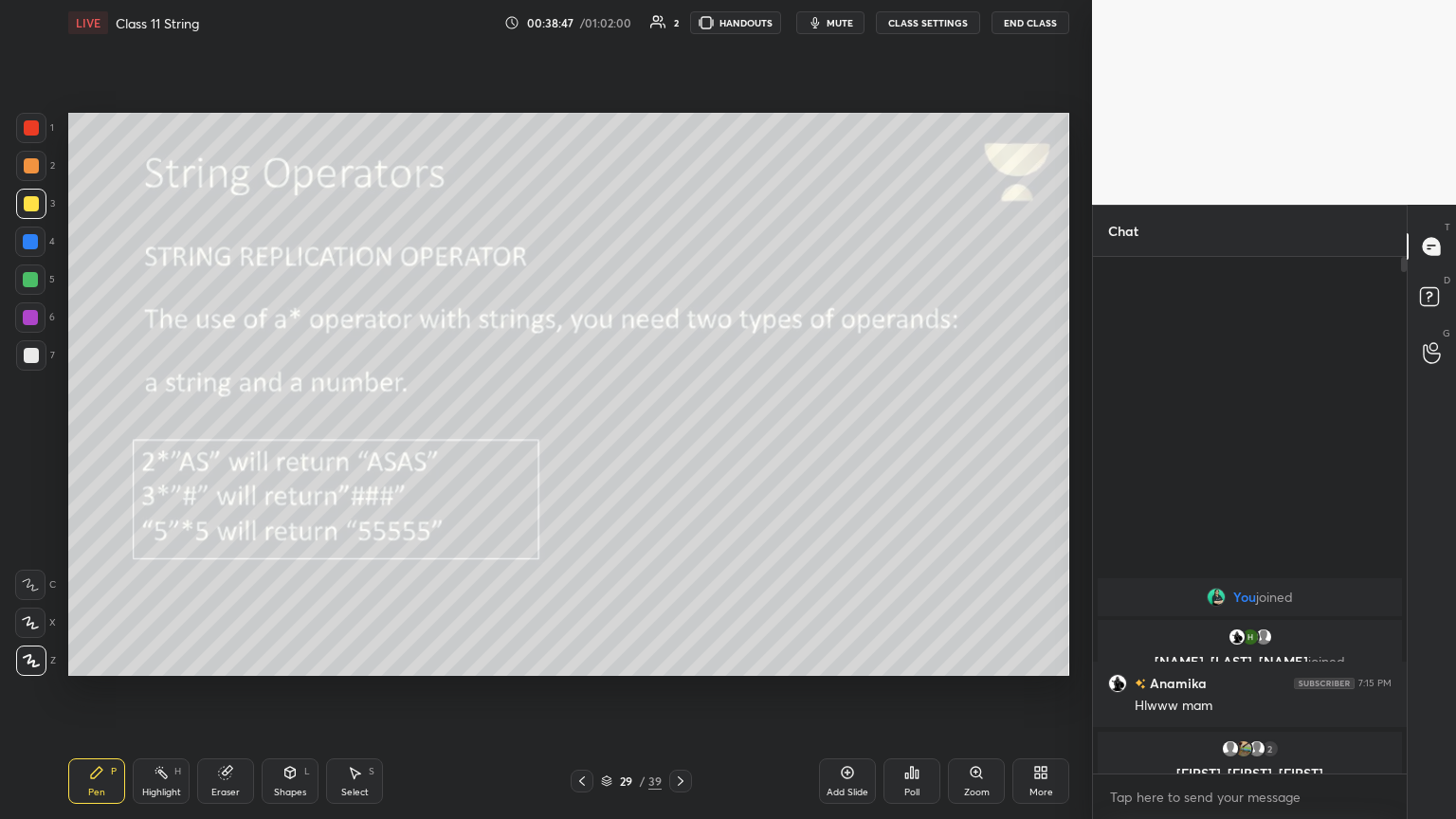 click 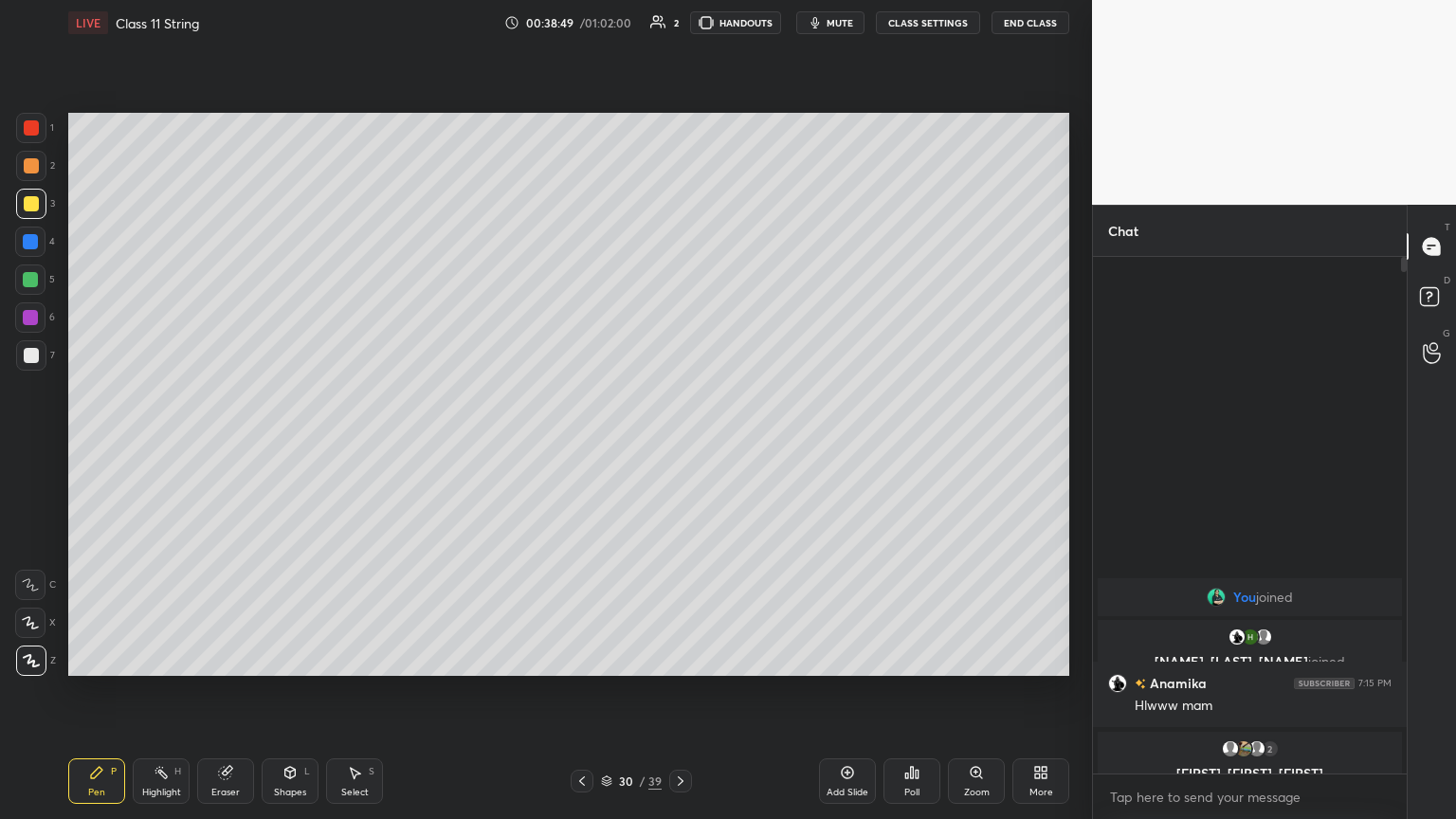 click 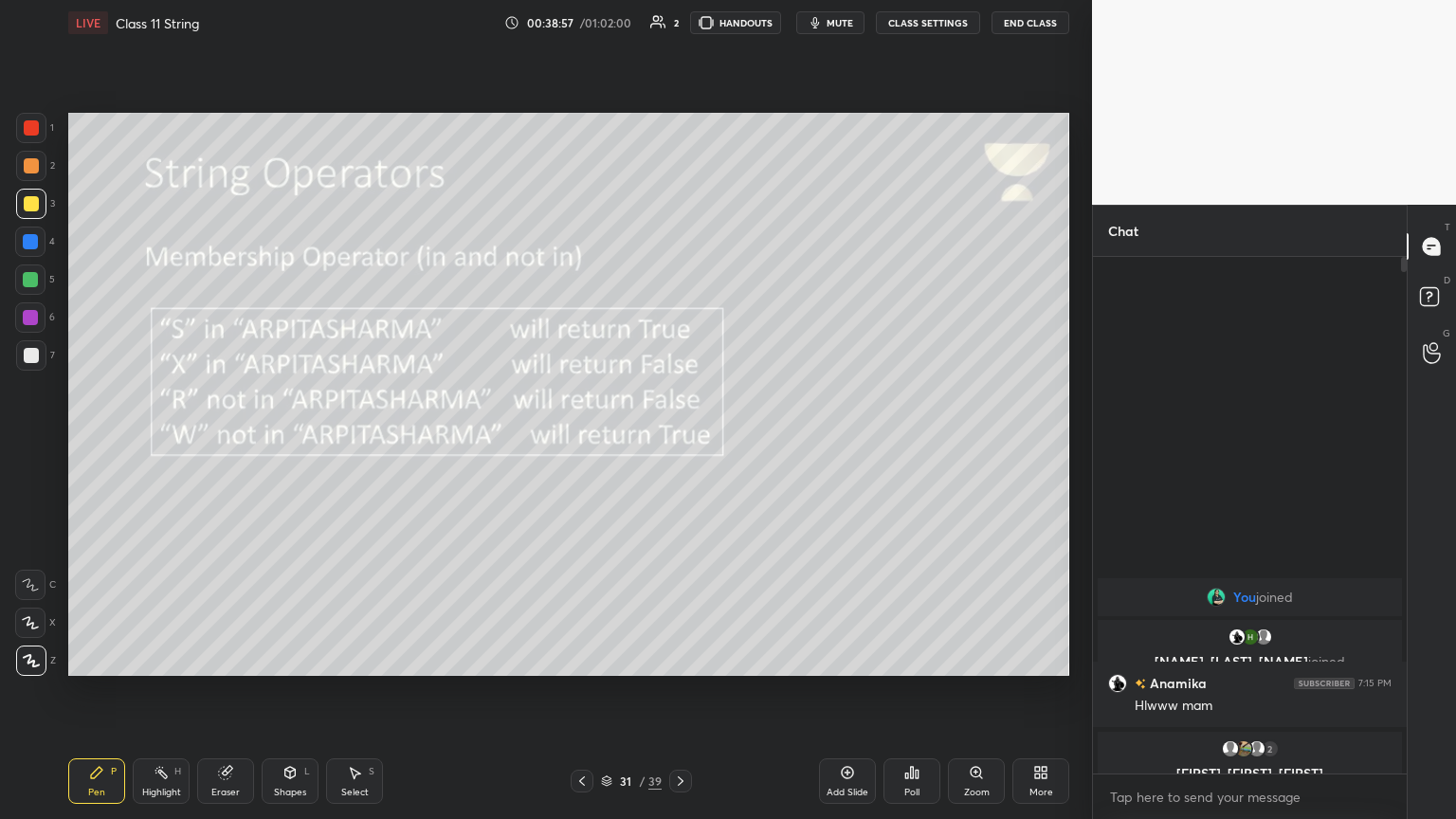 click on "mute" at bounding box center (840, 23) 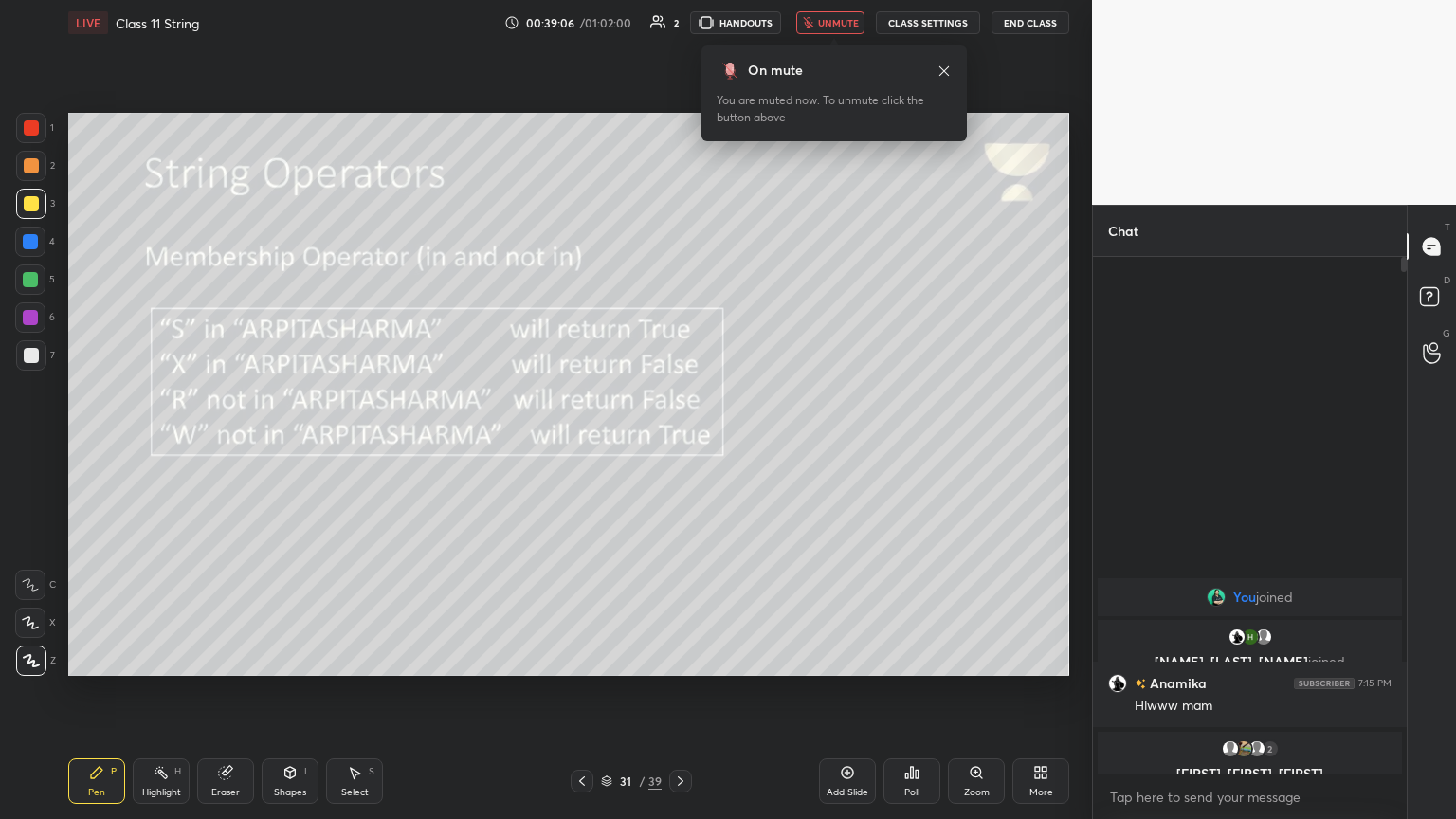click 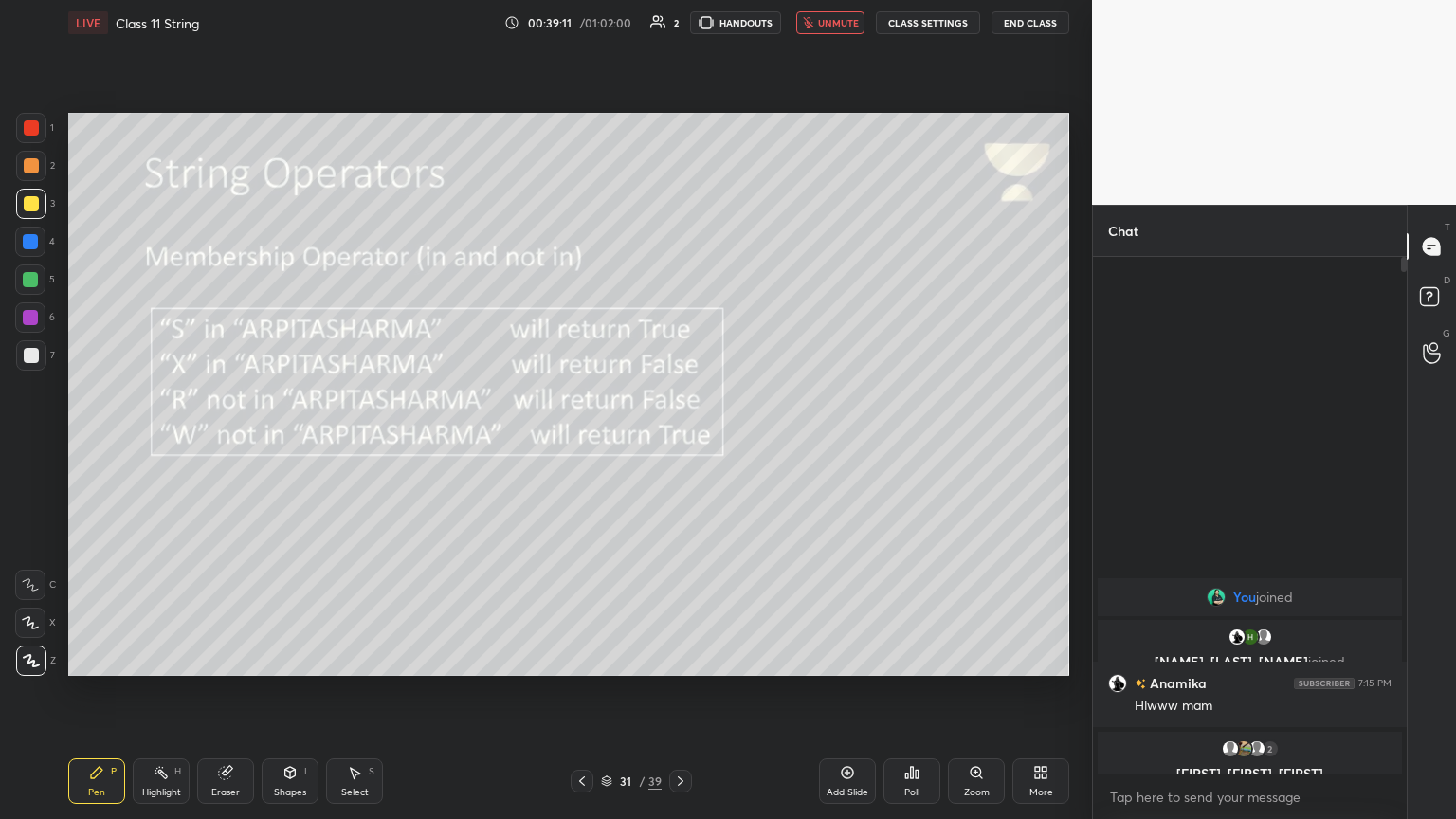 click on "unmute" at bounding box center [830, 23] 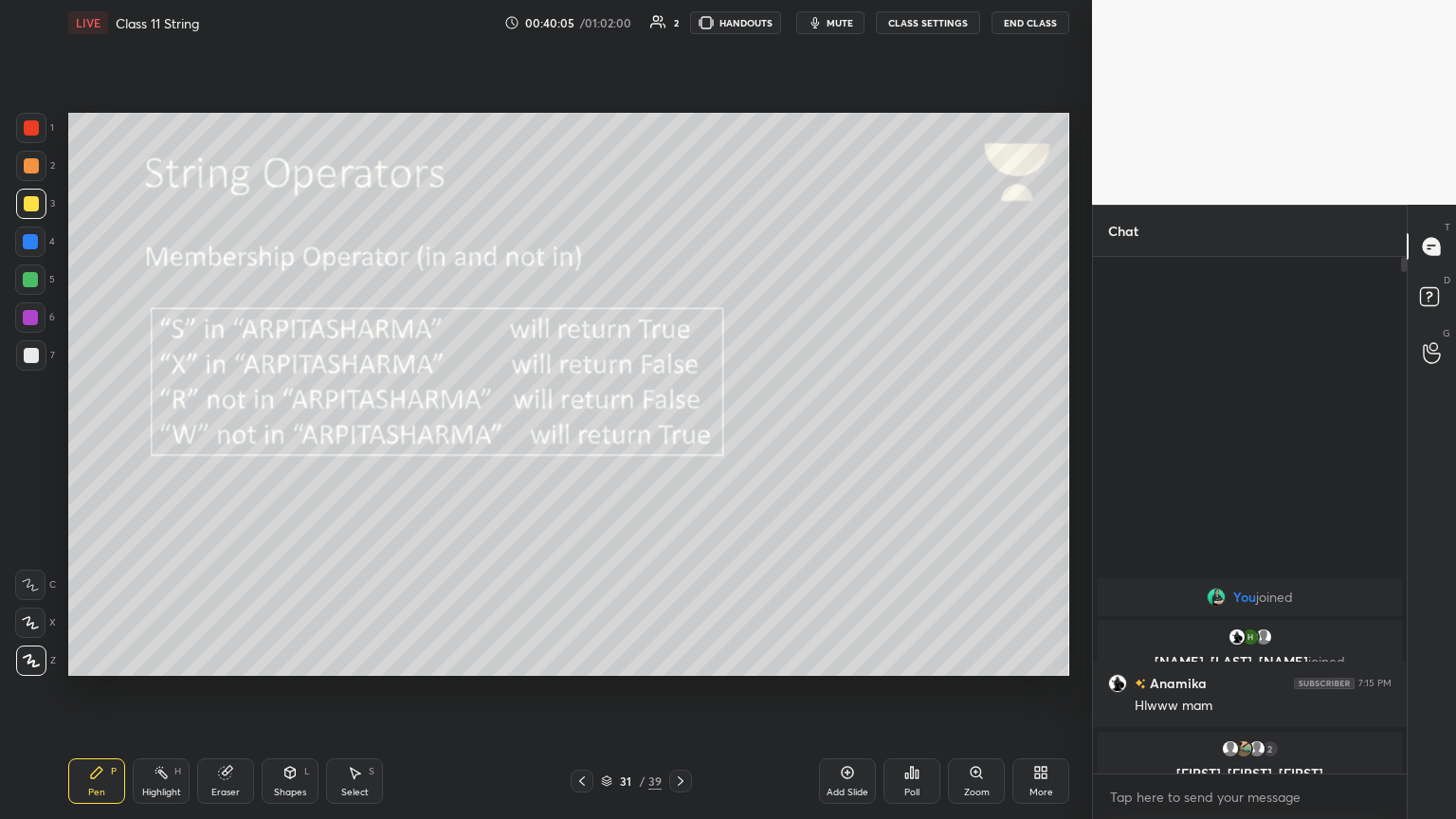 click 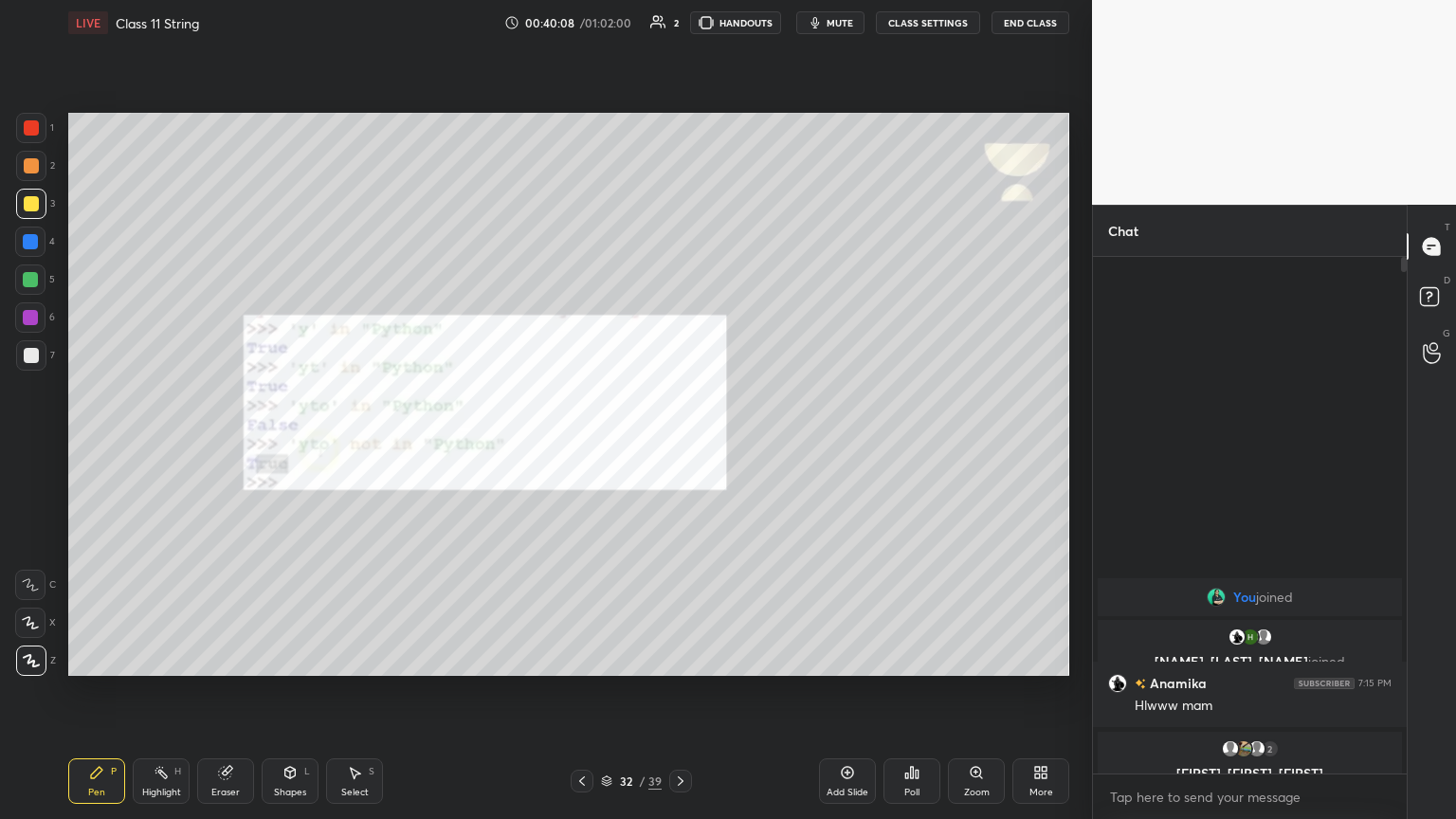 click on "Zoom" at bounding box center [976, 781] 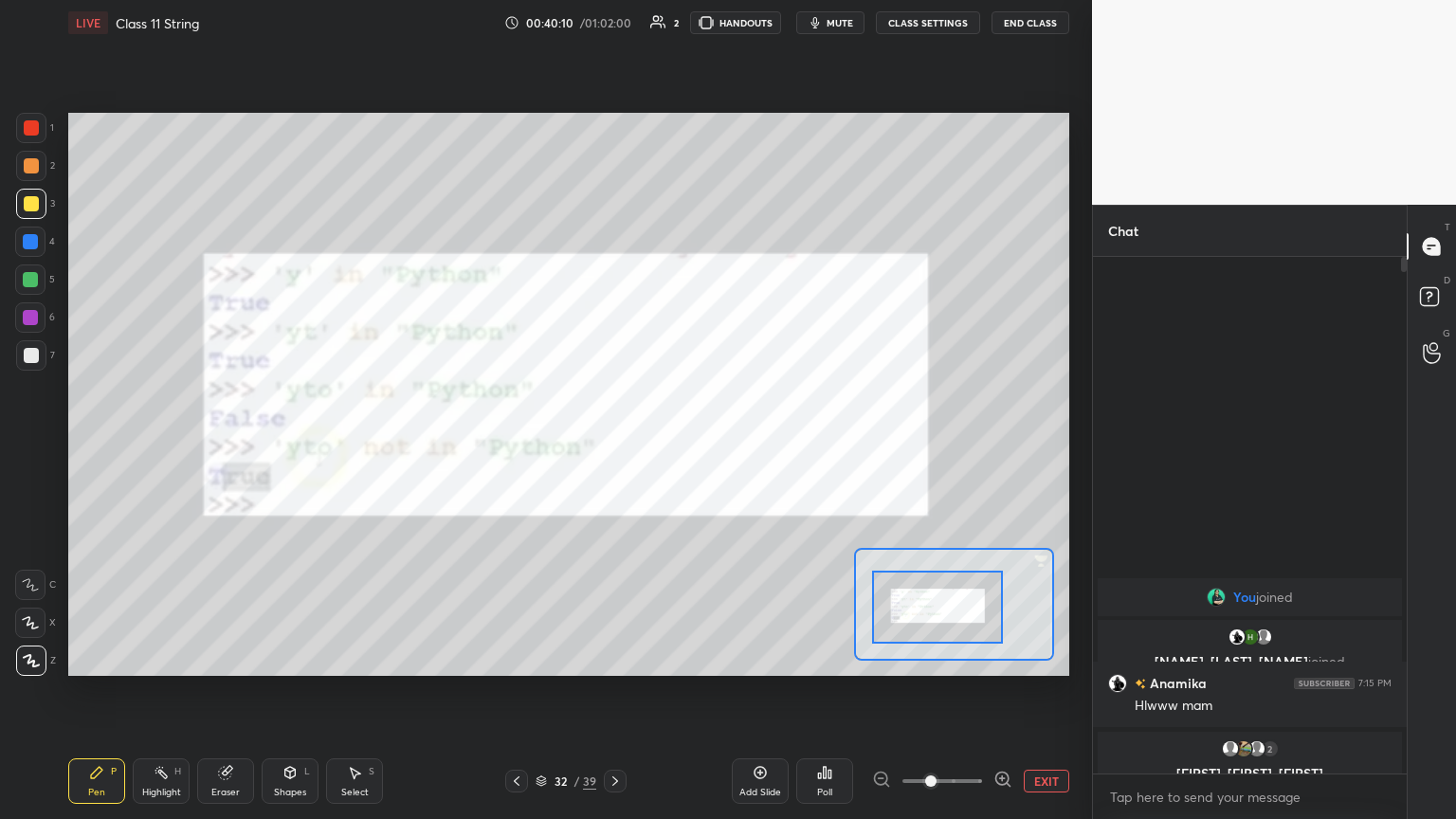 drag, startPoint x: 959, startPoint y: 606, endPoint x: 938, endPoint y: 625, distance: 28.319605 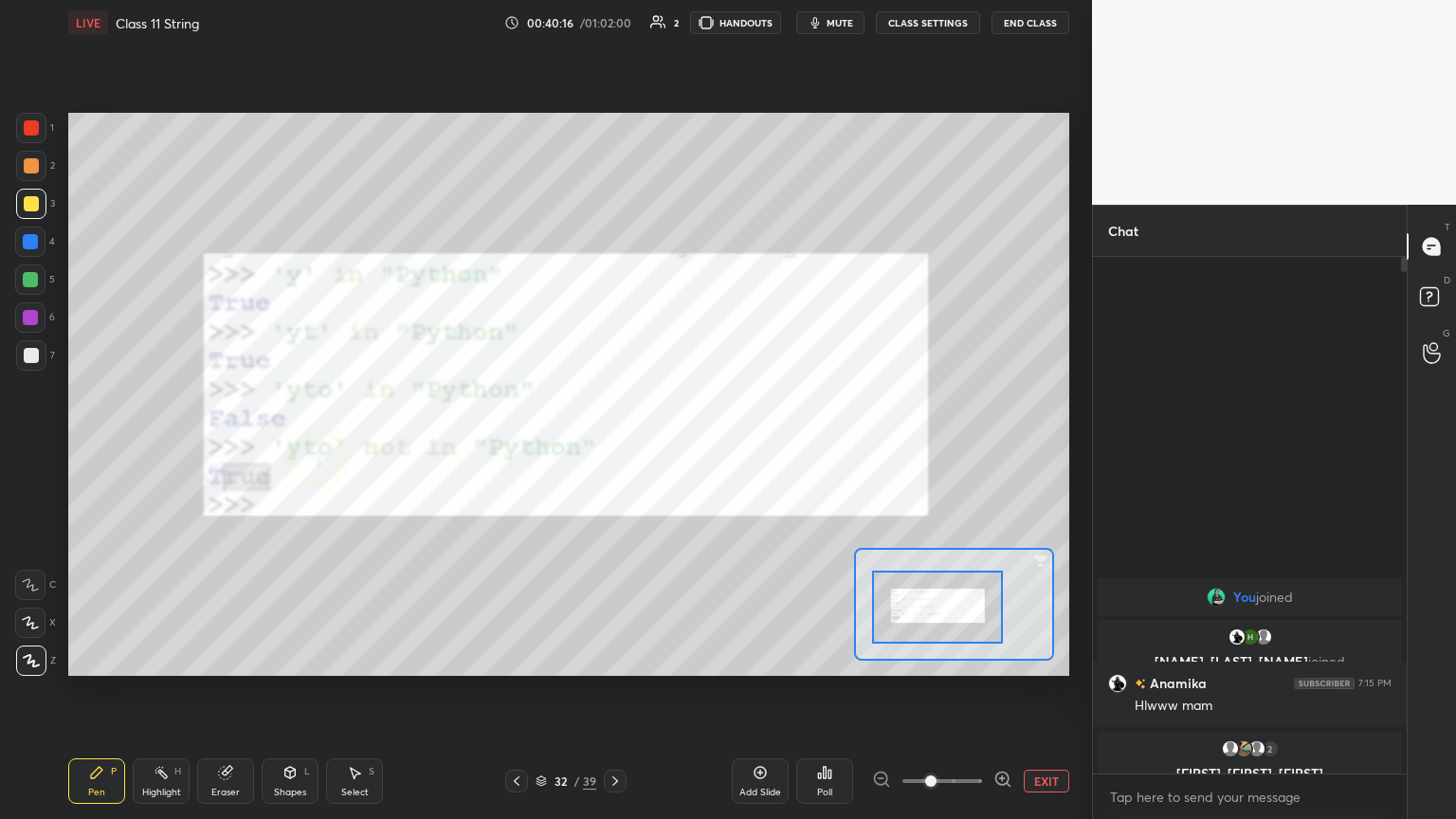 click at bounding box center (31, 128) 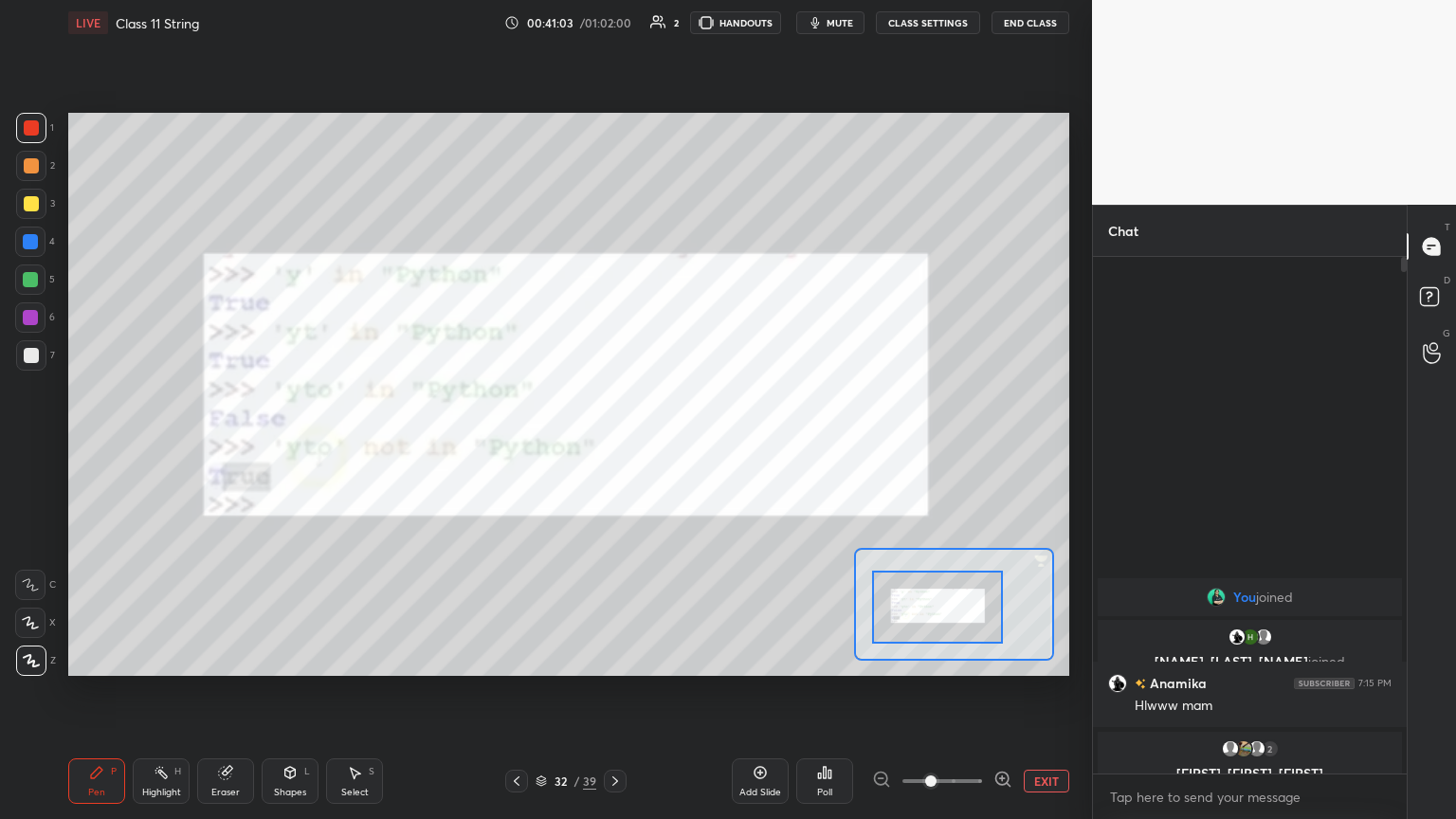 click on "mute" at bounding box center [840, 23] 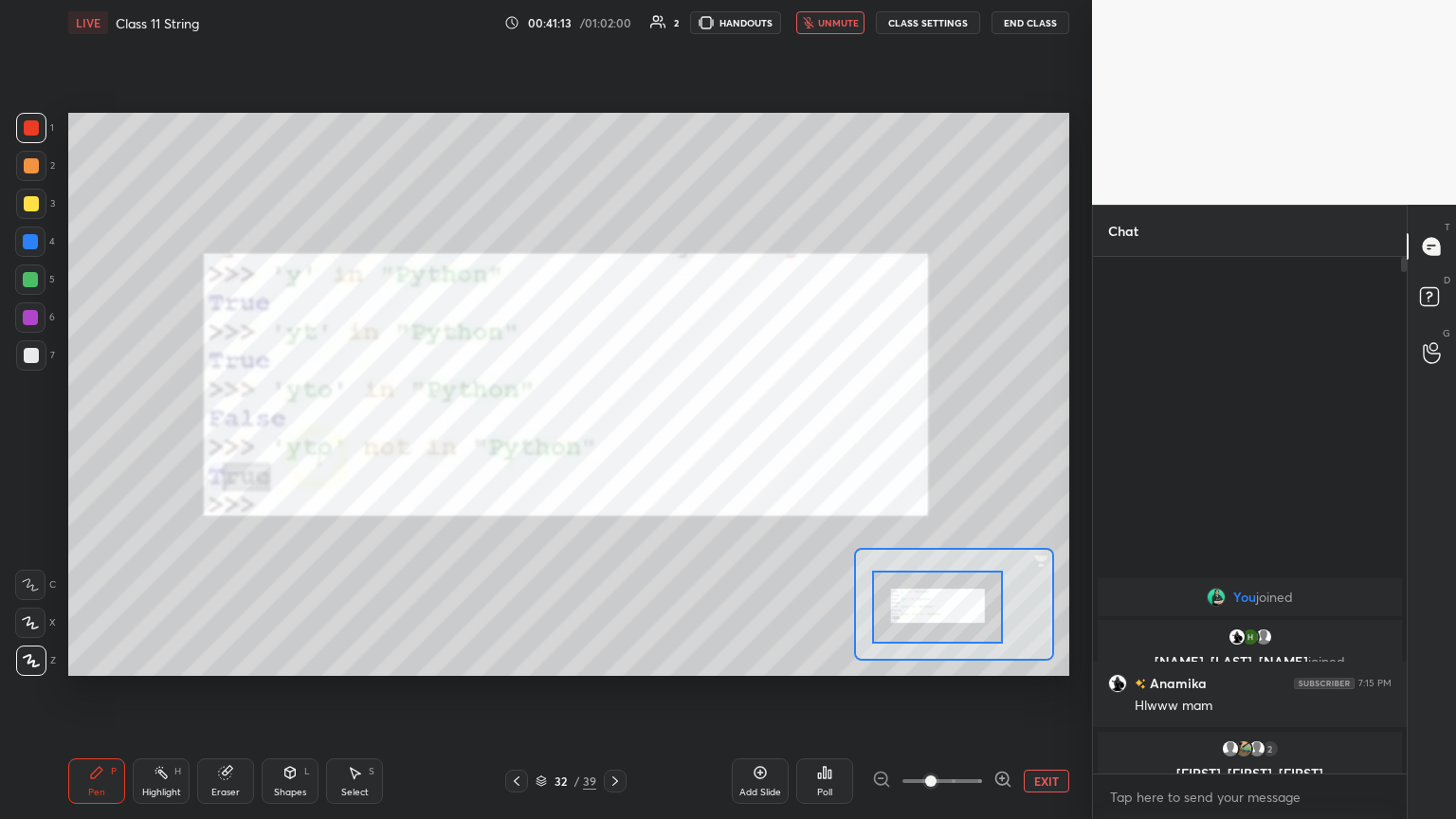 click on "EXIT" at bounding box center (1046, 781) 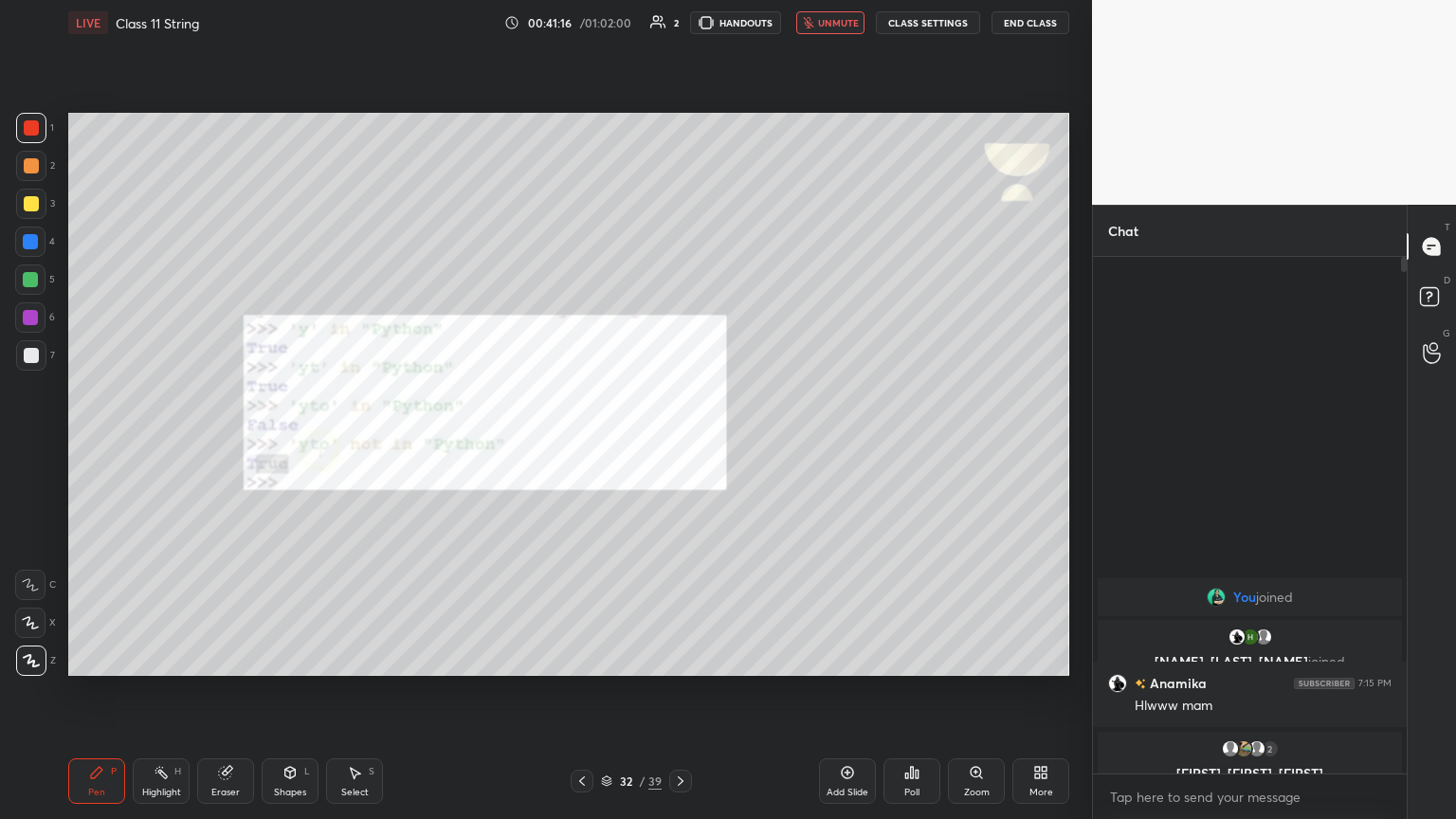 click on "unmute" at bounding box center [838, 23] 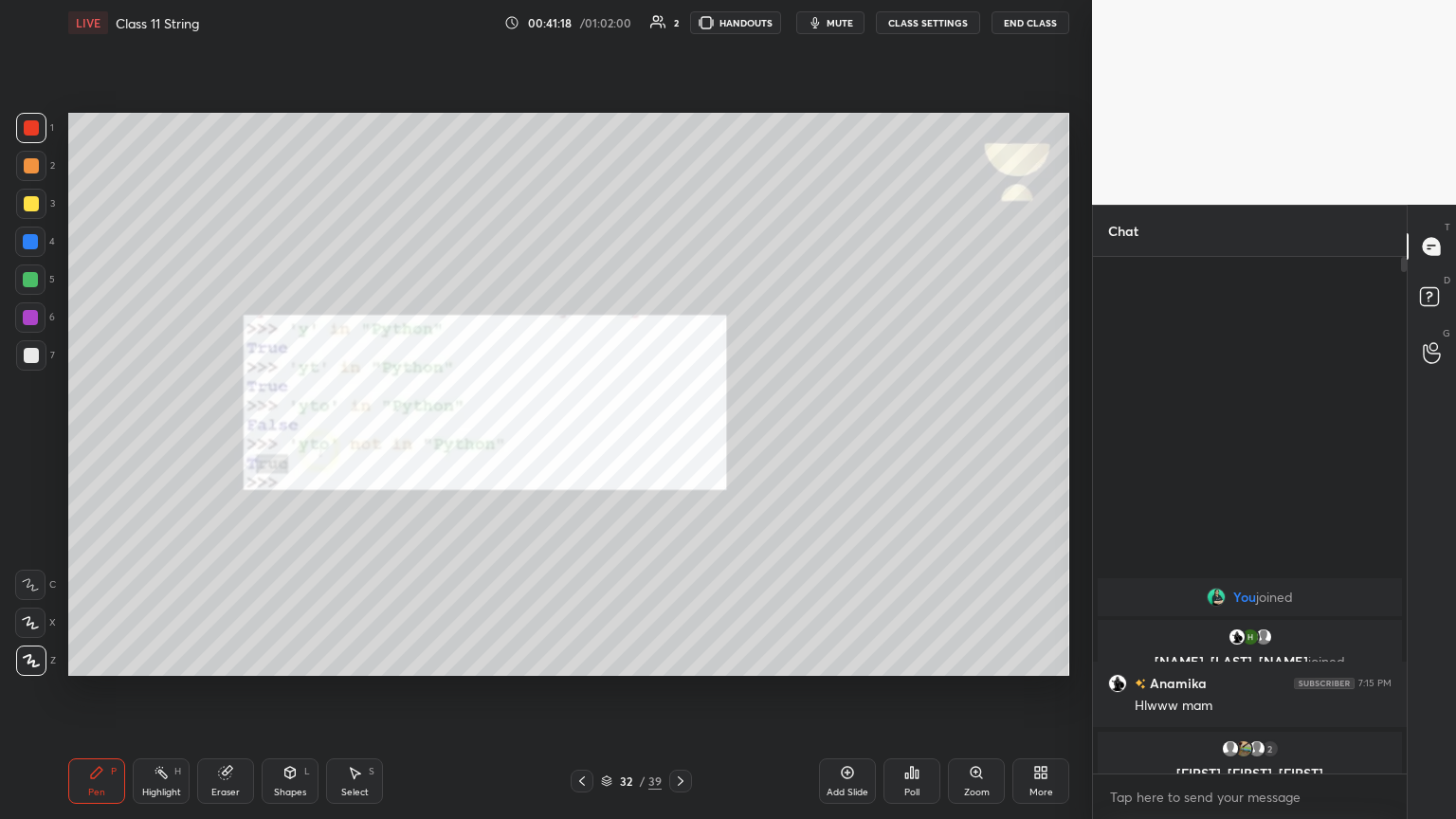 click at bounding box center (681, 781) 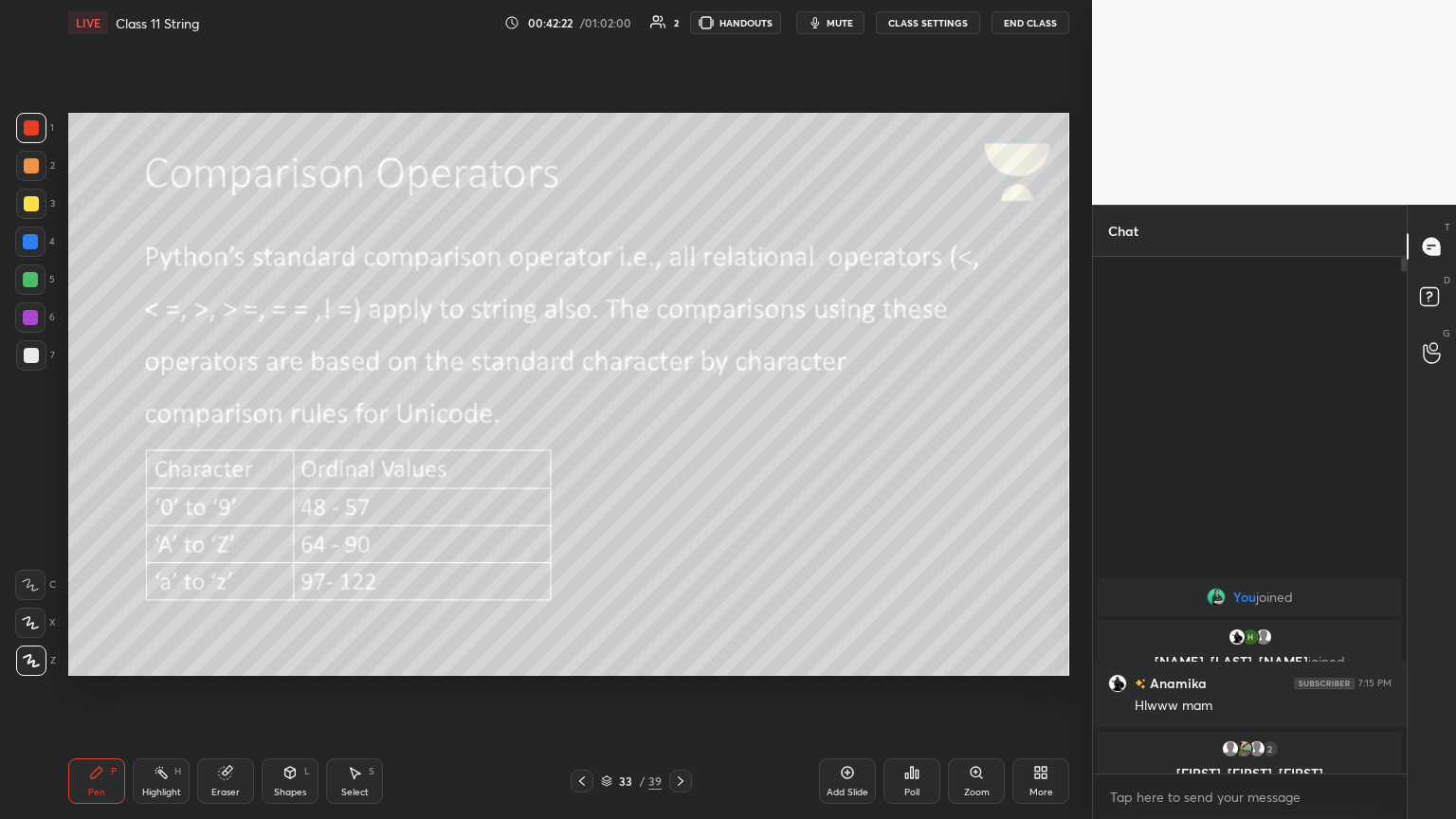 click at bounding box center [31, 204] 